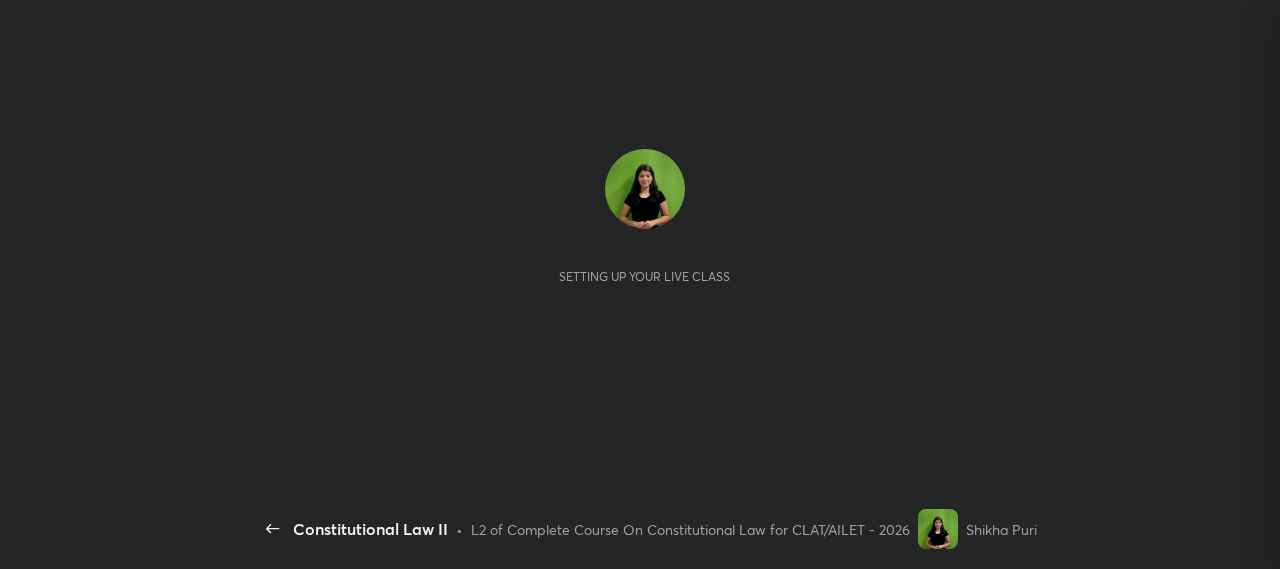 scroll, scrollTop: 0, scrollLeft: 0, axis: both 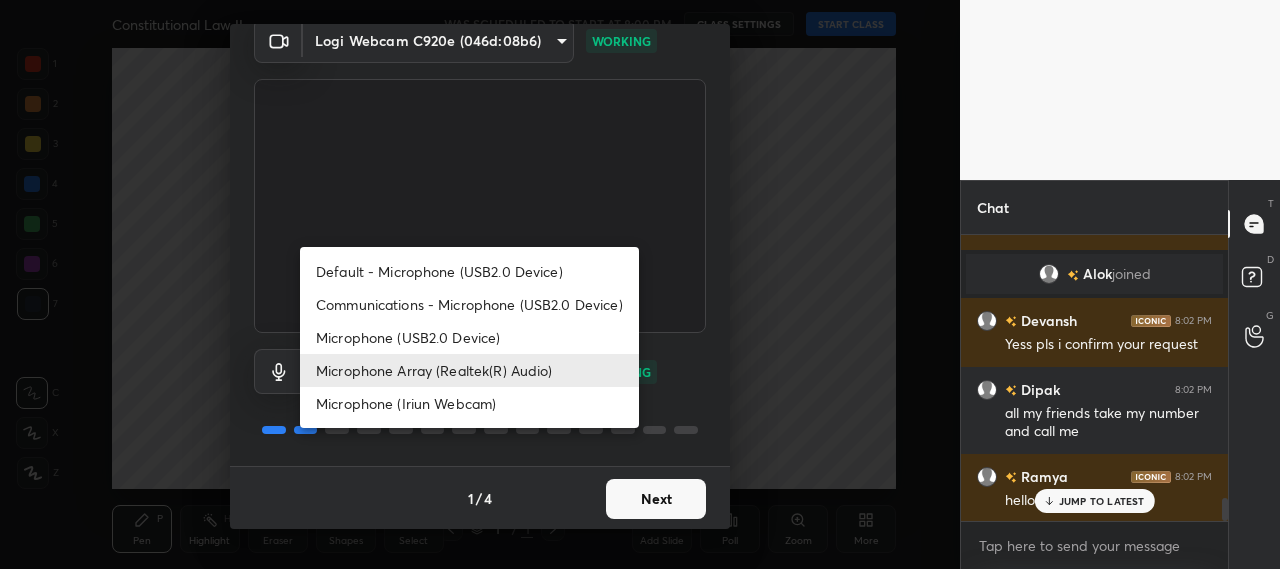 click on "Siya 8:02 PM Good eve ma’am💕 krutika  joined Hitesh 8:02 PM Hey ma'am good evening Garima 8:02 PM @ishika i wiil tex u after class Malikpreet  joined Arika 8:02 PM Hello ma'am Kajal 8:02 PM Good evening ma'am...😊 Shruti 8:02 PM Good evening ma'am shreeya 8:02 PM Good eve ma'am 2 Mahak, Eshanya, Ramya &  2 others  joined krutika 8:02 PM good evening Alok  joined Devansh 8:02 PM Yess pls i confirm your request Dipak 8:02 PM all my friends take my number and call me Ramya 8:02 PM hello mam JUMP TO LATEST Enable hand raising Enable raise hand to speak to learners. Once enabled, chat will be turned off temporarily. Enable x   introducing Raise a hand with a doubt T D" at bounding box center (640, 284) 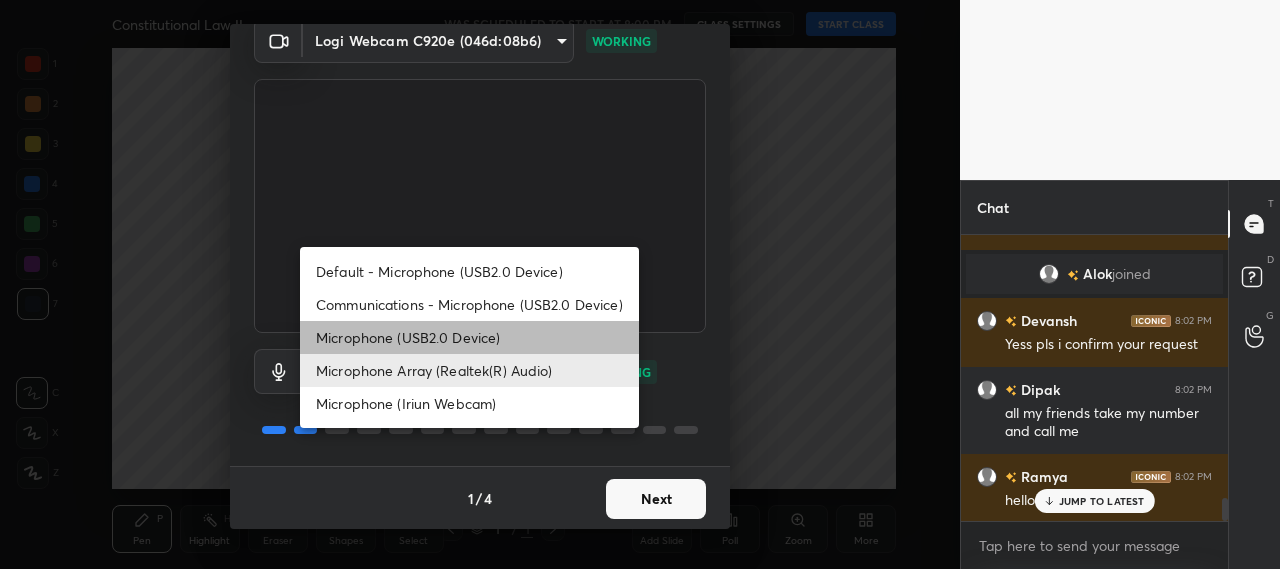 click on "Microphone (USB2.0 Device)" at bounding box center [469, 337] 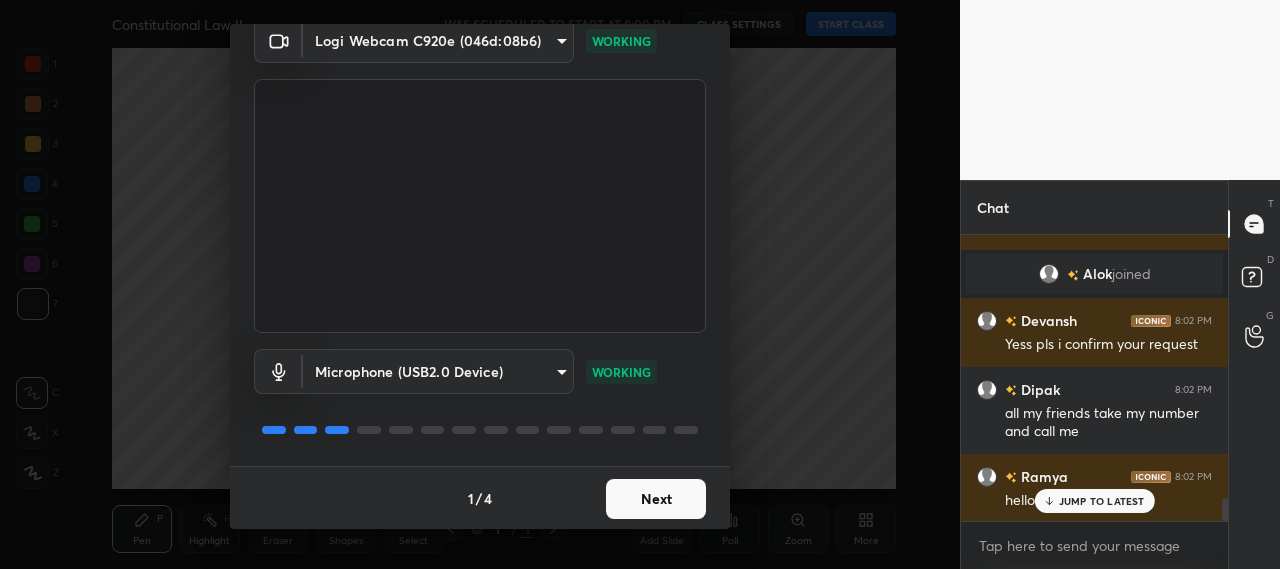 scroll, scrollTop: 3320, scrollLeft: 0, axis: vertical 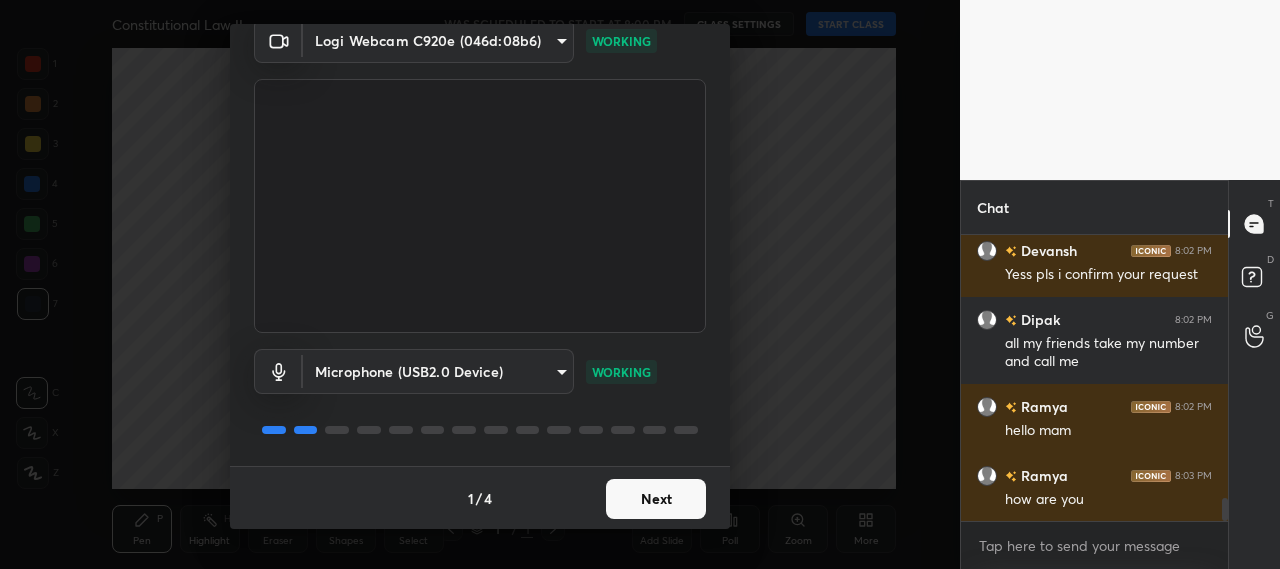 click on "Next" at bounding box center (656, 499) 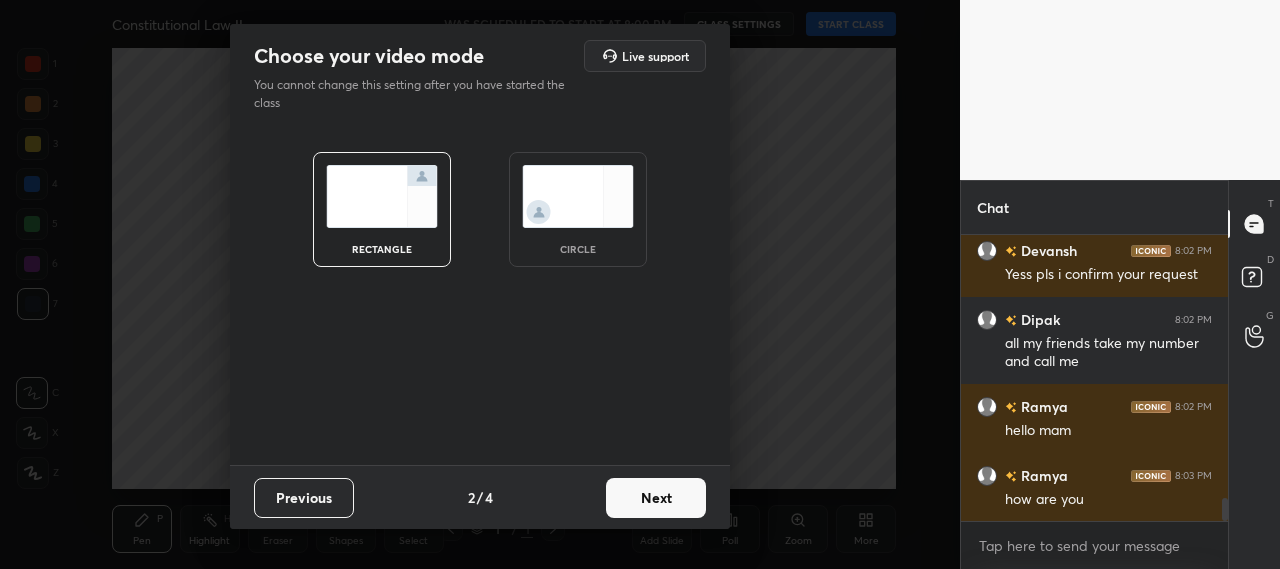 scroll, scrollTop: 0, scrollLeft: 0, axis: both 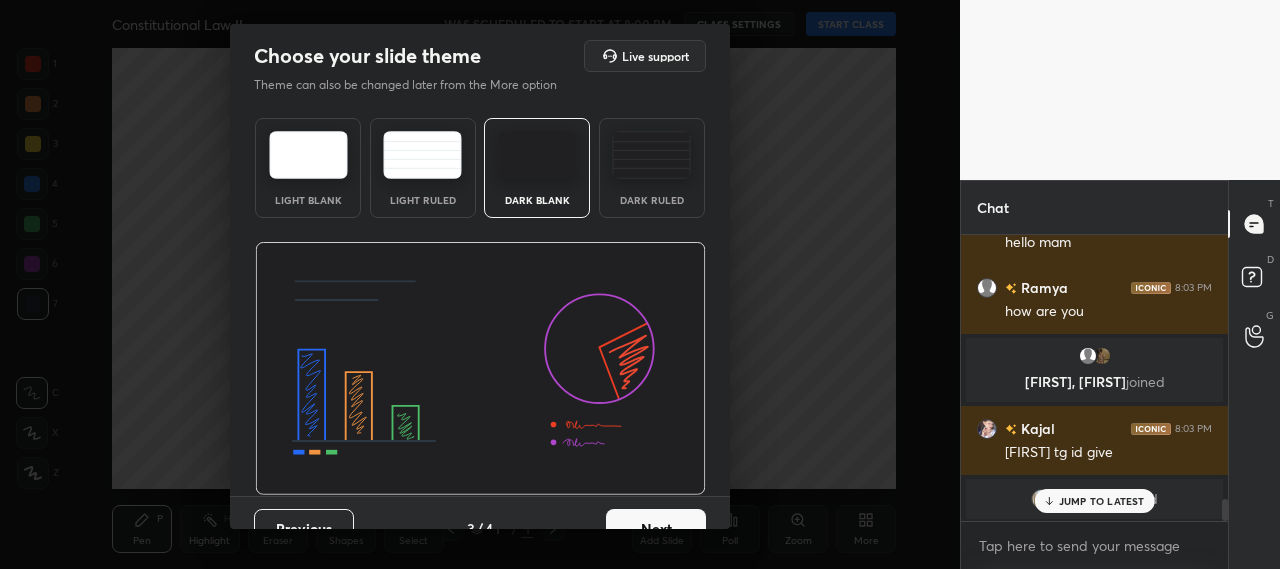 click on "Dark Ruled" at bounding box center (652, 168) 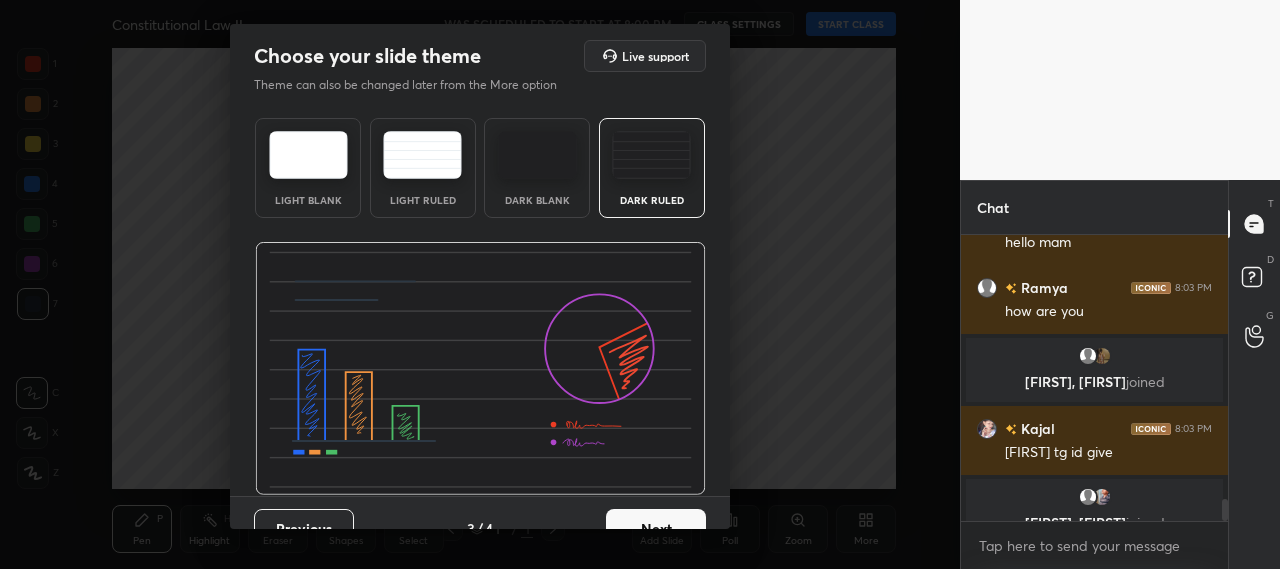 scroll, scrollTop: 3500, scrollLeft: 0, axis: vertical 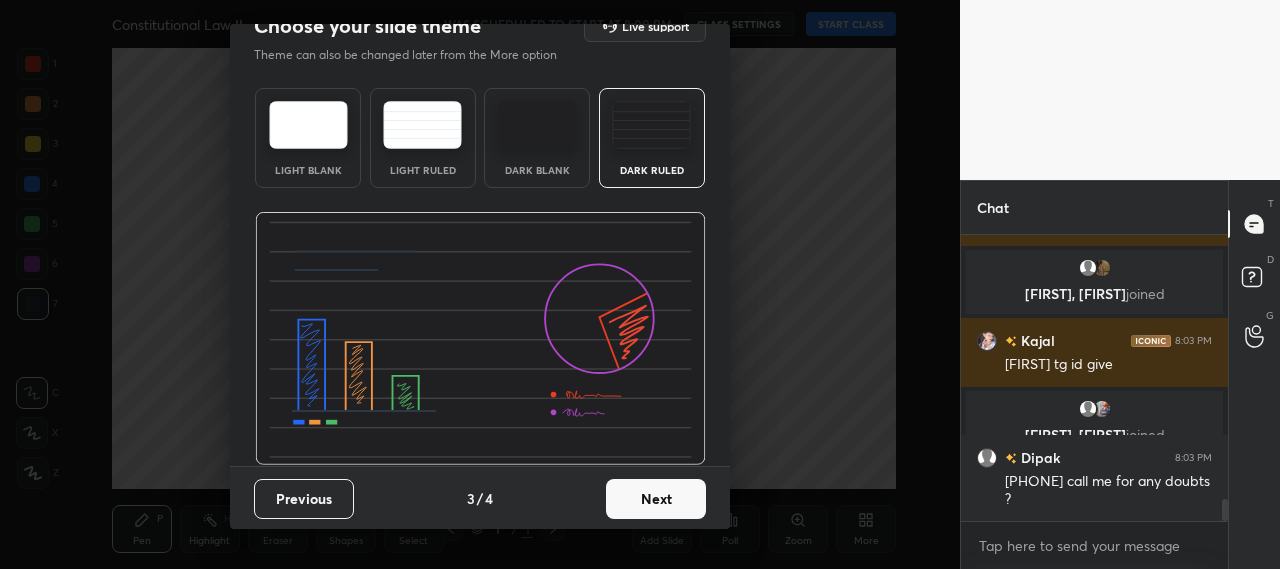click on "Next" at bounding box center (656, 499) 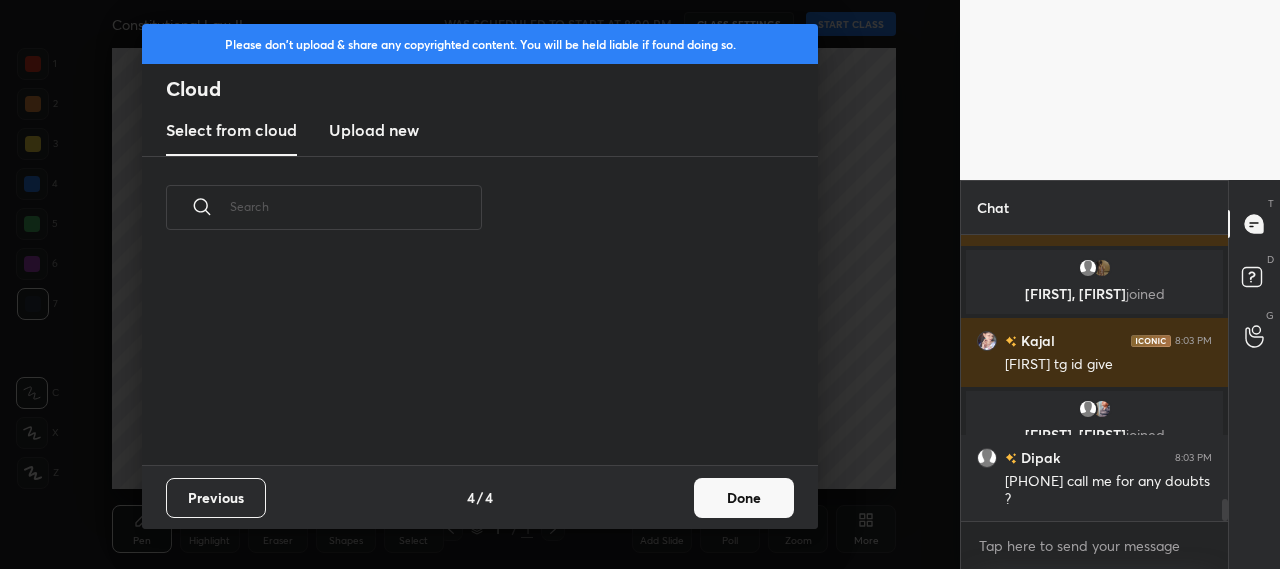 scroll, scrollTop: 0, scrollLeft: 0, axis: both 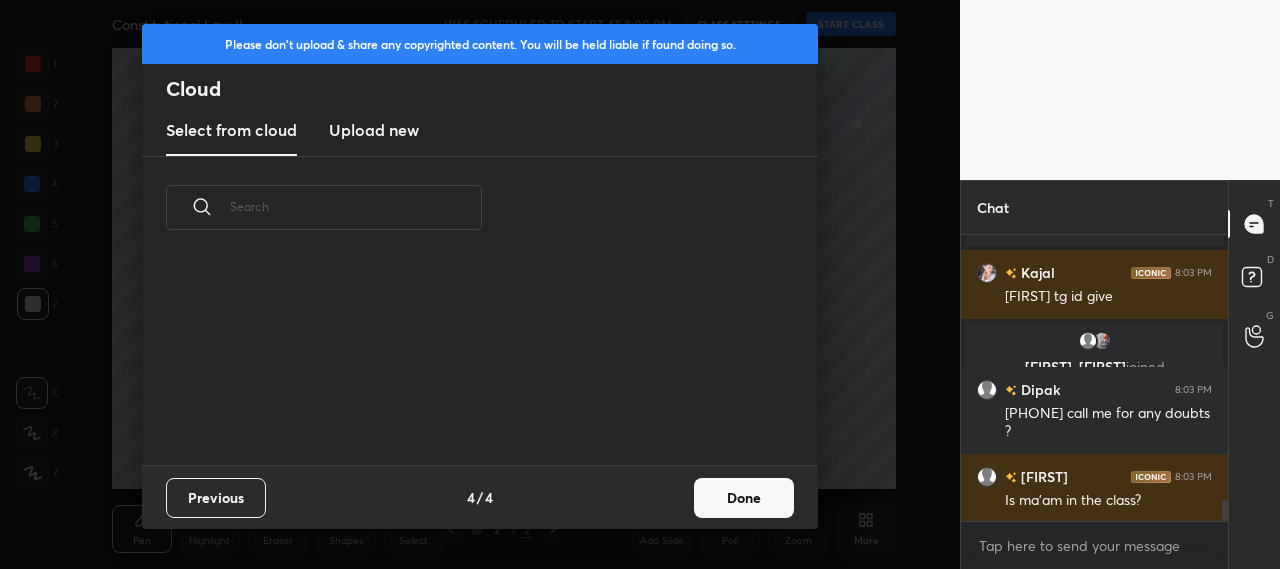 click on "Upload new" at bounding box center [374, 130] 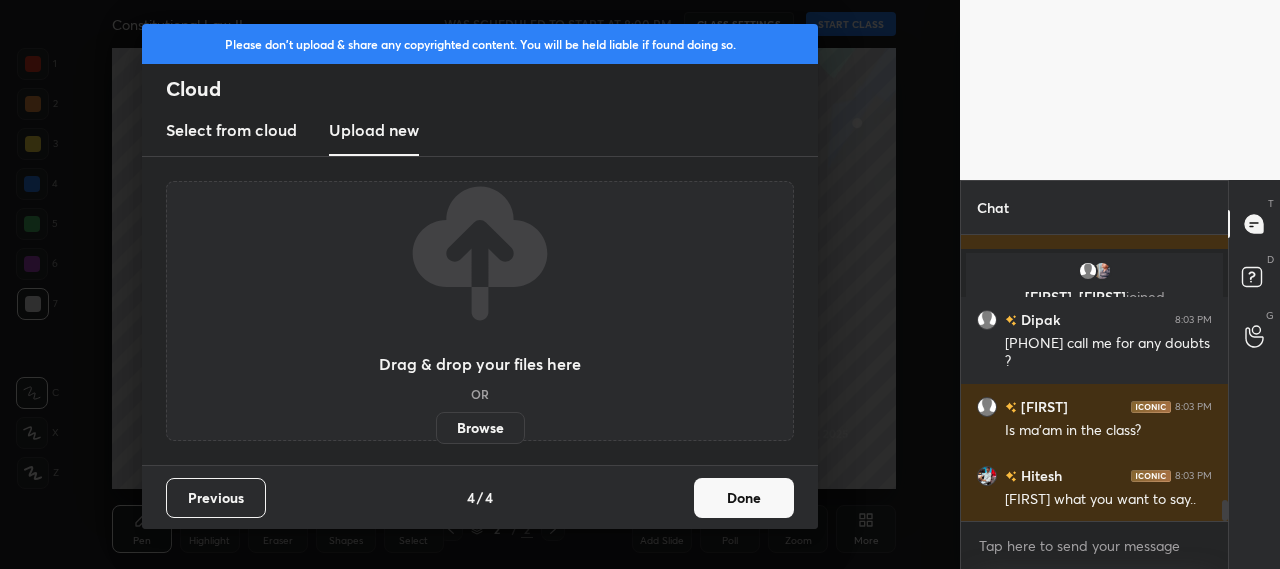 click on "Browse" at bounding box center (480, 428) 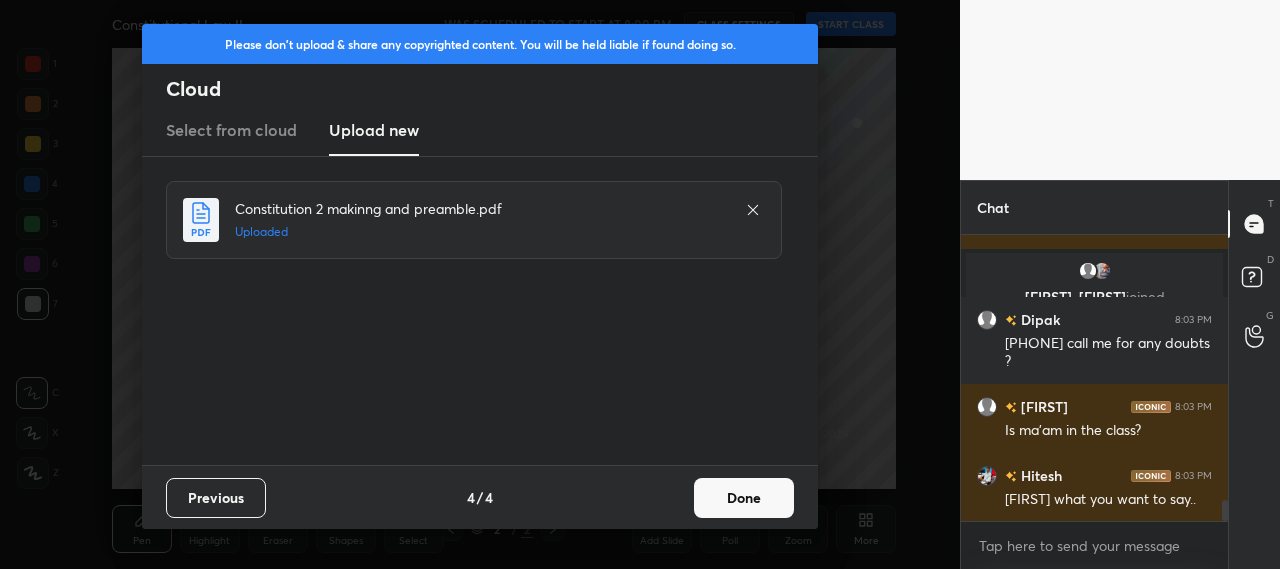 click on "Done" at bounding box center (744, 498) 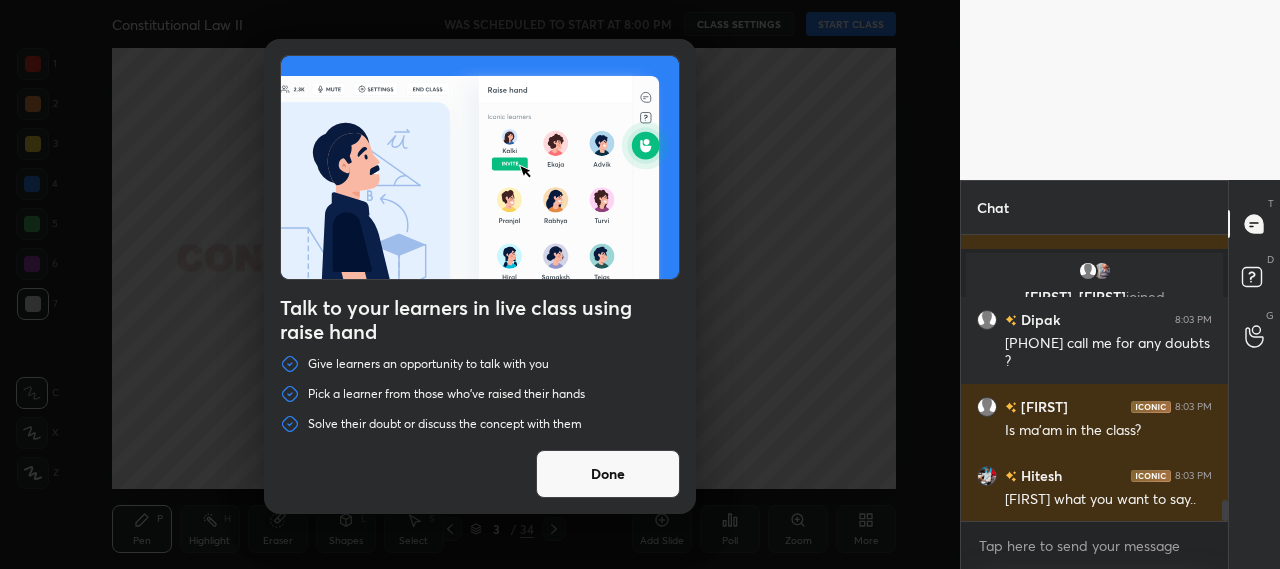 click on "Done" at bounding box center (608, 474) 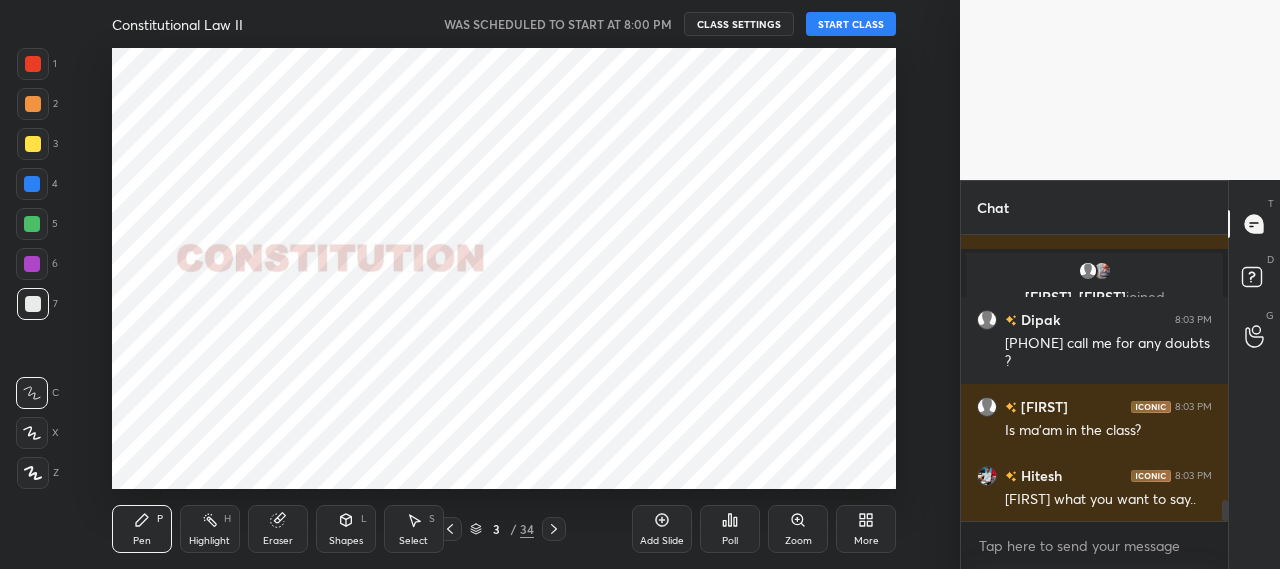 click on "START CLASS" at bounding box center [851, 24] 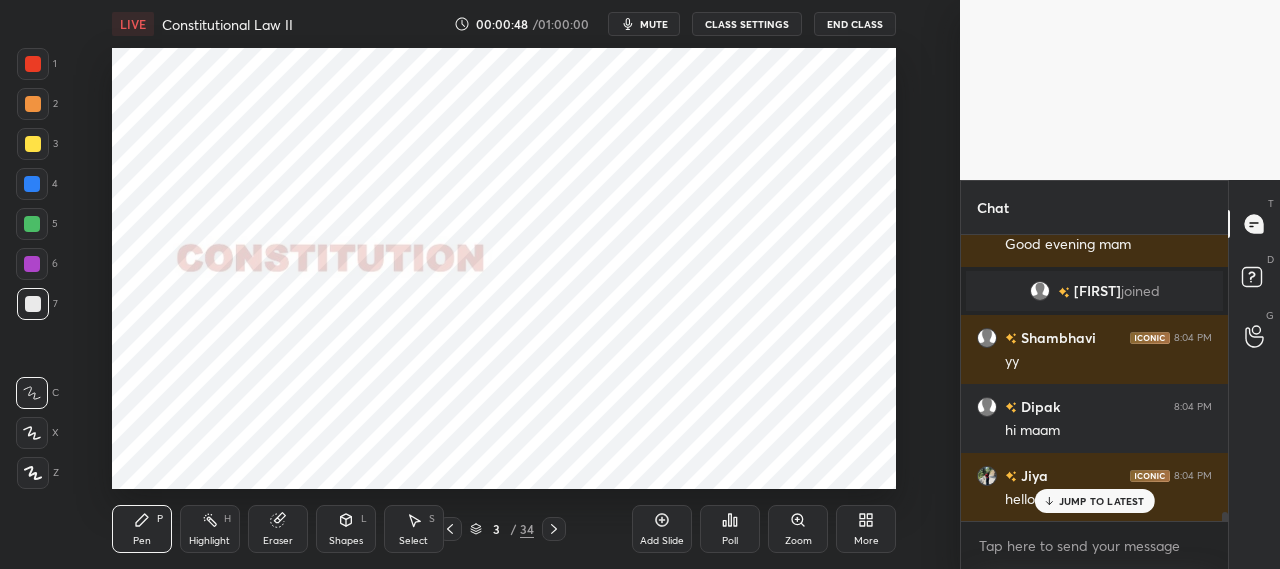 scroll, scrollTop: 9226, scrollLeft: 0, axis: vertical 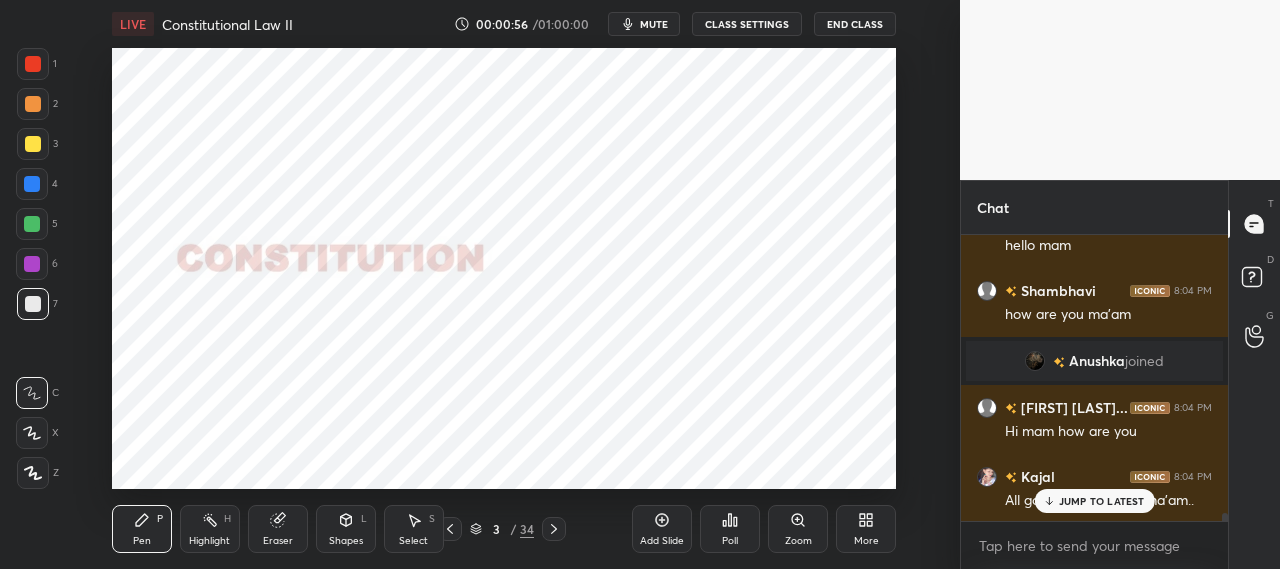 click on "JUMP TO LATEST" at bounding box center [1102, 501] 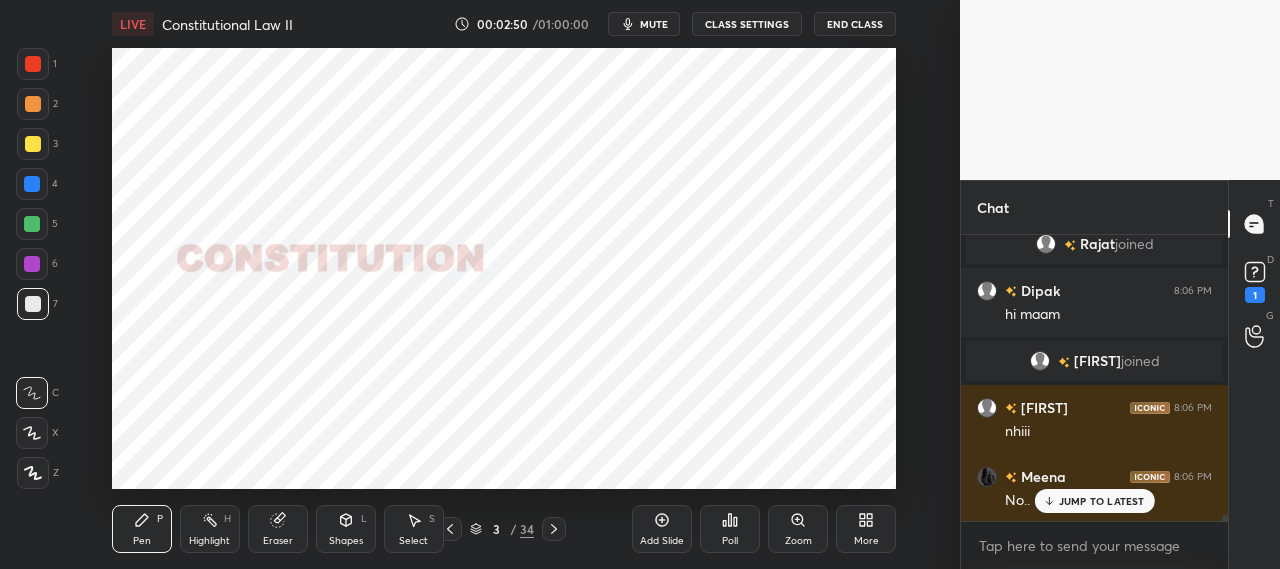 scroll, scrollTop: 13188, scrollLeft: 0, axis: vertical 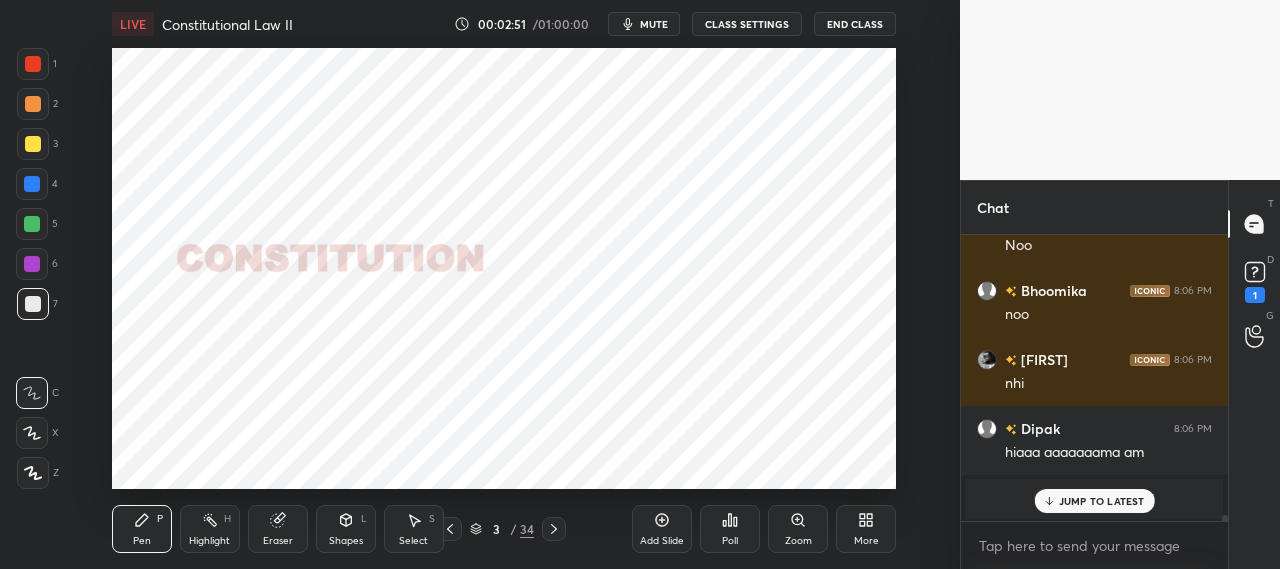 click on "JUMP TO LATEST" at bounding box center [1102, 501] 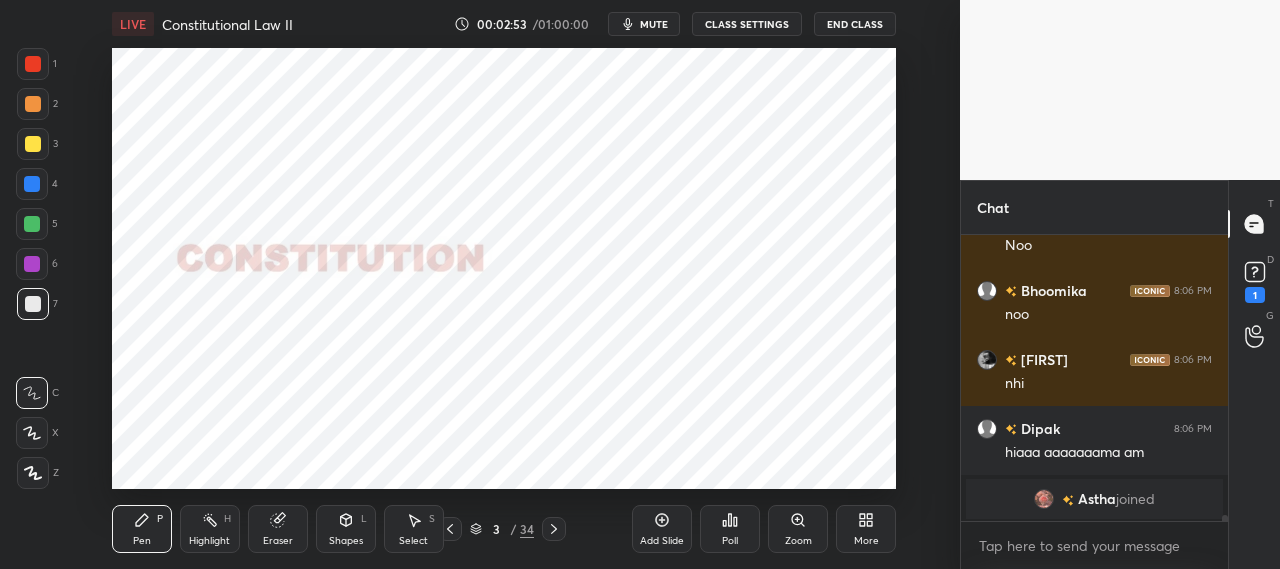 click on "1 2 3 4 5 6 7 C X Z C X Z E E Erase all   H H LIVE Constitutional Law II 00:02:53 /  01:00:00 mute CLASS SETTINGS End Class Setting up your live class Poll for   secs No correct answer Start poll Back Constitutional Law II • L2 of Complete Course On Constitutional Law for CLAT/AILET - 2026 Shikha Puri Pen P Highlight H Eraser Shapes L Select S 3 / 34 Add Slide Poll Zoom More Chat Riddhi 8:06 PM Yy Hitesh 8:06 PM Noo Bhoomika 8:06 PM noo Shail 8:06 PM nhi Dipak 8:06 PM hiaaa aaaaaaama am Astha  joined JUMP TO LATEST Enable hand raising Enable raise hand to speak to learners. Once enabled, chat will be turned off temporarily. Enable x   introducing Raise a hand with a doubt Now learners can raise their hand along with a doubt  How it works? Mahpara Asked a doubt 1 Ma'am I request again... please don't merge the classes please...we cannot solve doubts here Pick this doubt NEW DOUBTS ASKED No one has raised a hand yet Can't raise hand Got it T Messages (T) D Doubts (D) 1 G Raise Hand (G) Report an issue ​" at bounding box center (640, 284) 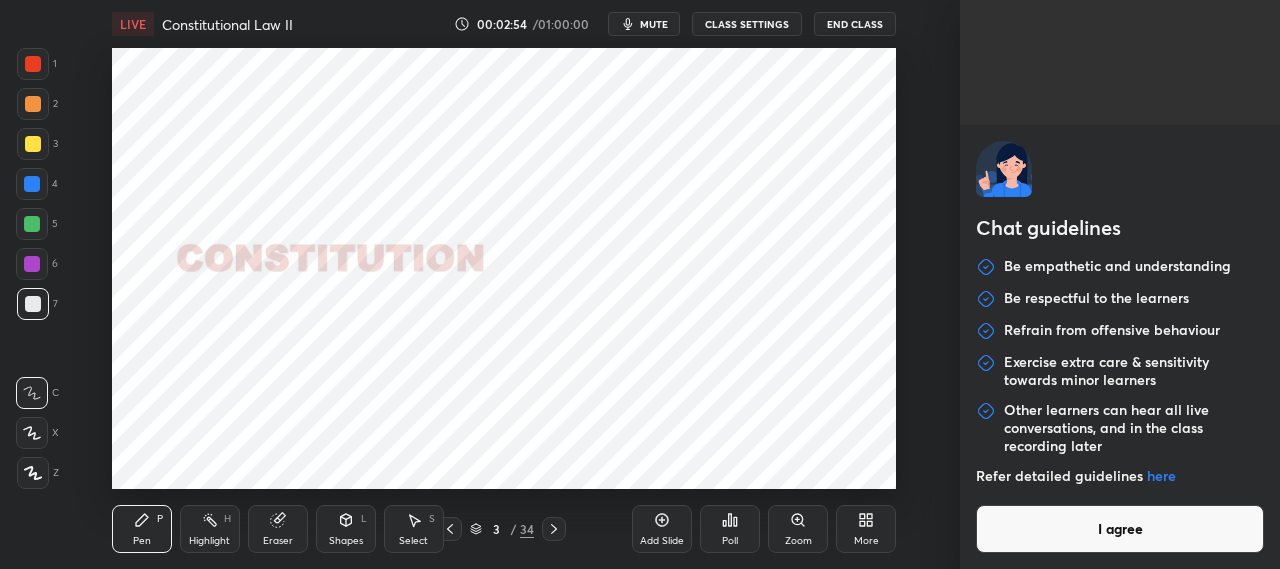 click on "I agree" at bounding box center [1120, 529] 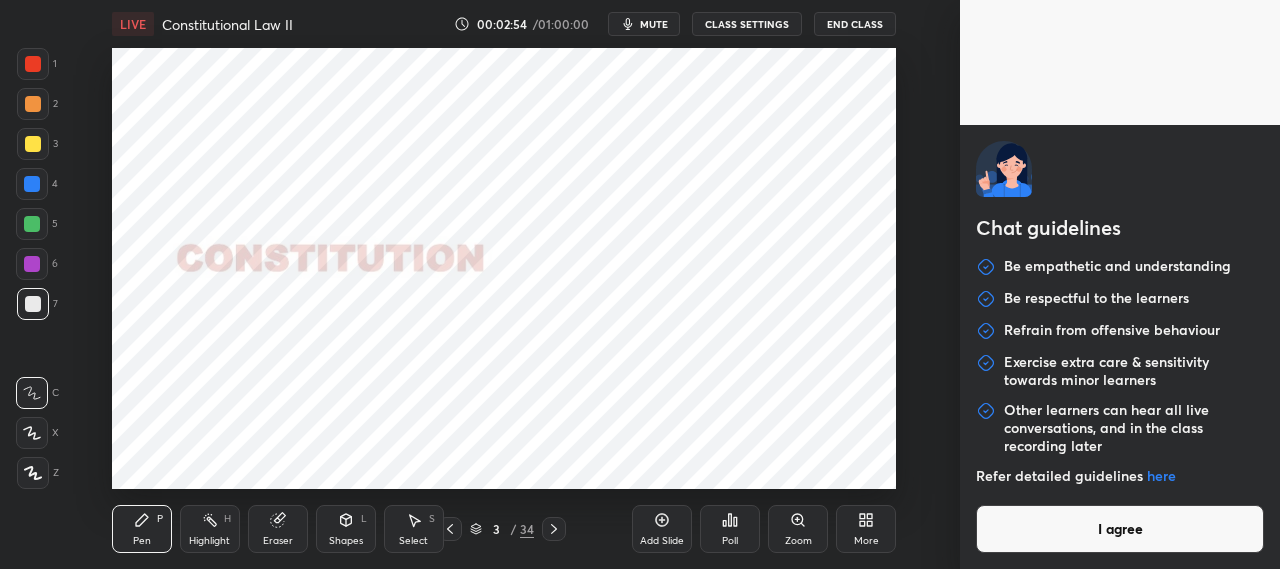 type on "x" 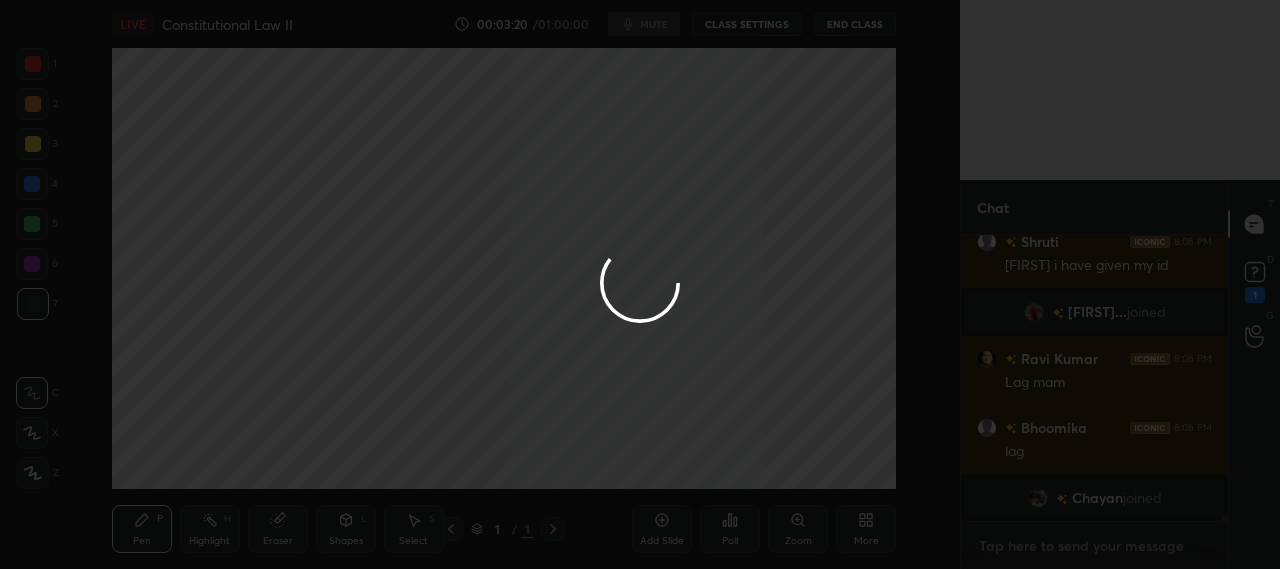 scroll, scrollTop: 13964, scrollLeft: 0, axis: vertical 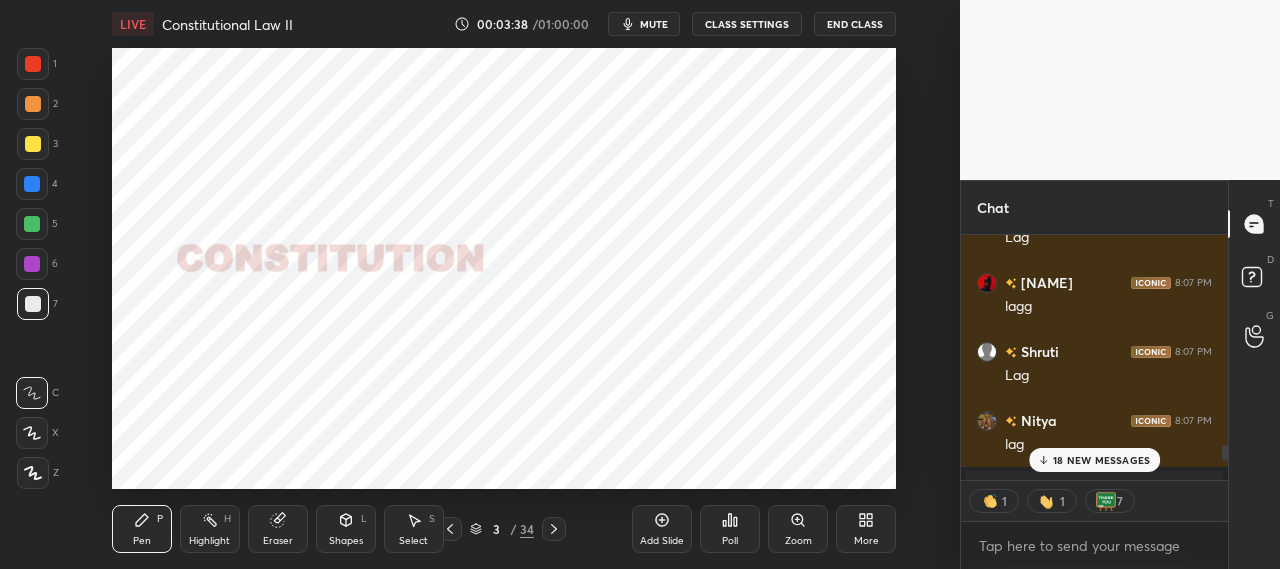 click on "18 NEW MESSAGES" at bounding box center [1101, 460] 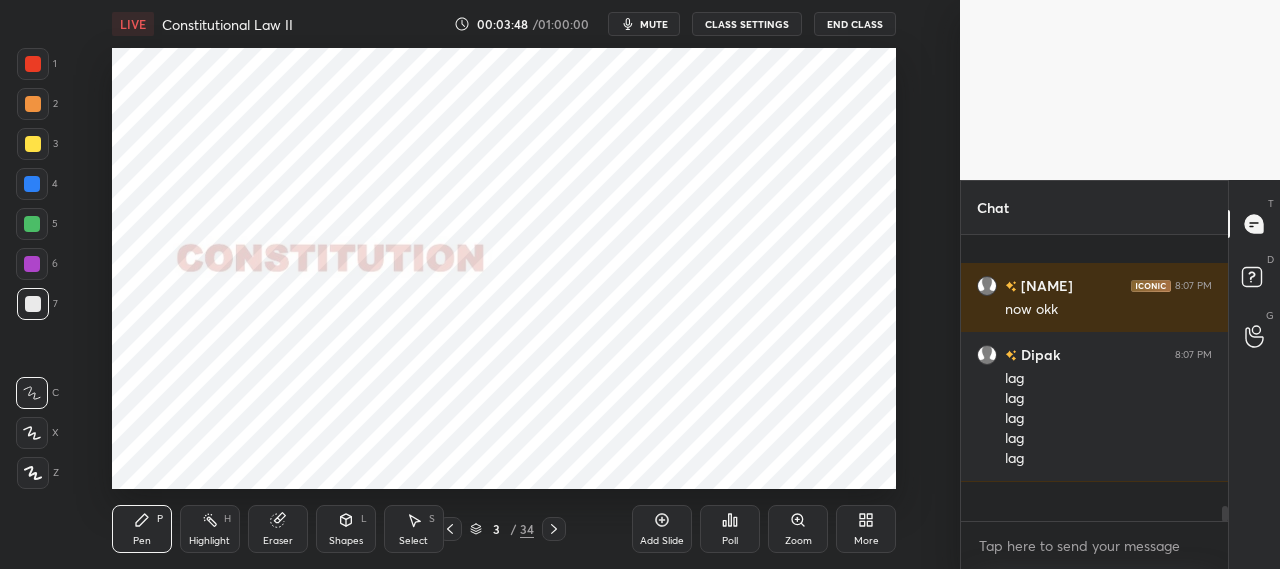 scroll, scrollTop: 4560, scrollLeft: 0, axis: vertical 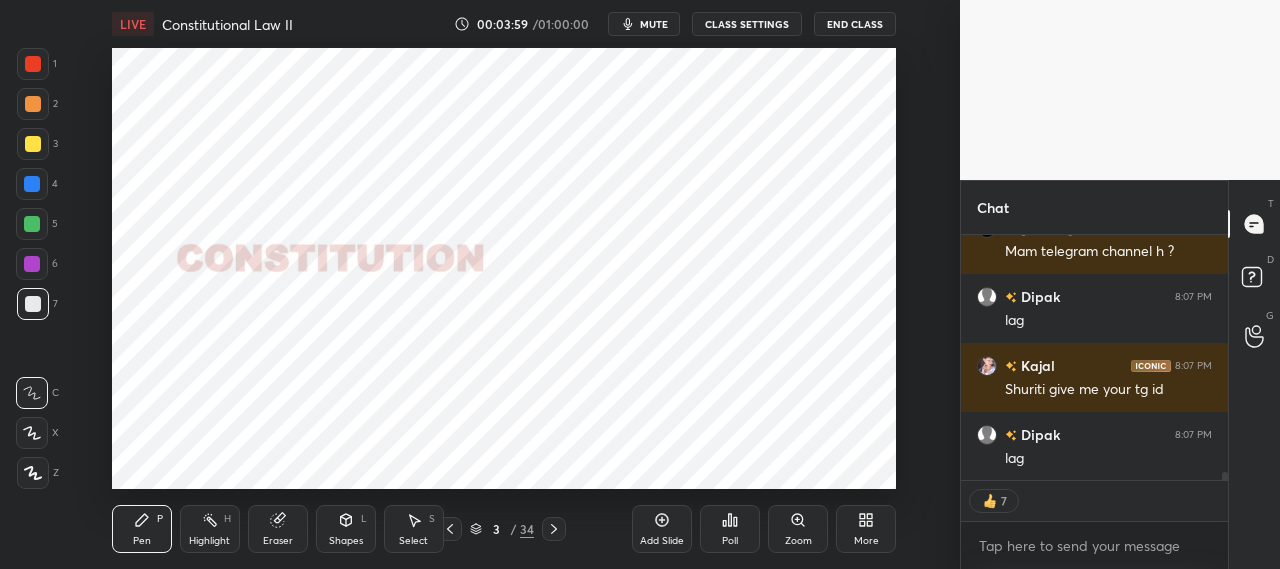 click at bounding box center (33, 64) 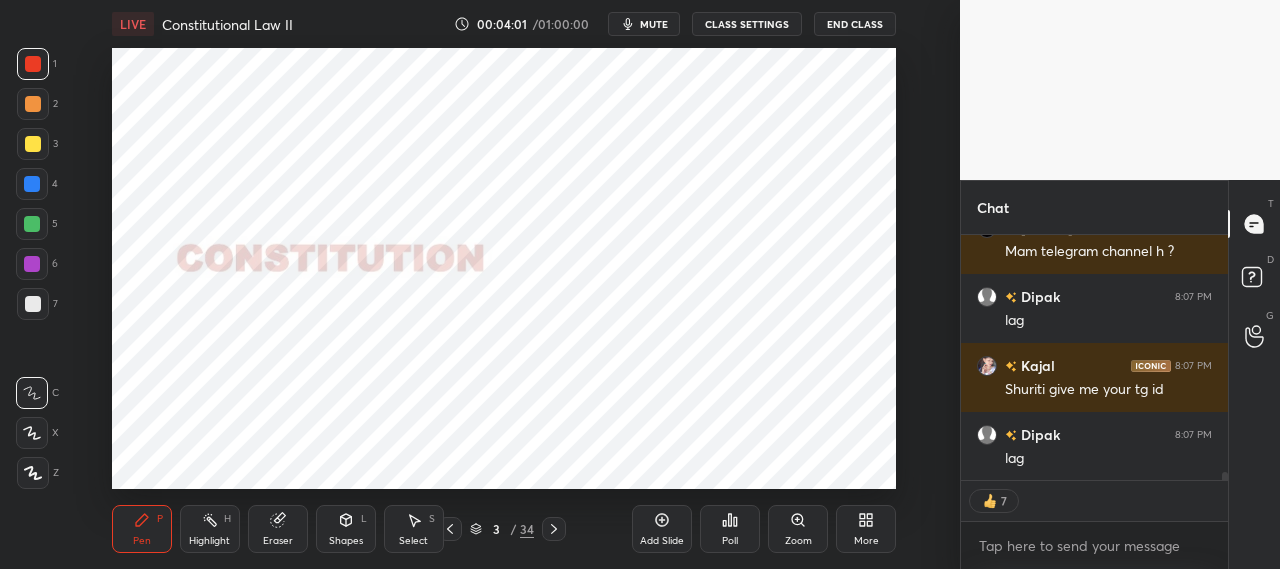 click 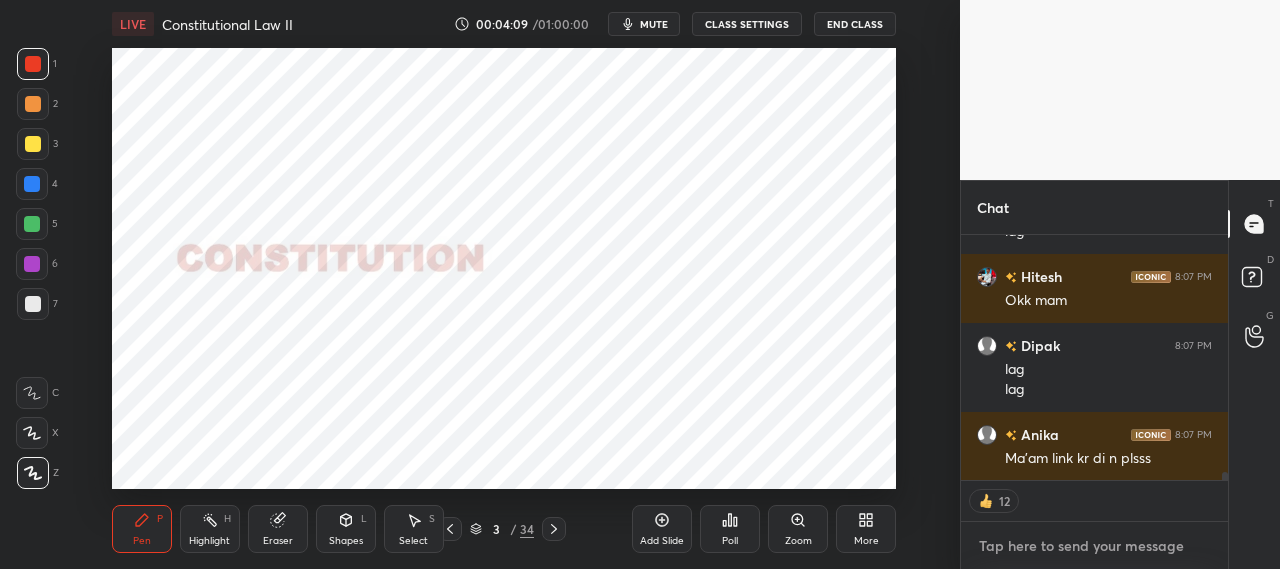 type on "x" 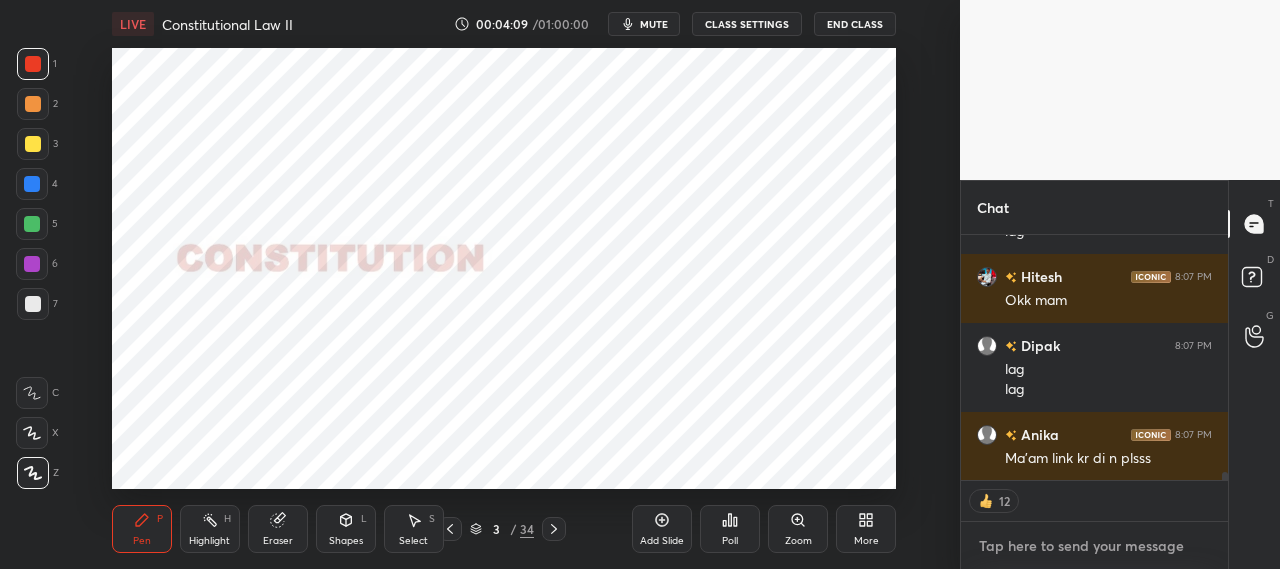 click at bounding box center (1094, 546) 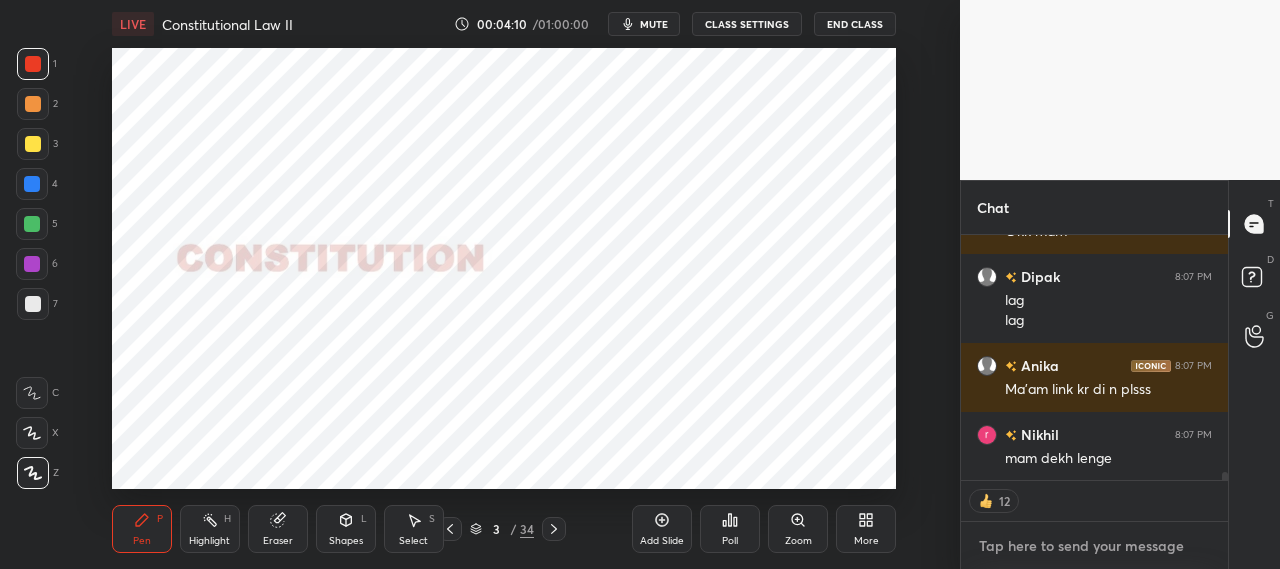paste on "https://t.me/[NAME]" 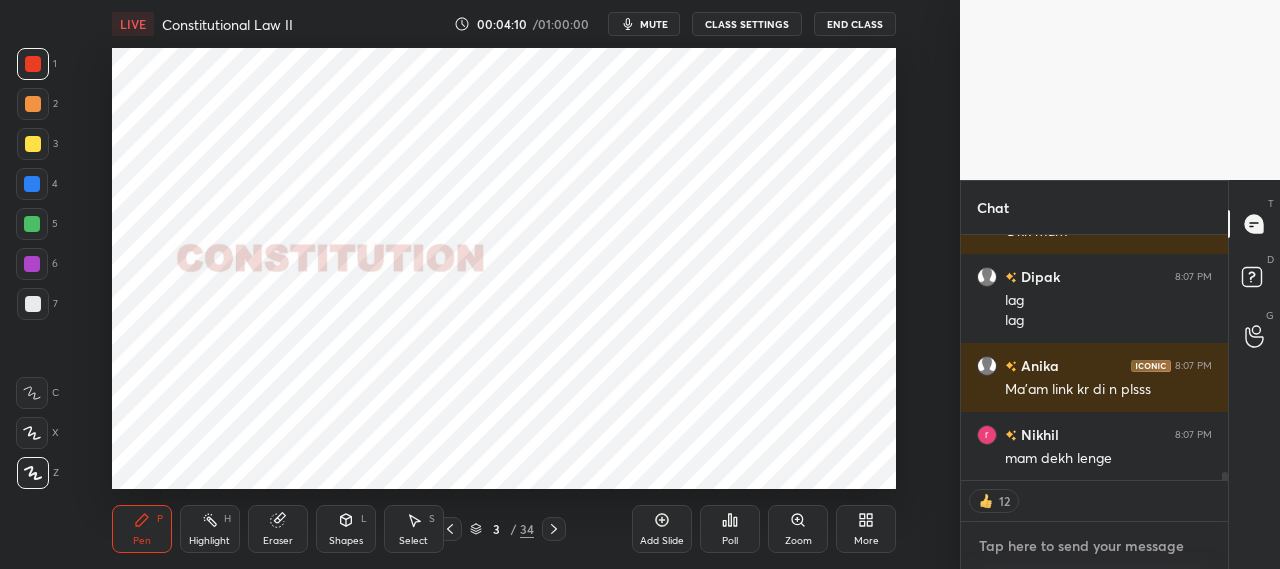 type on "https://t.me/[NAME]" 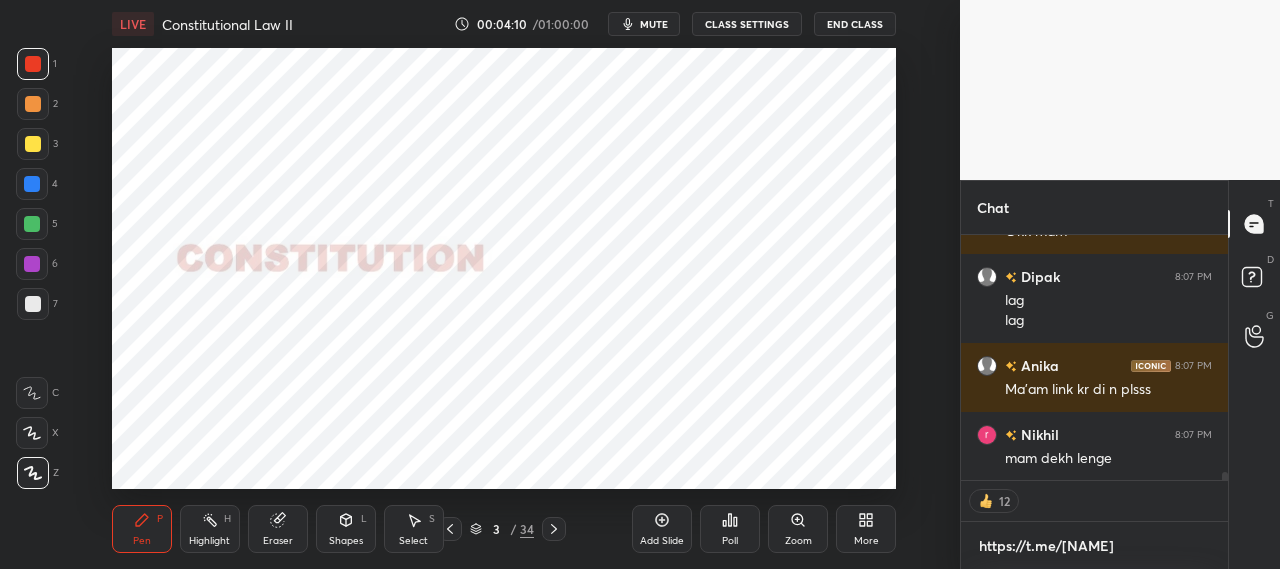 type on "x" 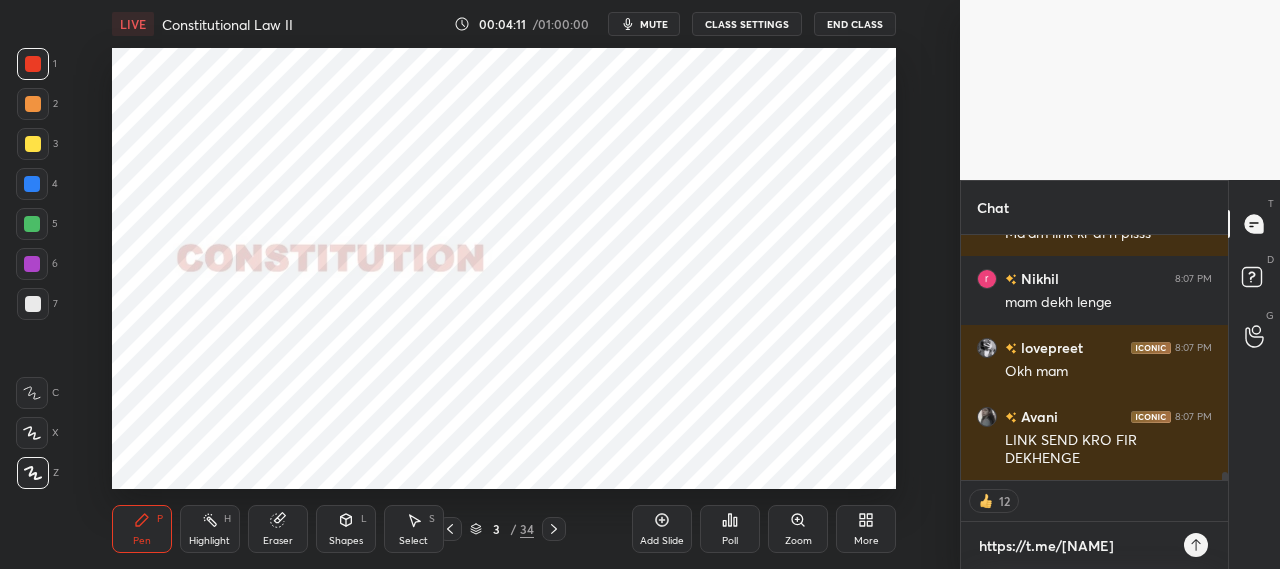type 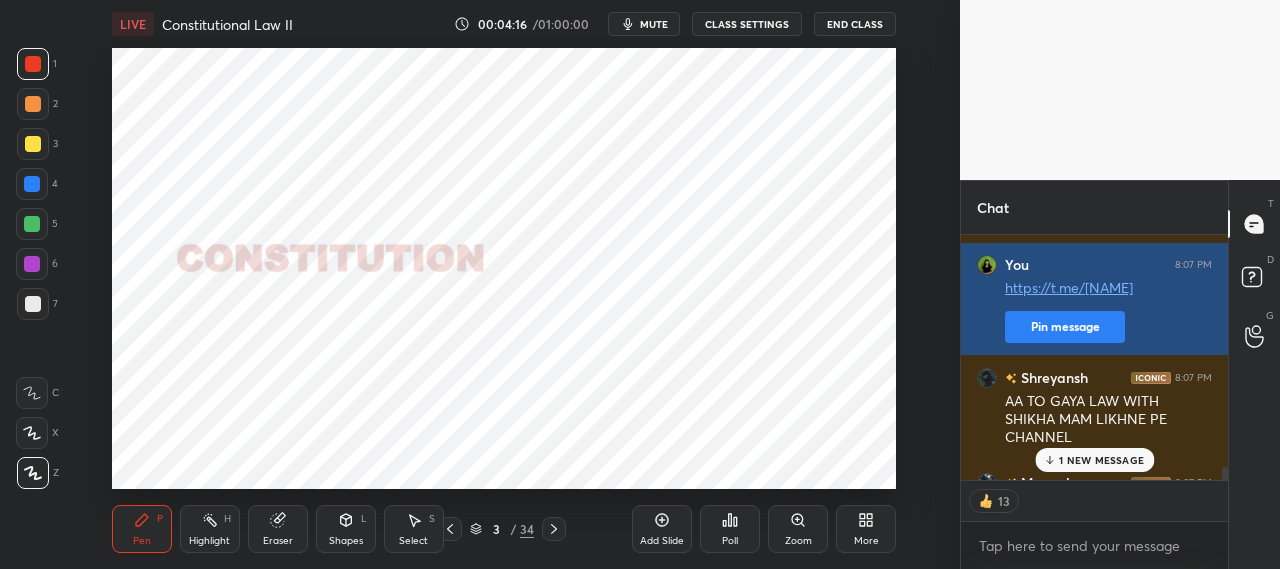 click on "Pin message" at bounding box center [1065, 327] 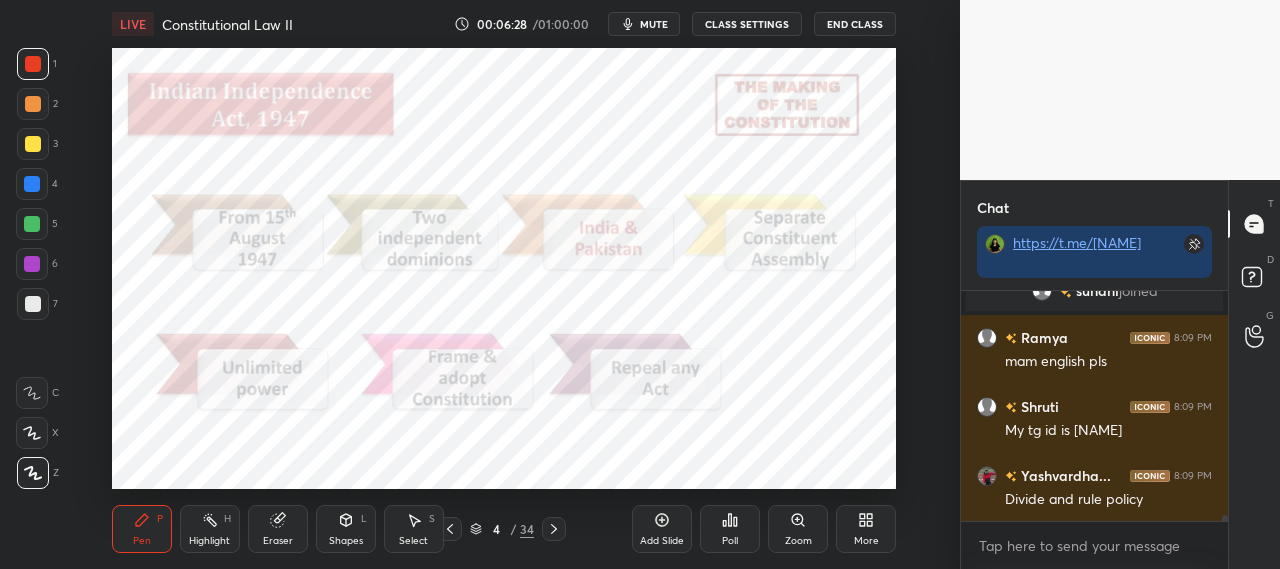 scroll, scrollTop: 9234, scrollLeft: 0, axis: vertical 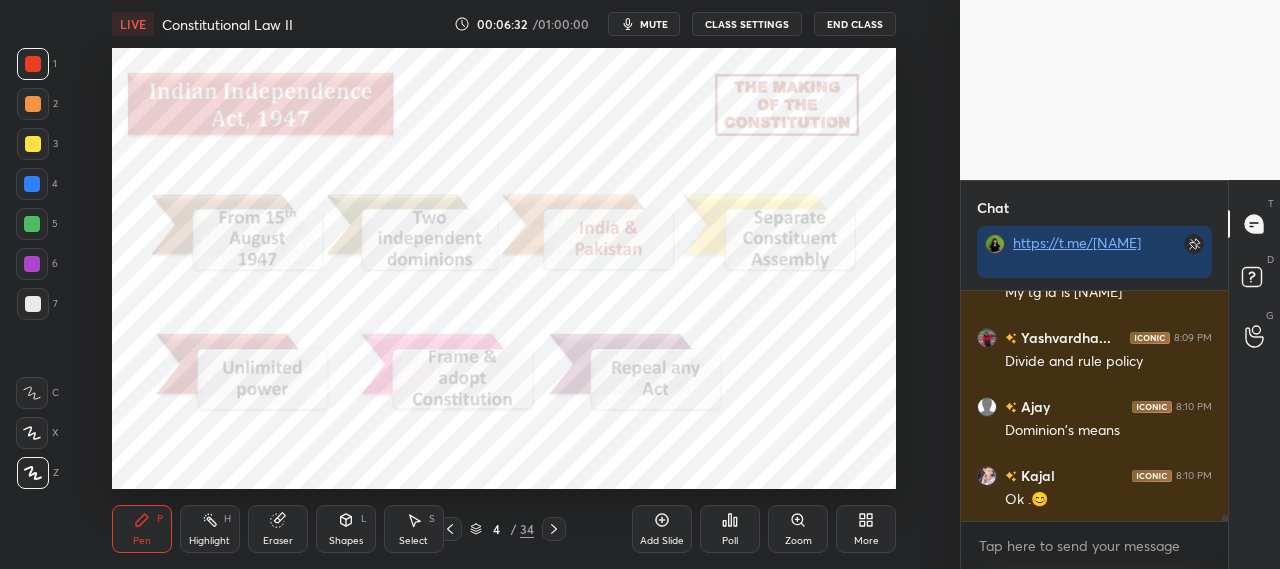 click on "Ok .😊" at bounding box center (1108, 500) 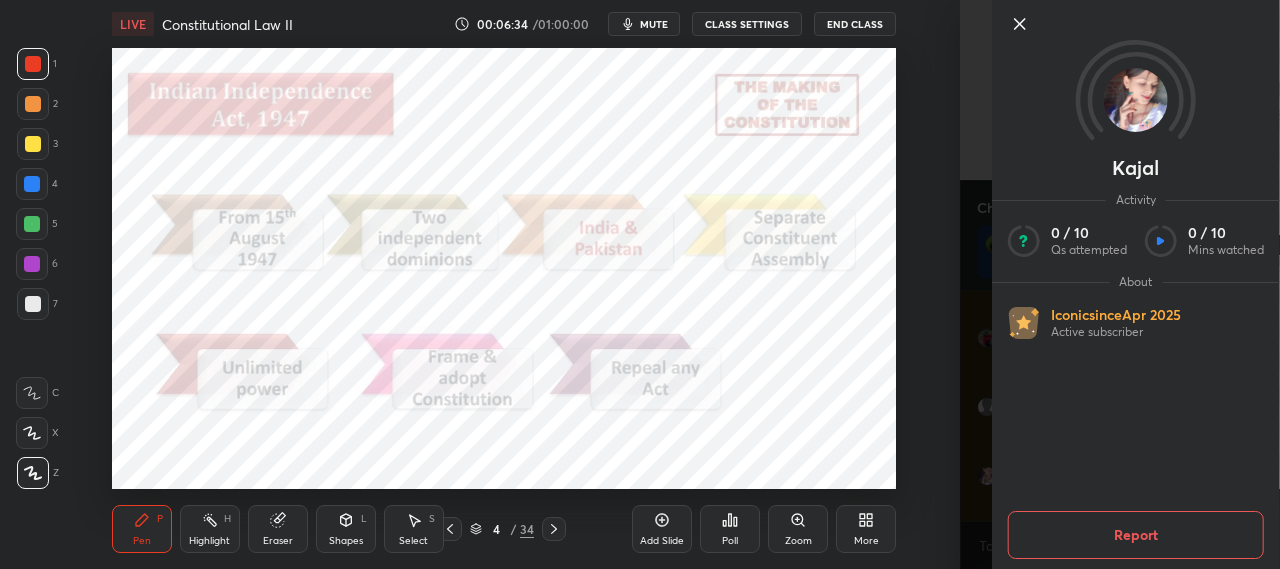 click 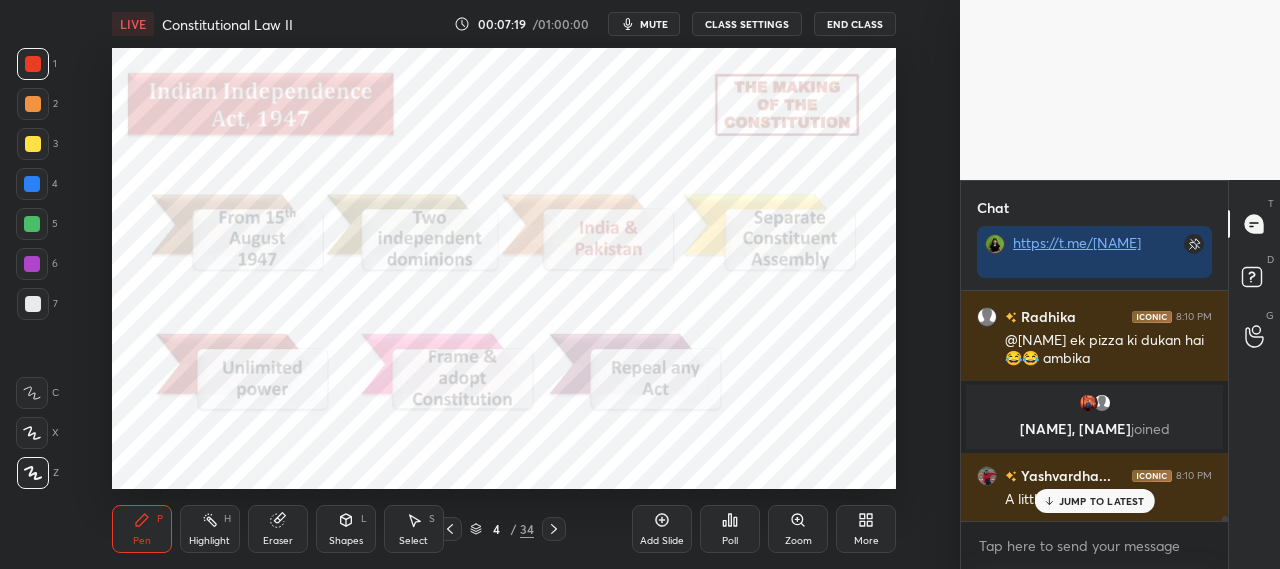 scroll, scrollTop: 9608, scrollLeft: 0, axis: vertical 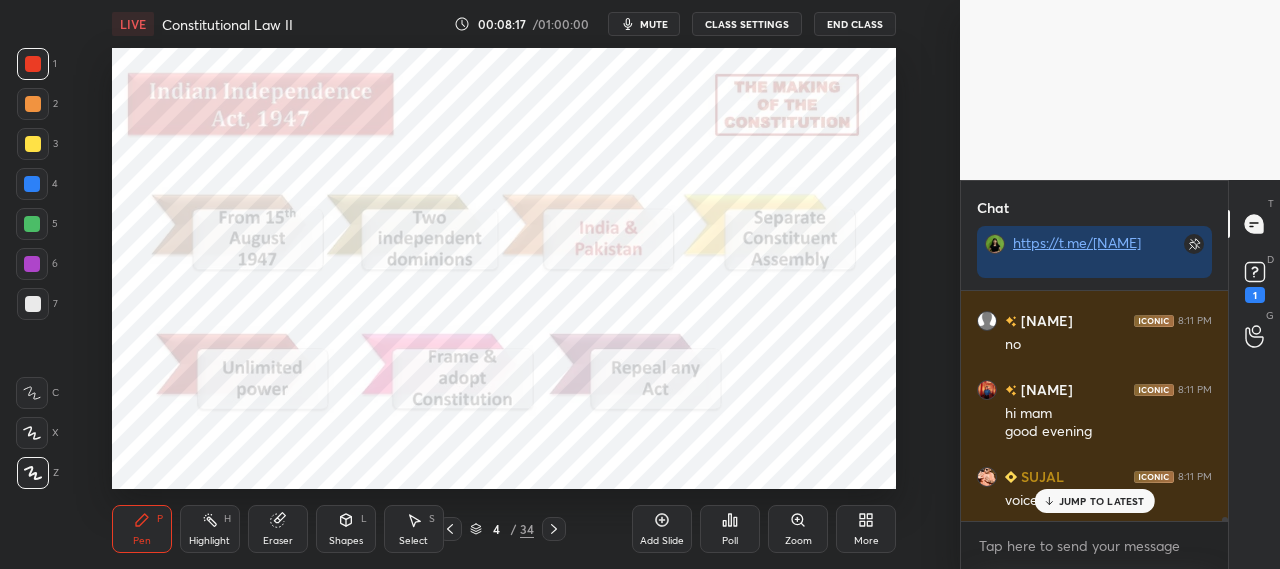 click on "JUMP TO LATEST" at bounding box center (1102, 501) 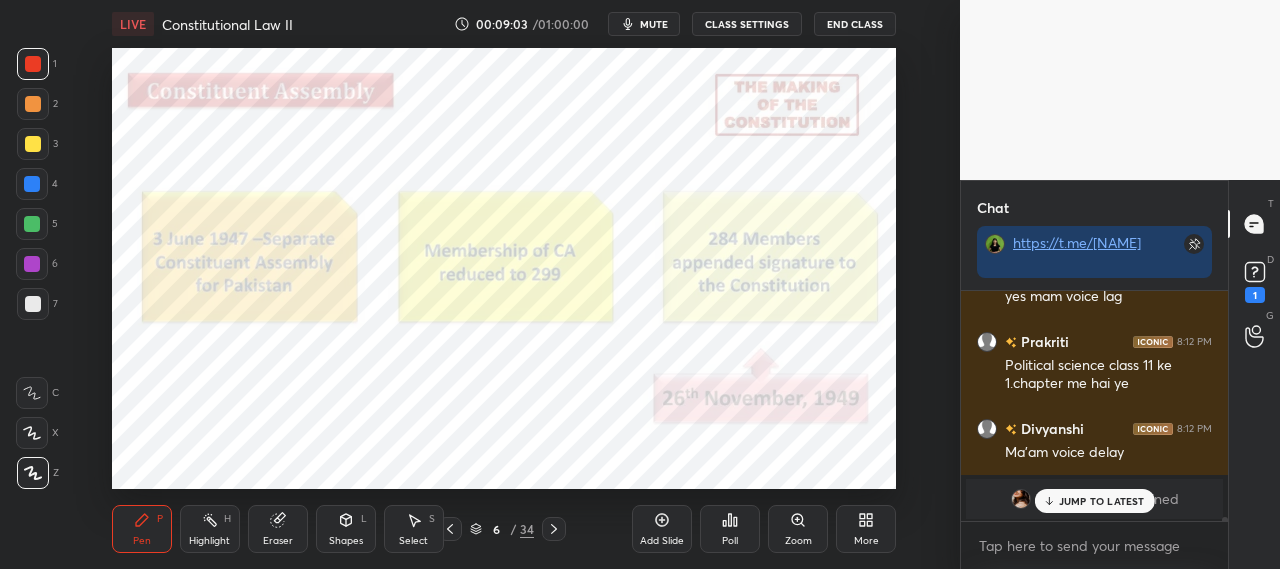 scroll, scrollTop: 13776, scrollLeft: 0, axis: vertical 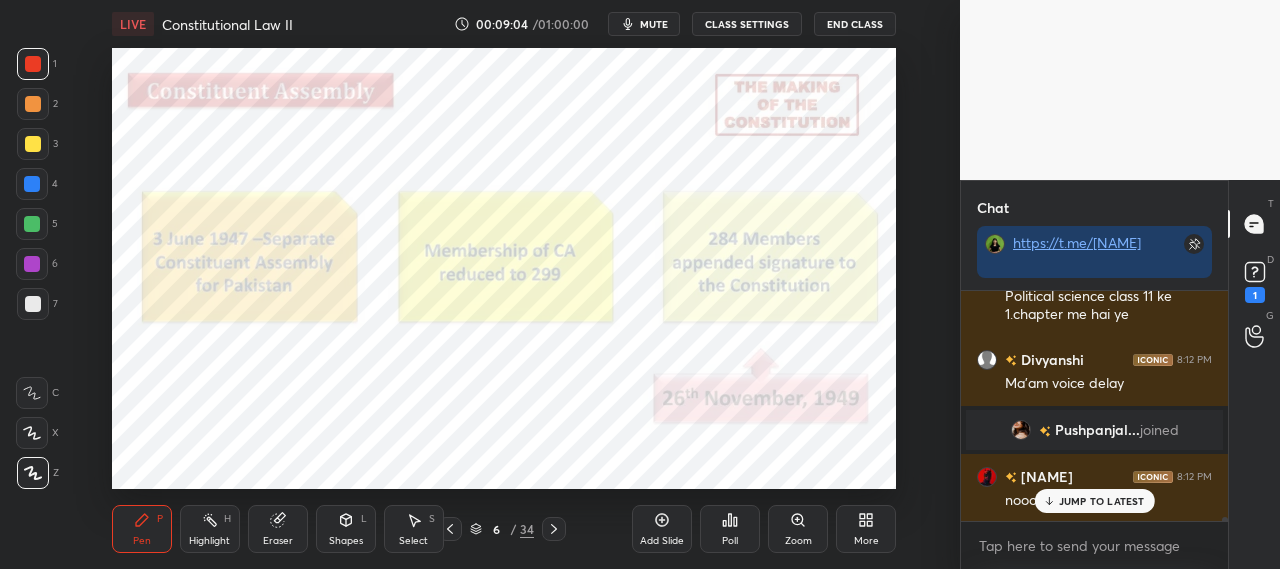 click on "JUMP TO LATEST" at bounding box center (1102, 501) 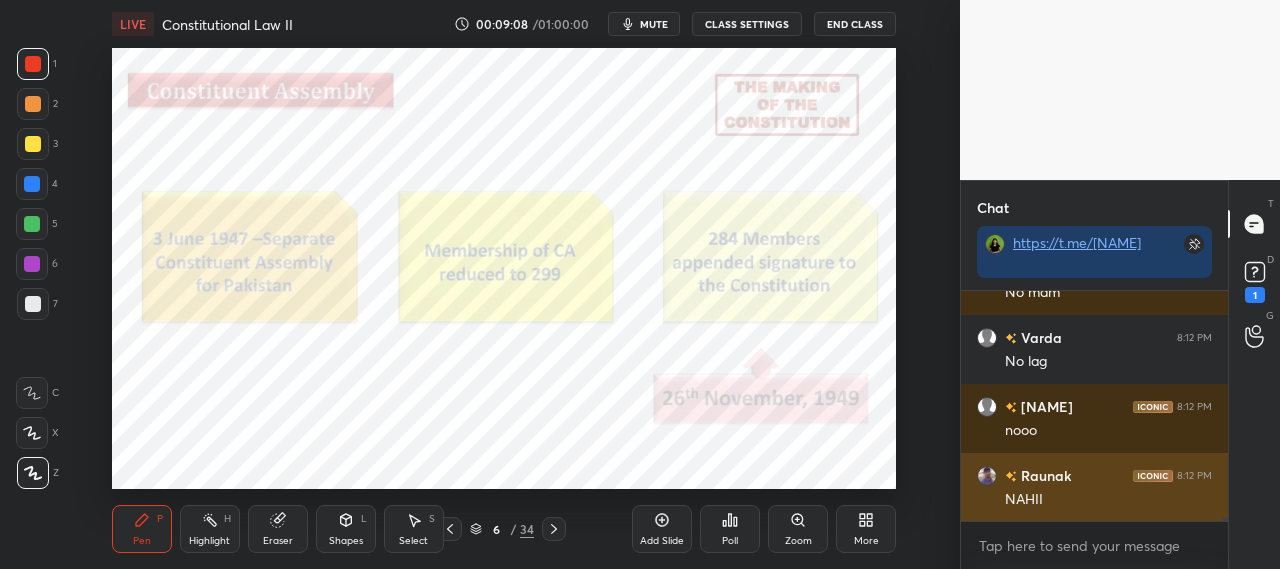 scroll, scrollTop: 14466, scrollLeft: 0, axis: vertical 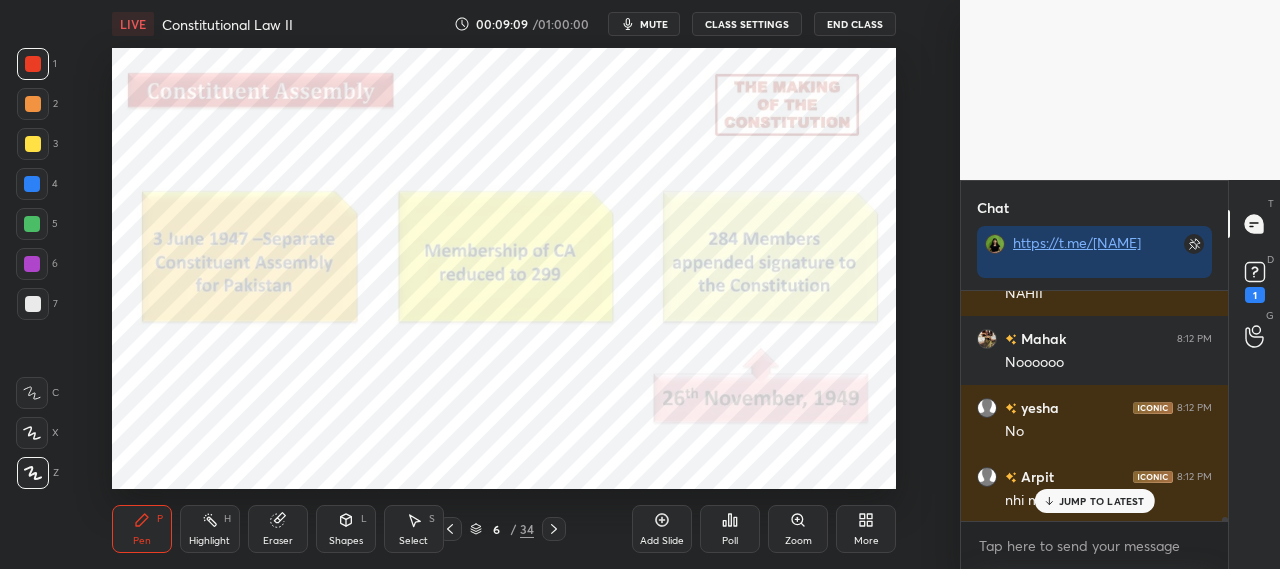 click on "Prakriti 8:12 PM Political science class 11 ke 1.chapter me hai ye Divyanshi 8:12 PM Ma'am voice delay Pushpanjal...  joined Bhupendr 8:12 PM noooooo Medhansh 8:12 PM yup Meena 8:12 PM No Richa 8:12 PM No Varsha 8:12 PM No mam Varda 8:12 PM No lag INSHA 8:12 PM nooo Raunak 8:12 PM NAHII Mahak 8:12 PM Noooooo yesha 8:12 PM No Arpit 8:12 PM nhi mam JUMP TO LATEST" at bounding box center (1094, 406) 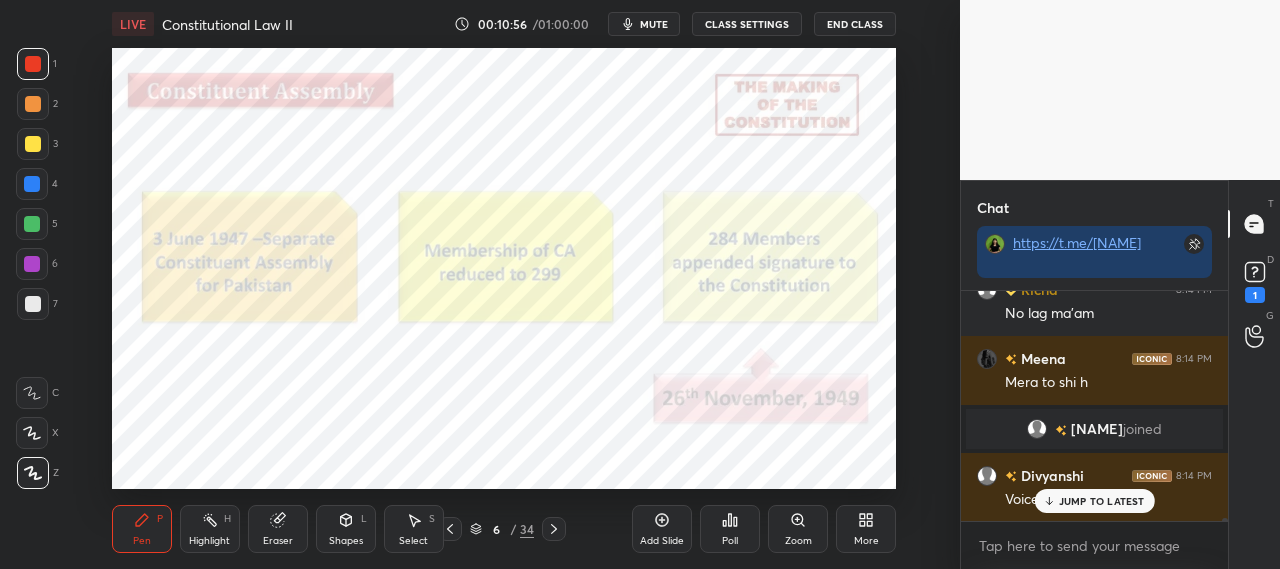 scroll, scrollTop: 17034, scrollLeft: 0, axis: vertical 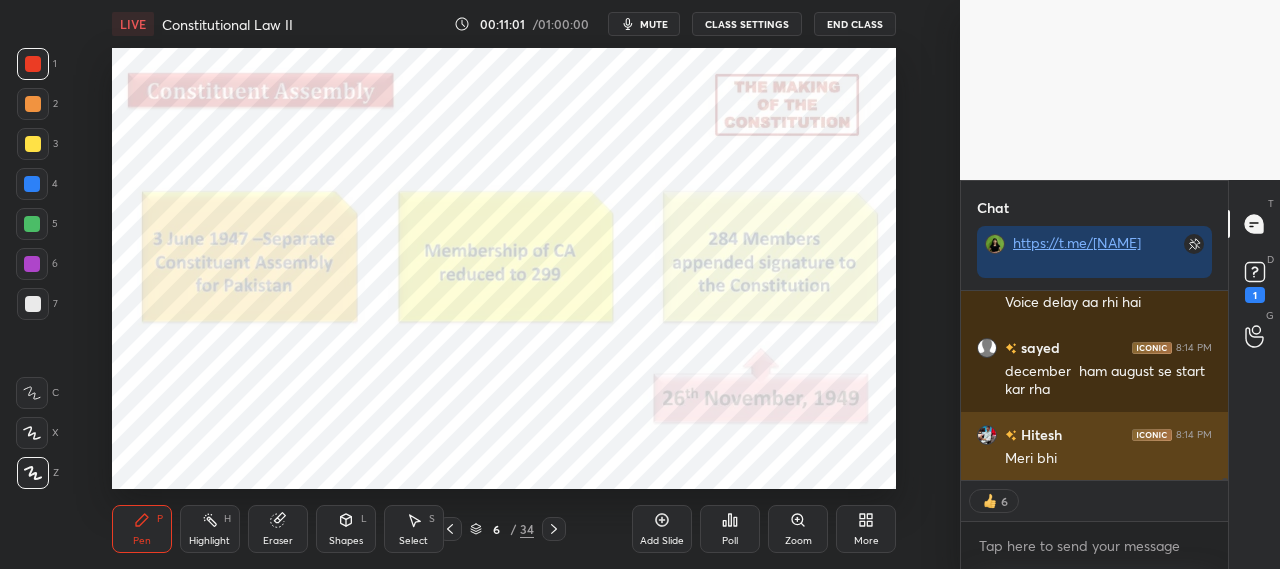 click on "Dhruvi  joined Divyanshi 8:14 PM Voice delay aa rhi hai sayed 8:14 PM december  ham august se start kar rha Hitesh 8:14 PM Meri bhi" at bounding box center (1094, 386) 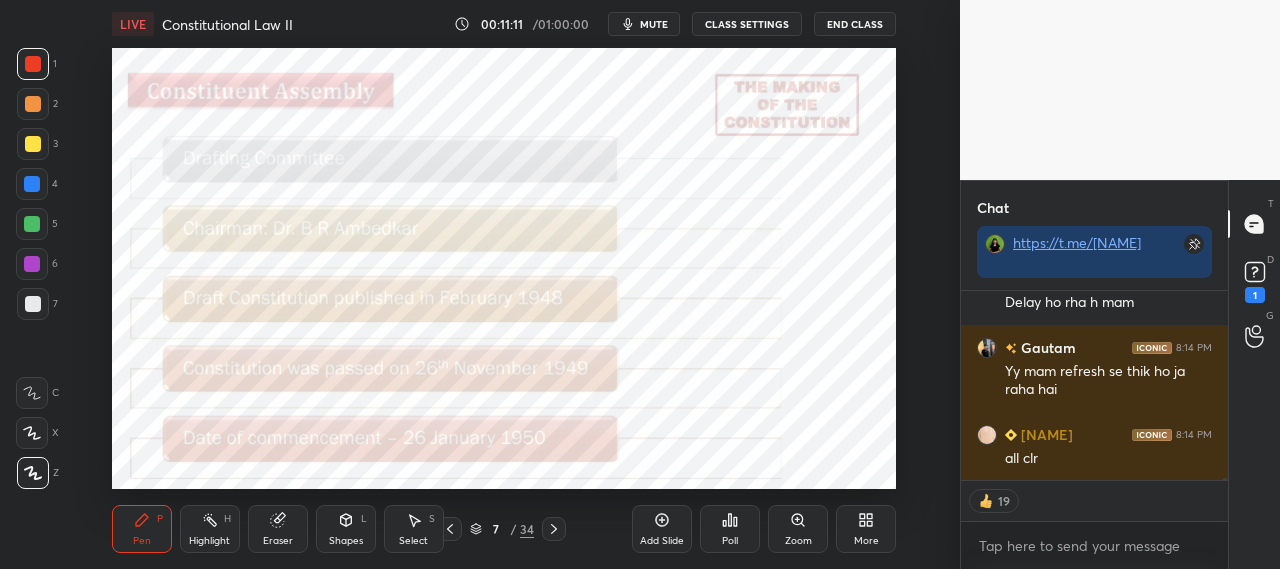 scroll, scrollTop: 17694, scrollLeft: 0, axis: vertical 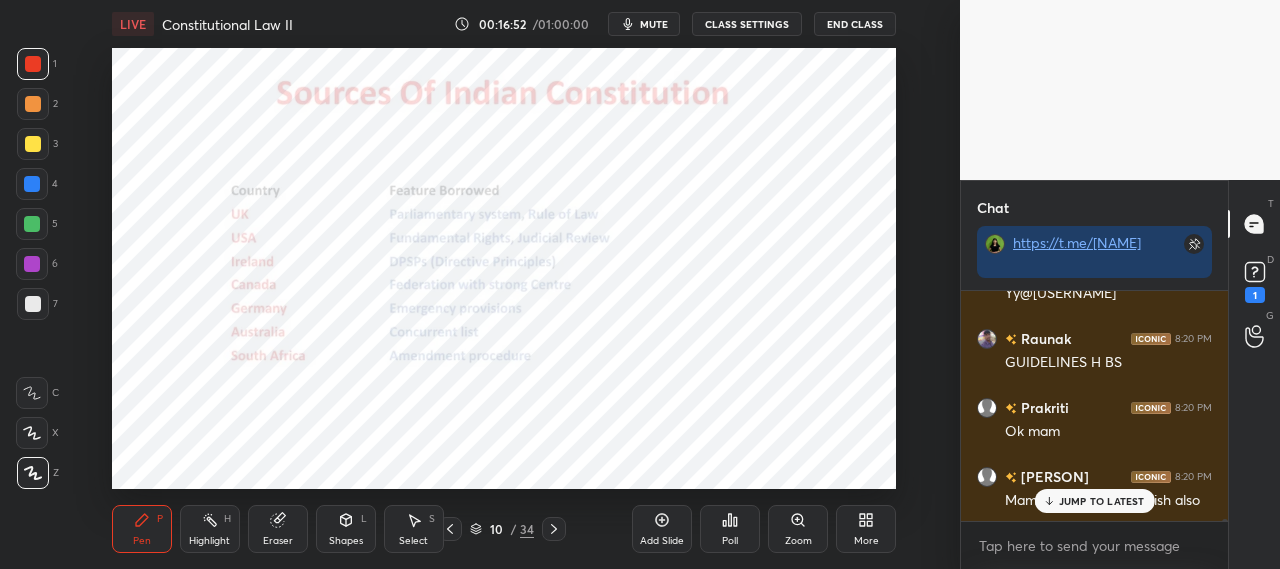 click on "JUMP TO LATEST" at bounding box center [1102, 501] 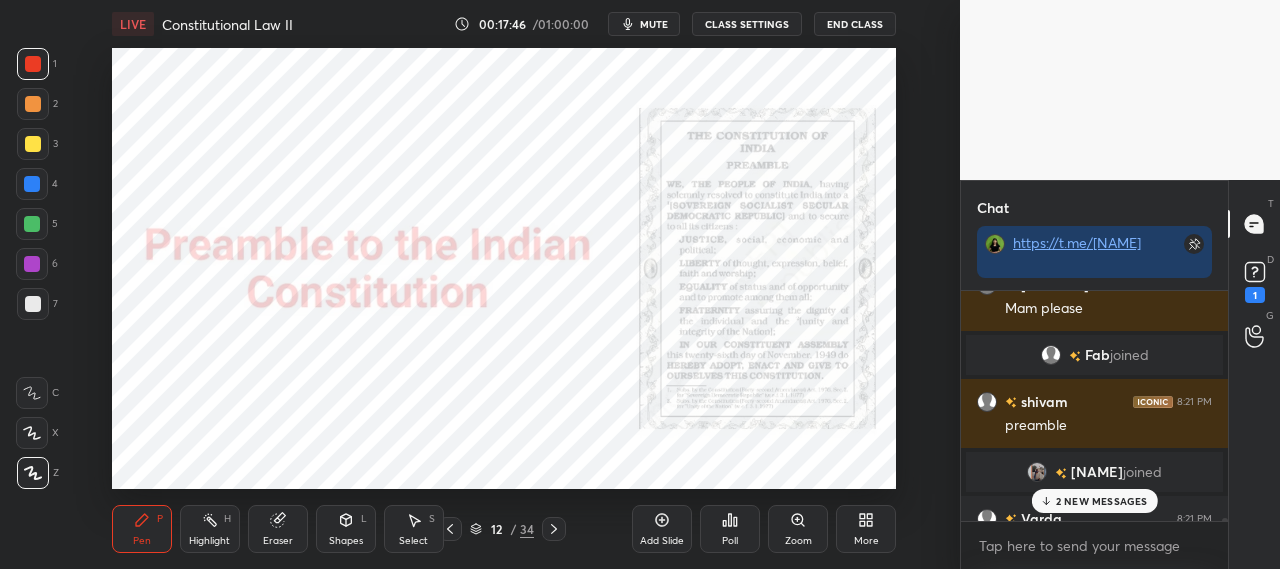 scroll, scrollTop: 21721, scrollLeft: 0, axis: vertical 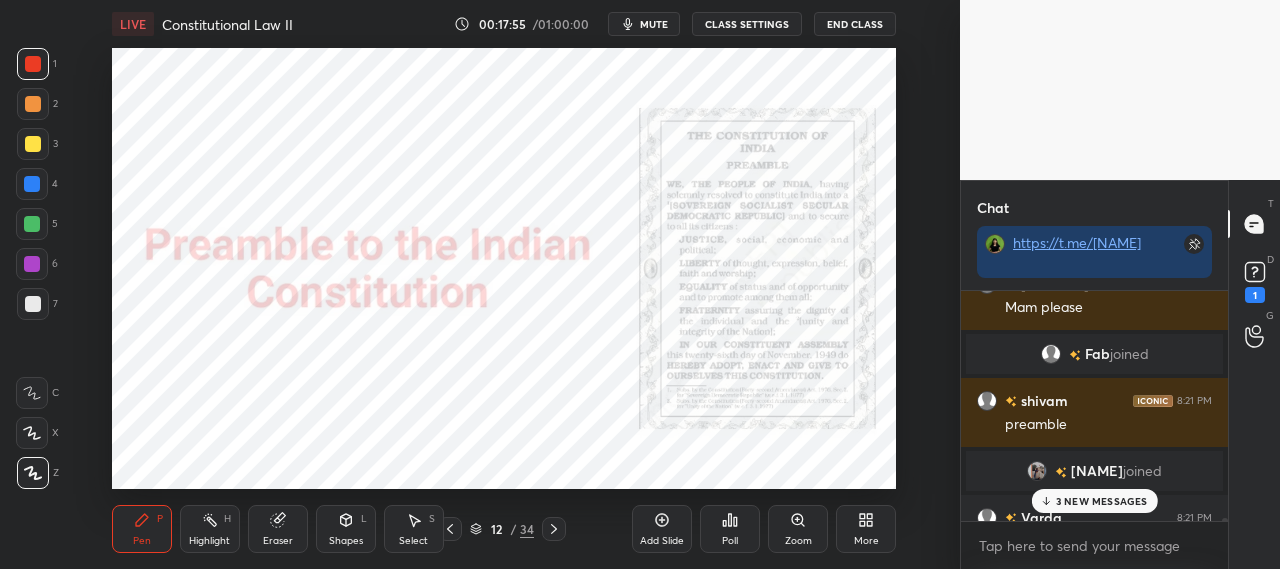 click on "3 NEW MESSAGES" at bounding box center (1102, 501) 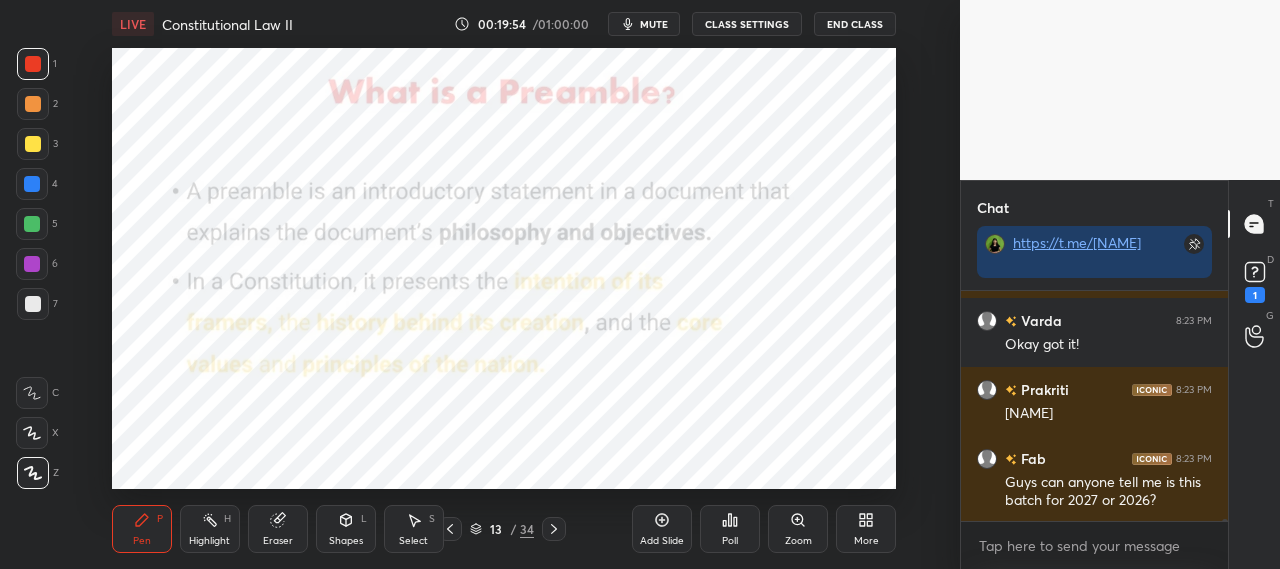 scroll, scrollTop: 23920, scrollLeft: 0, axis: vertical 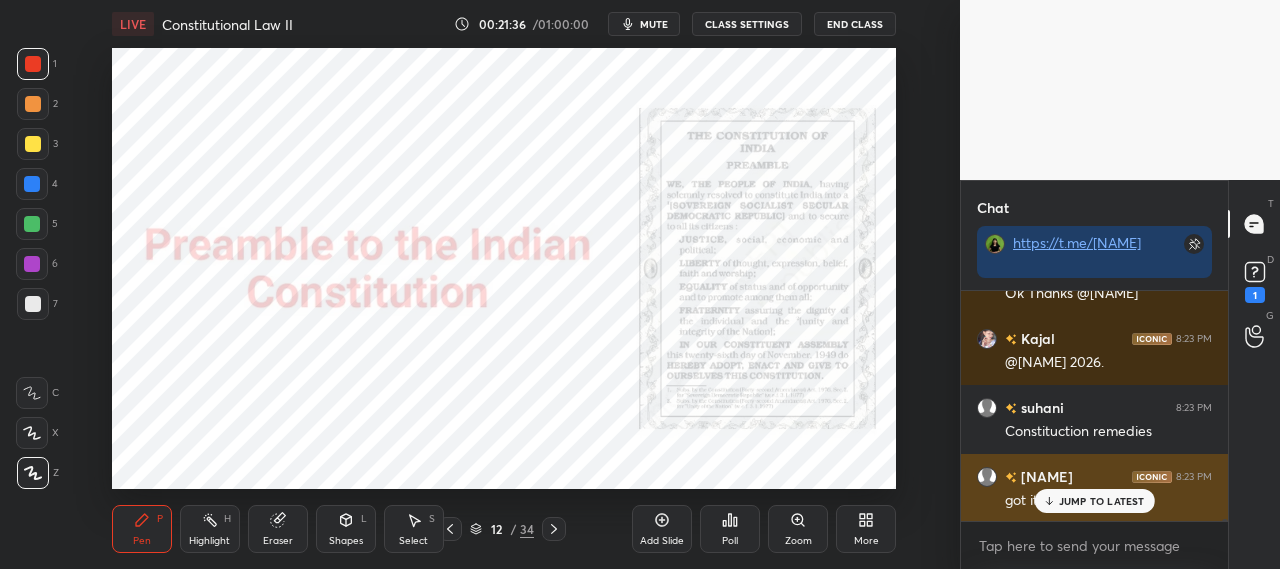 click on "JUMP TO LATEST" at bounding box center [1102, 501] 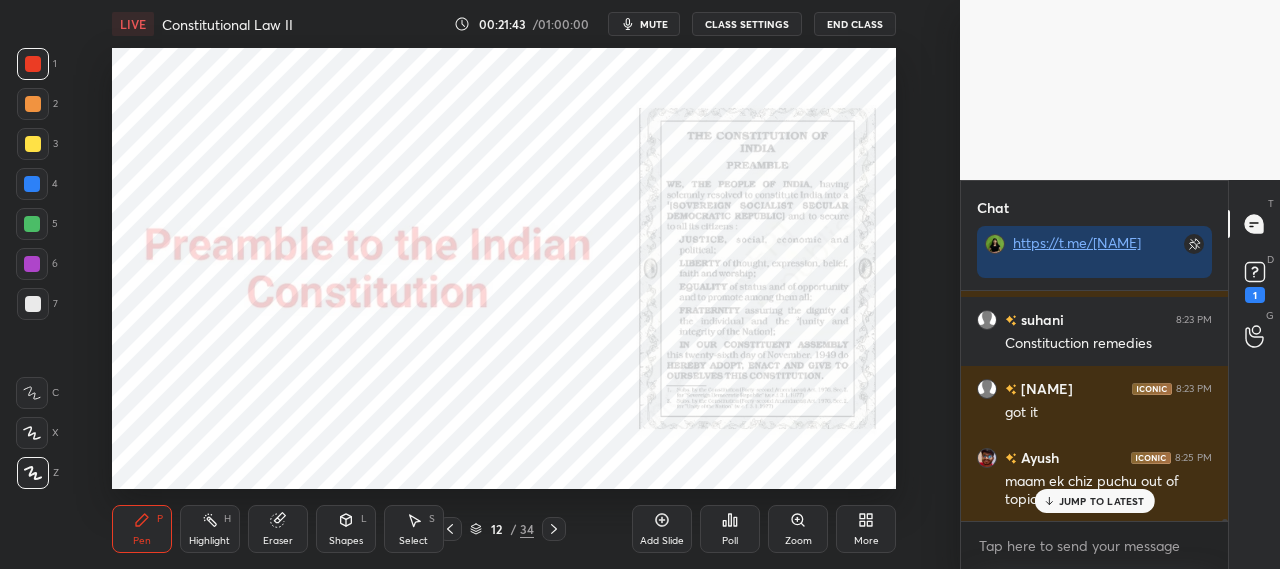 scroll, scrollTop: 24714, scrollLeft: 0, axis: vertical 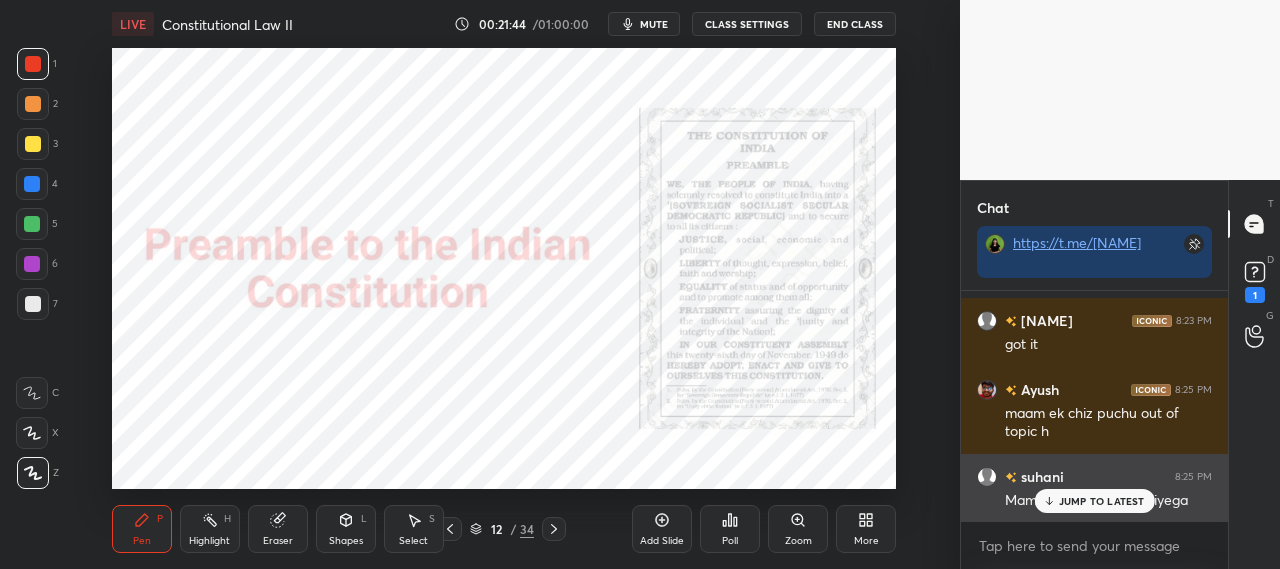 click on "JUMP TO LATEST" at bounding box center [1102, 501] 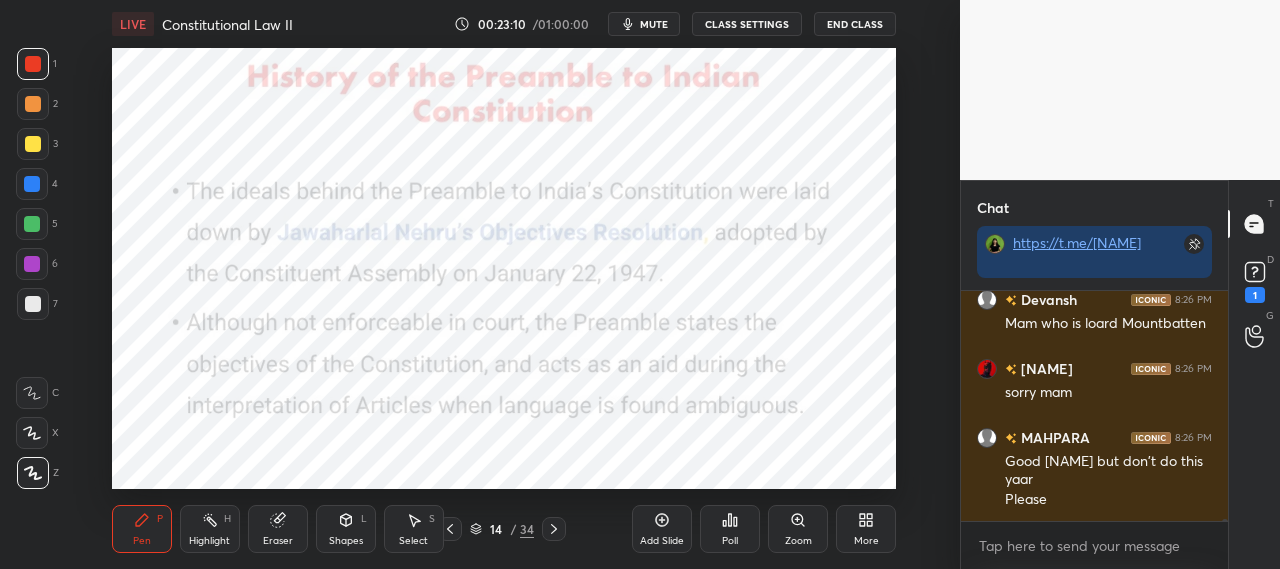 scroll, scrollTop: 26072, scrollLeft: 0, axis: vertical 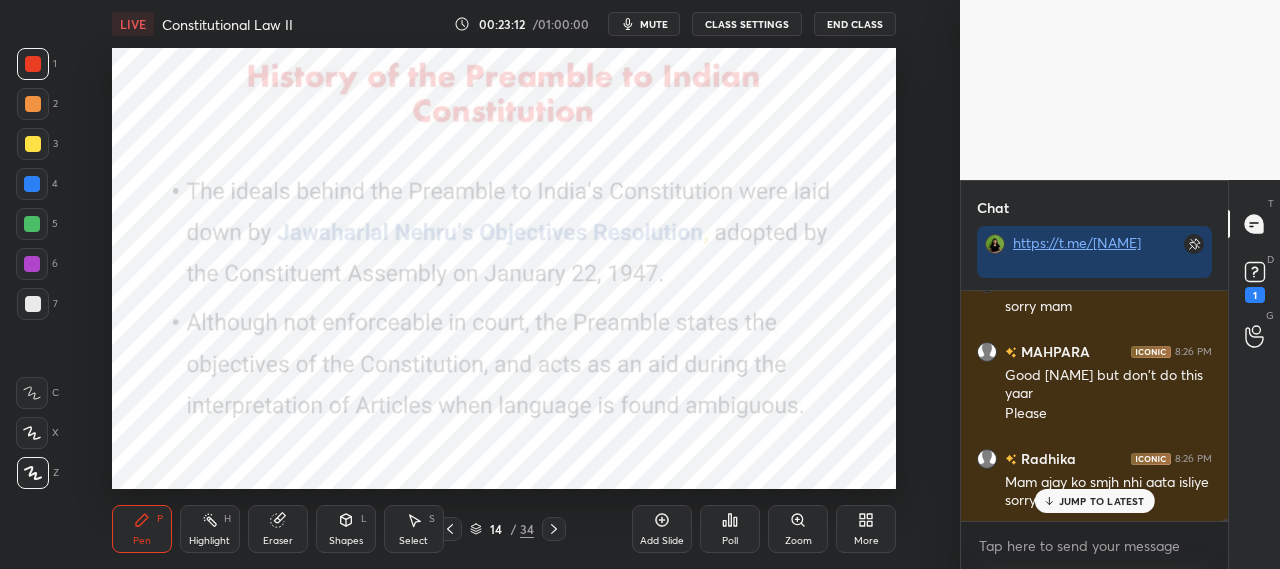 click on "JUMP TO LATEST" at bounding box center [1102, 501] 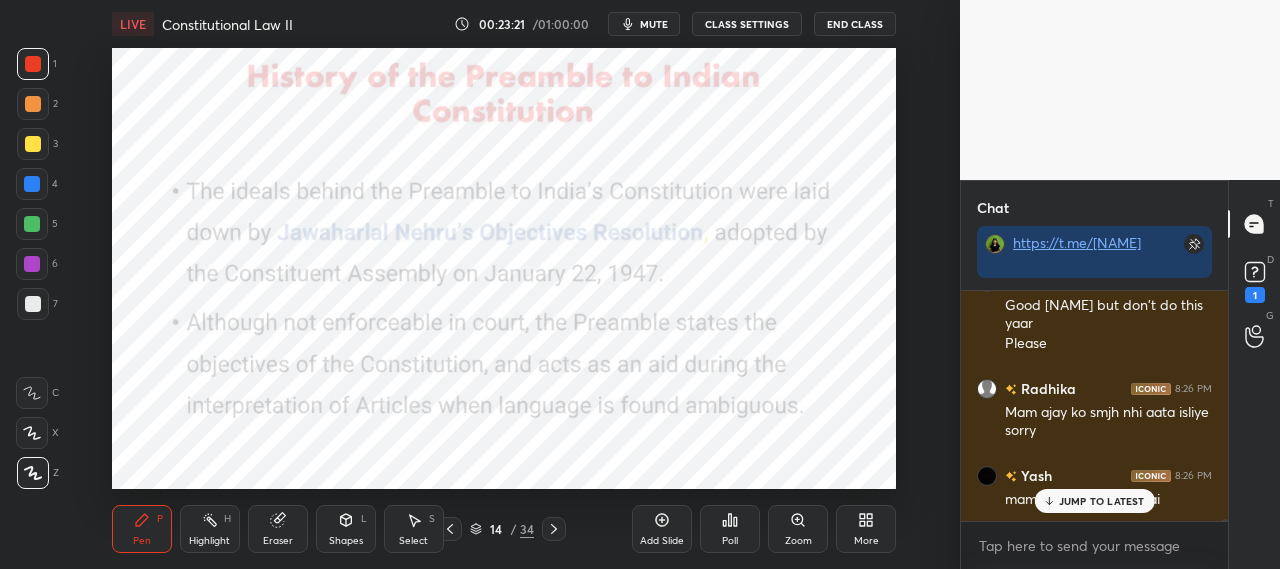 scroll, scrollTop: 26210, scrollLeft: 0, axis: vertical 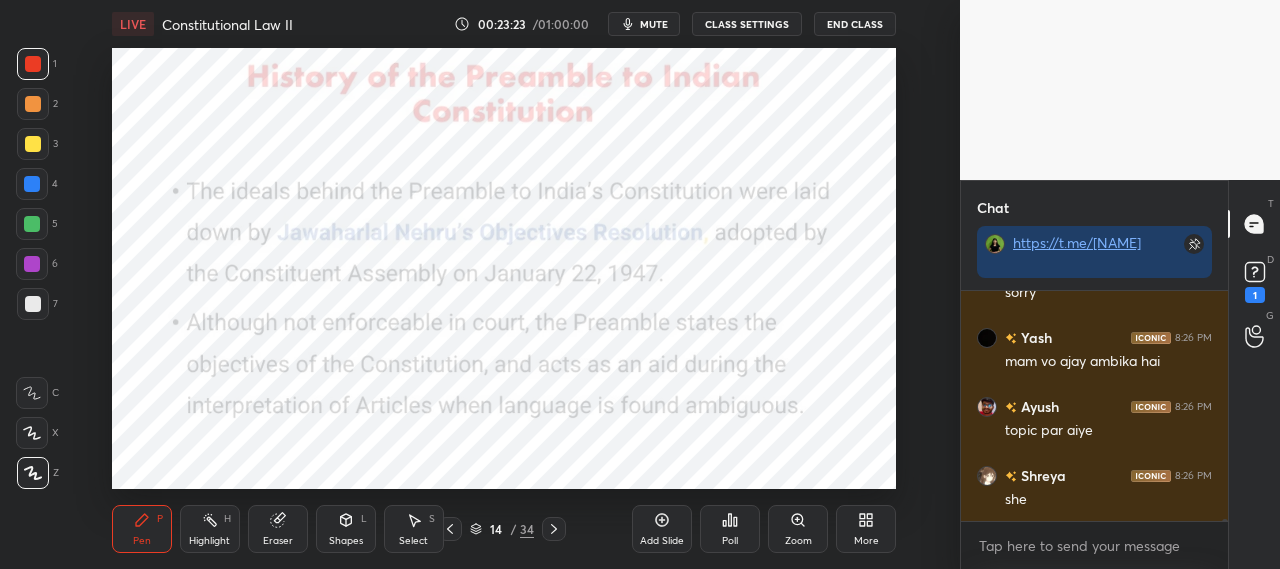 click on "MAHPARA 8:26 PM Good [NAME] but don't do this yaar Please [NAME] 8:26 PM Mam ajay ko smjh nhi aata isliye sorry Yash 8:26 PM mam vo ajay ambika hai Ayush 8:26 PM topic par aiye Shreya 8:26 PM she JUMP TO LATEST" at bounding box center [1094, 406] 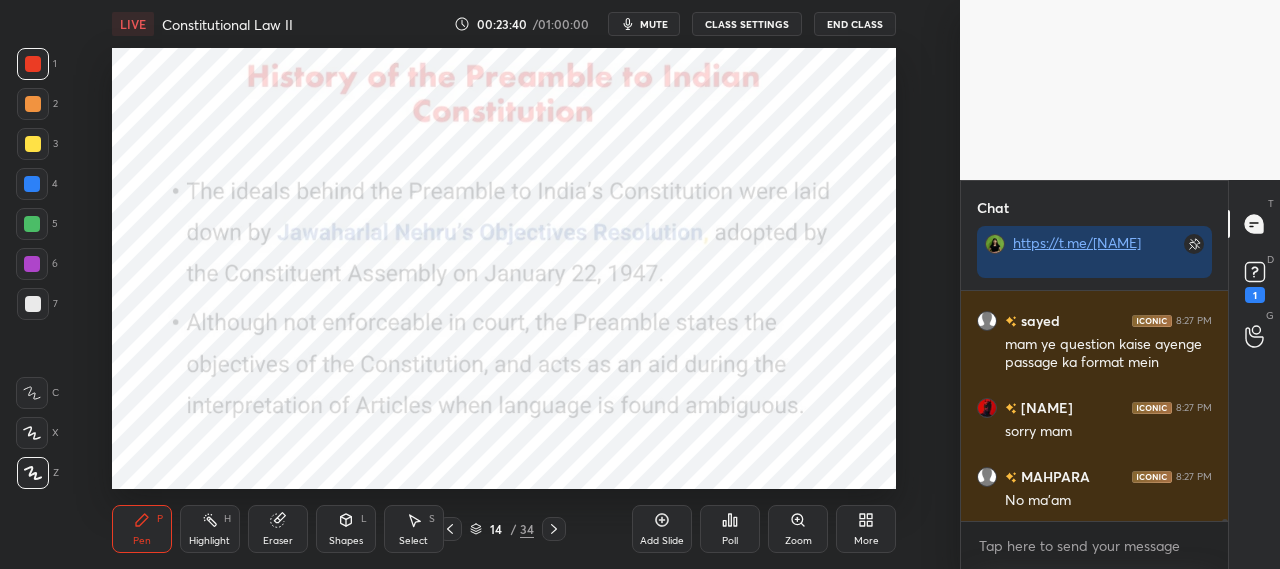 scroll, scrollTop: 26574, scrollLeft: 0, axis: vertical 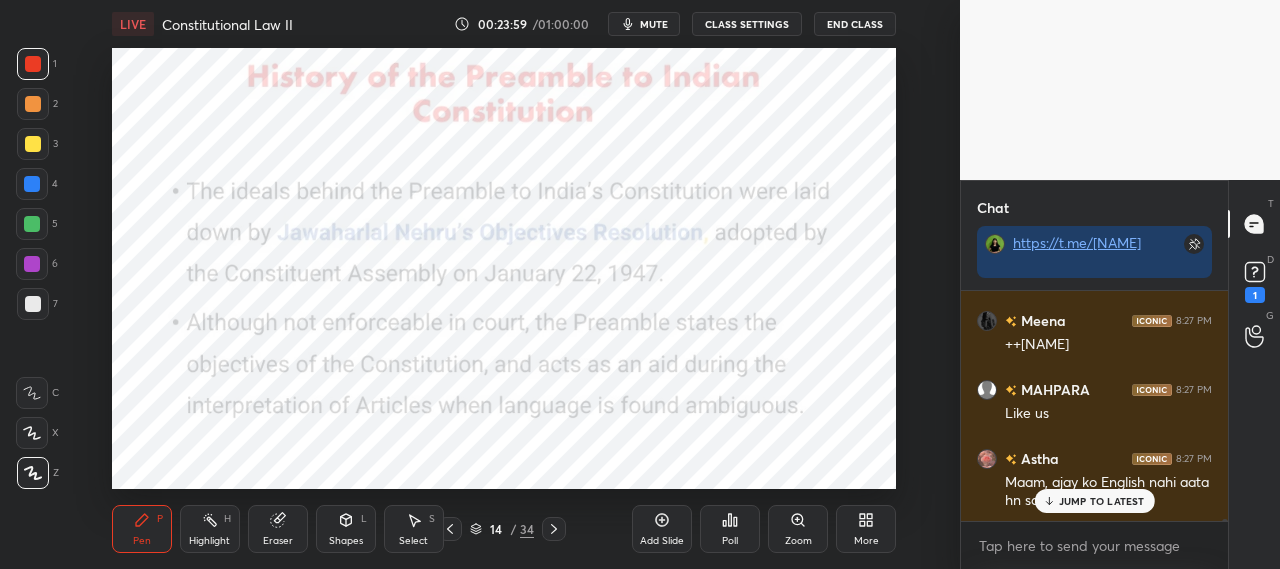 click on "JUMP TO LATEST" at bounding box center (1102, 501) 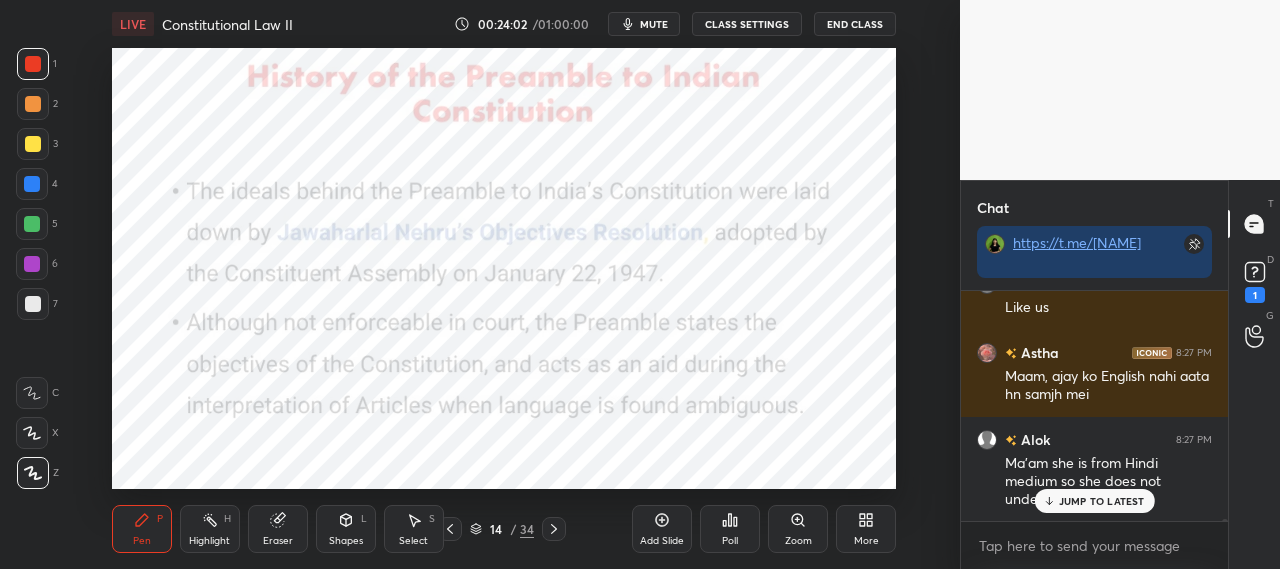 scroll, scrollTop: 27146, scrollLeft: 0, axis: vertical 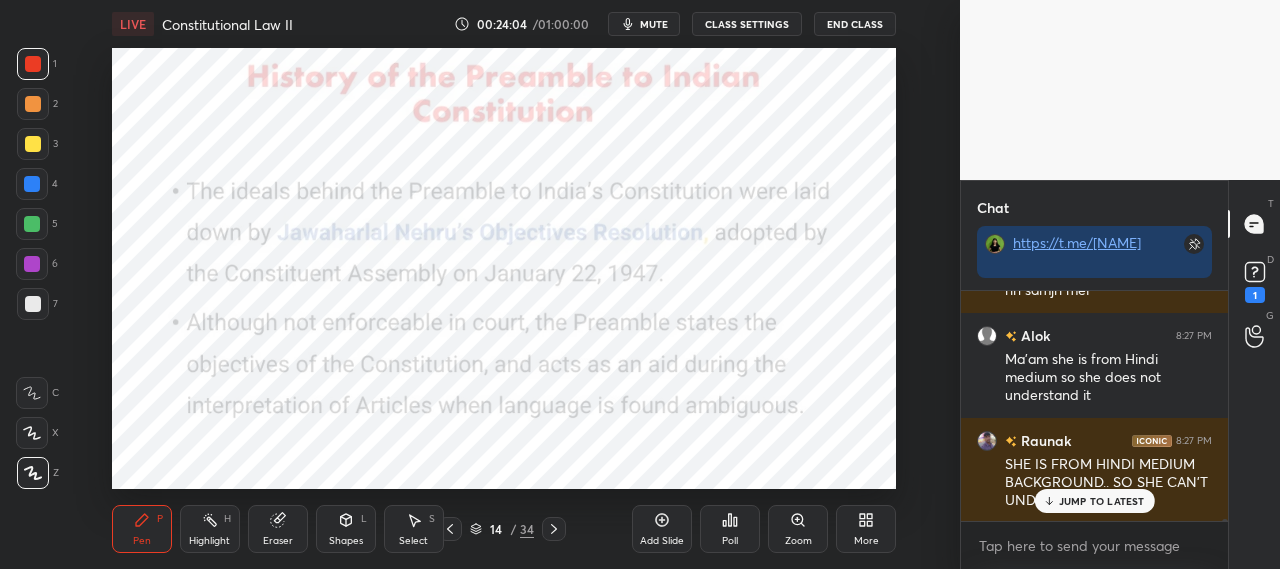 click on "JUMP TO LATEST" at bounding box center (1094, 501) 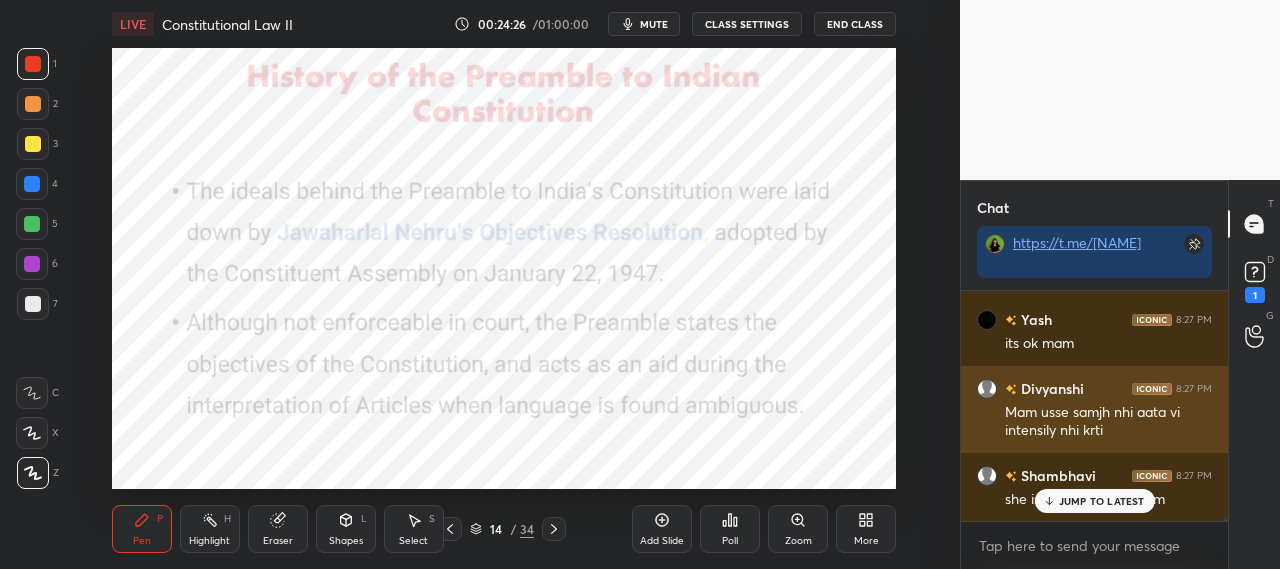scroll, scrollTop: 28064, scrollLeft: 0, axis: vertical 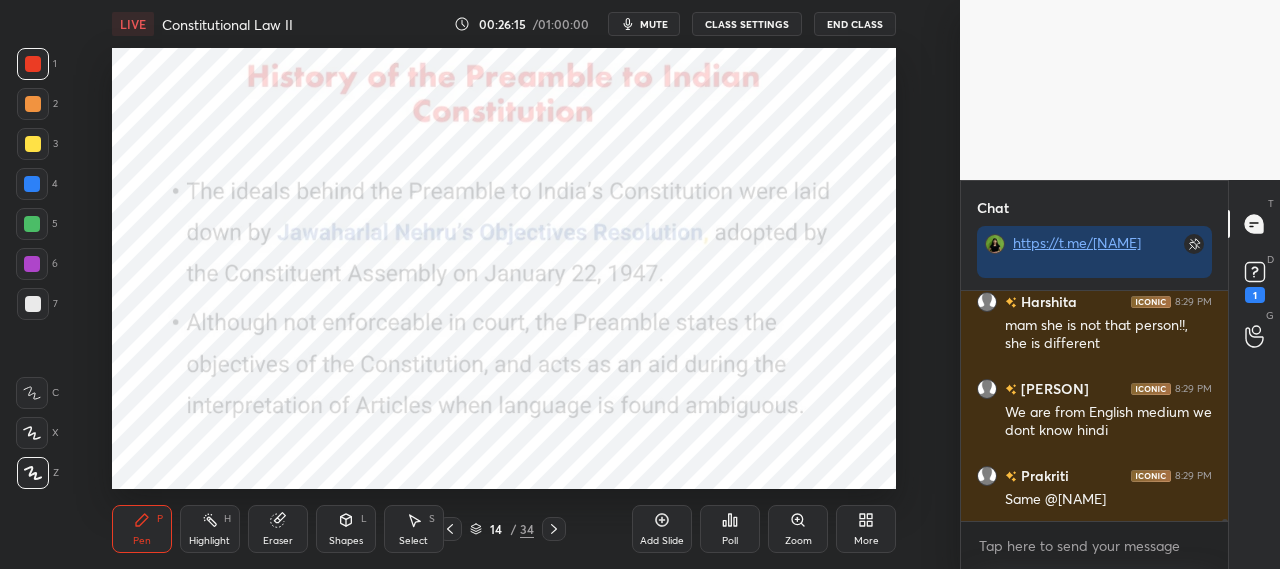 click at bounding box center [1120, 90] 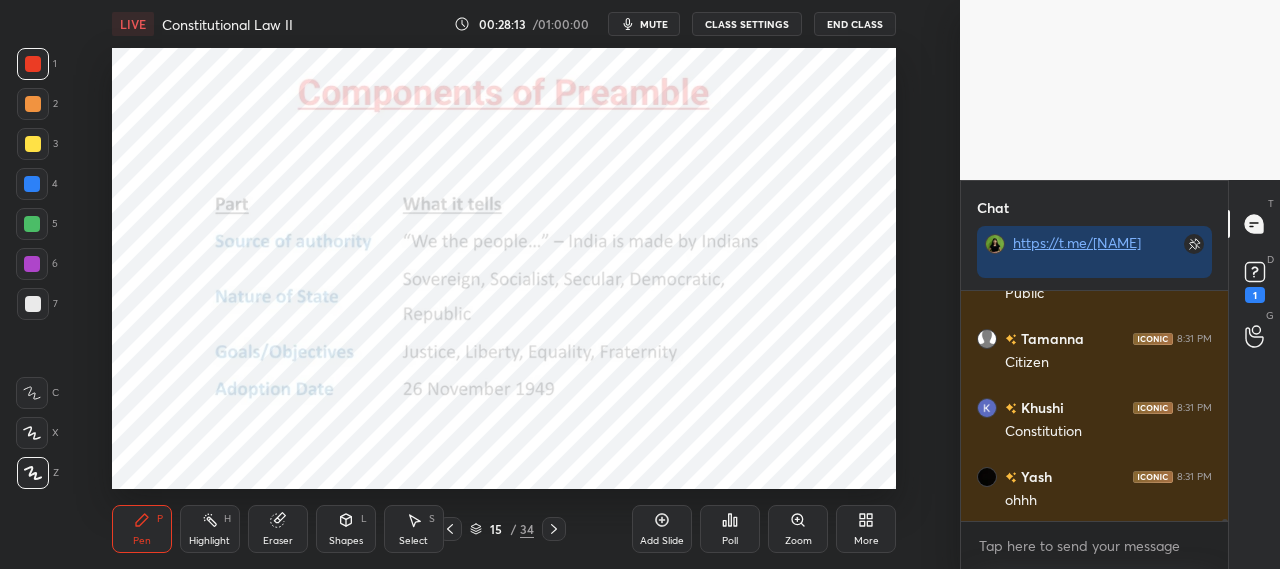 scroll, scrollTop: 30592, scrollLeft: 0, axis: vertical 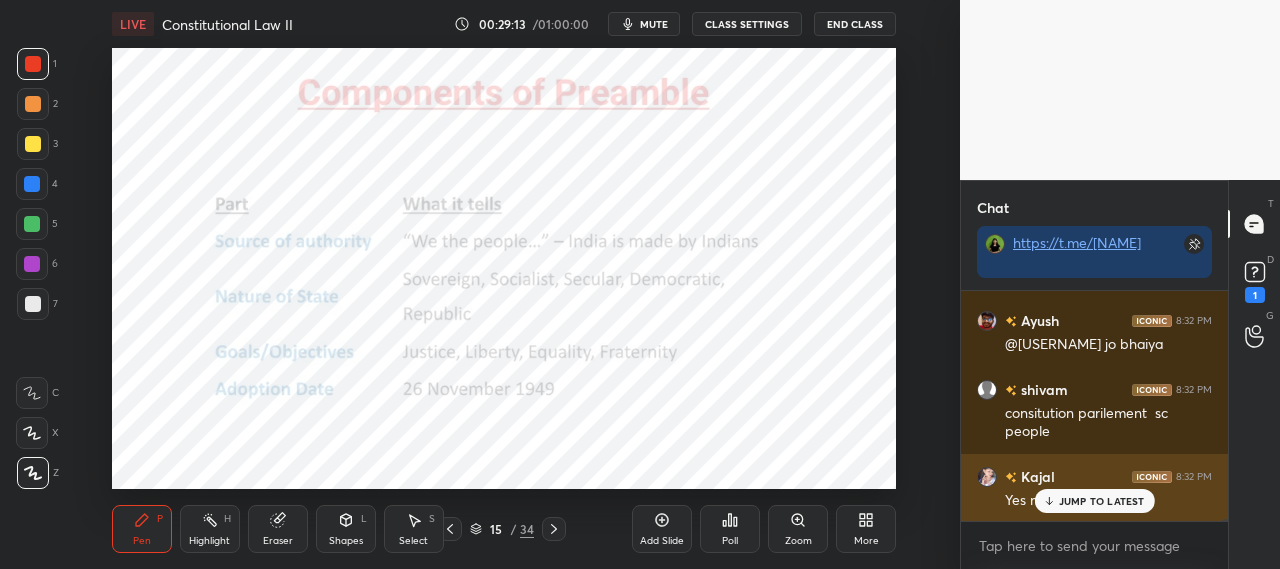 click on "JUMP TO LATEST" at bounding box center (1102, 501) 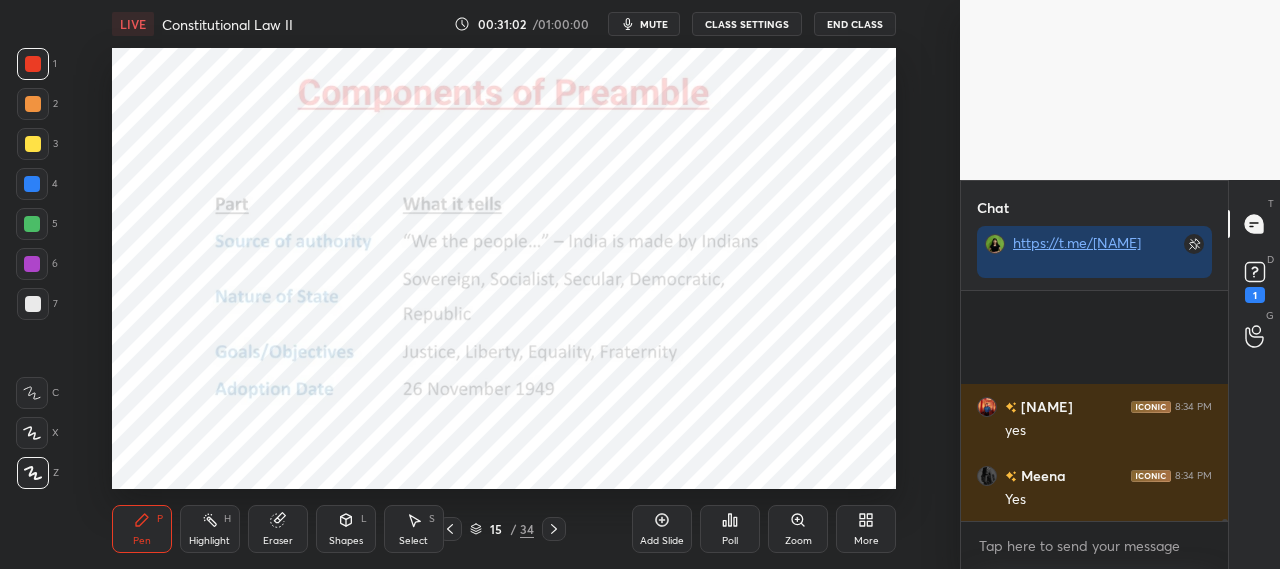 scroll, scrollTop: 31260, scrollLeft: 0, axis: vertical 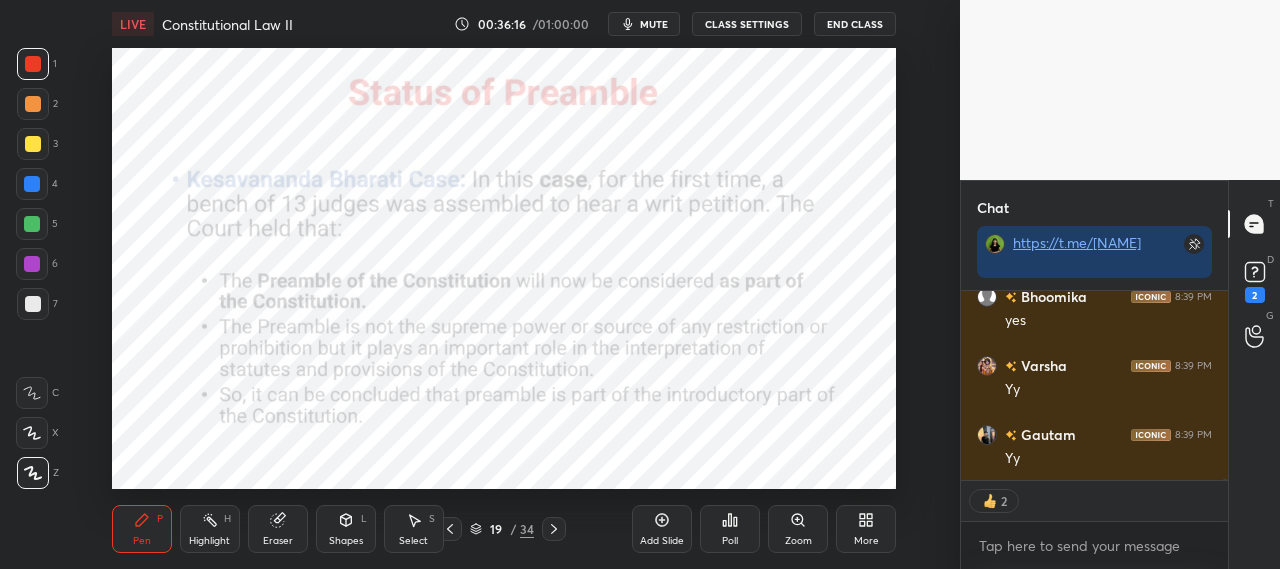 click on "LIVE Constitutional Law II 00:36:16 /  01:00:00 mute CLASS SETTINGS End Class" at bounding box center [504, 24] 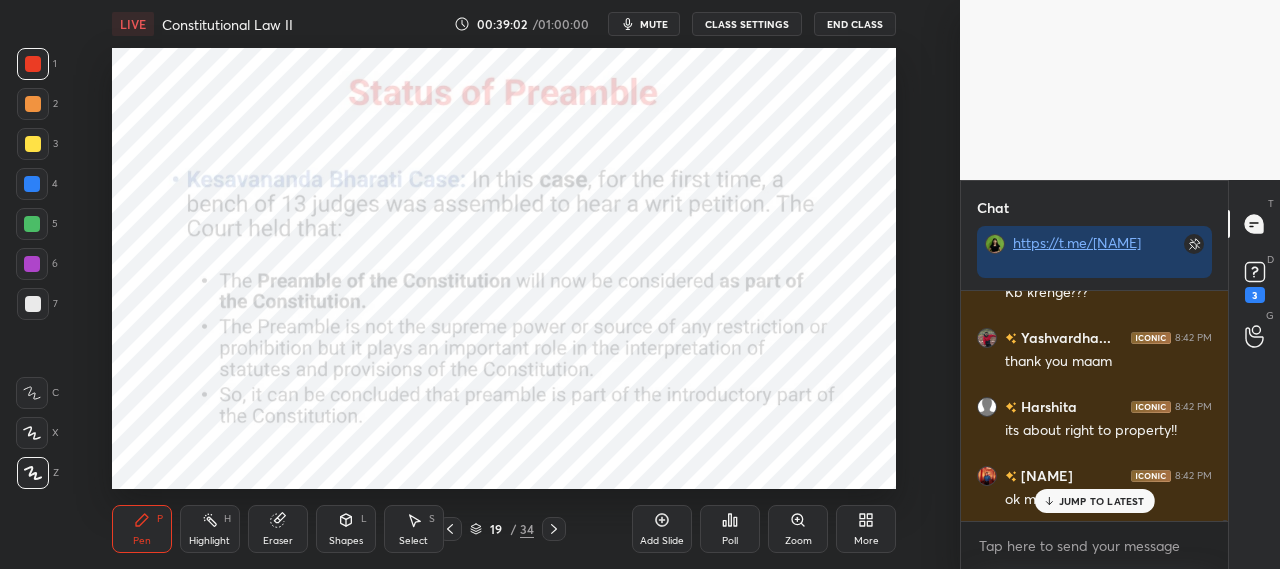 scroll, scrollTop: 38064, scrollLeft: 0, axis: vertical 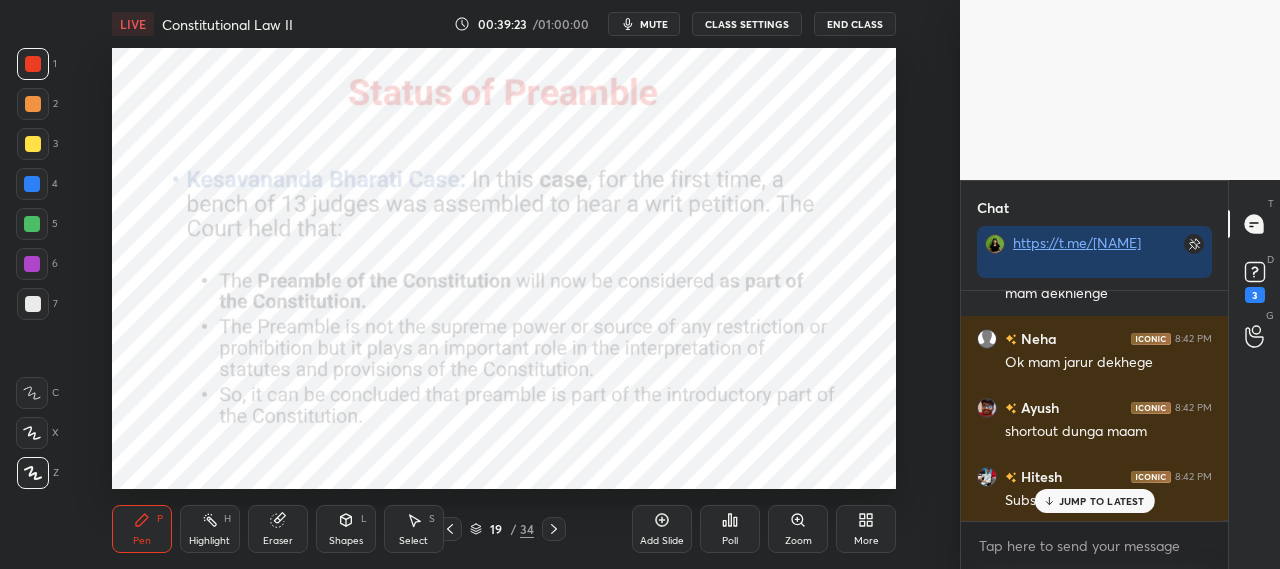 click on "JUMP TO LATEST" at bounding box center (1102, 501) 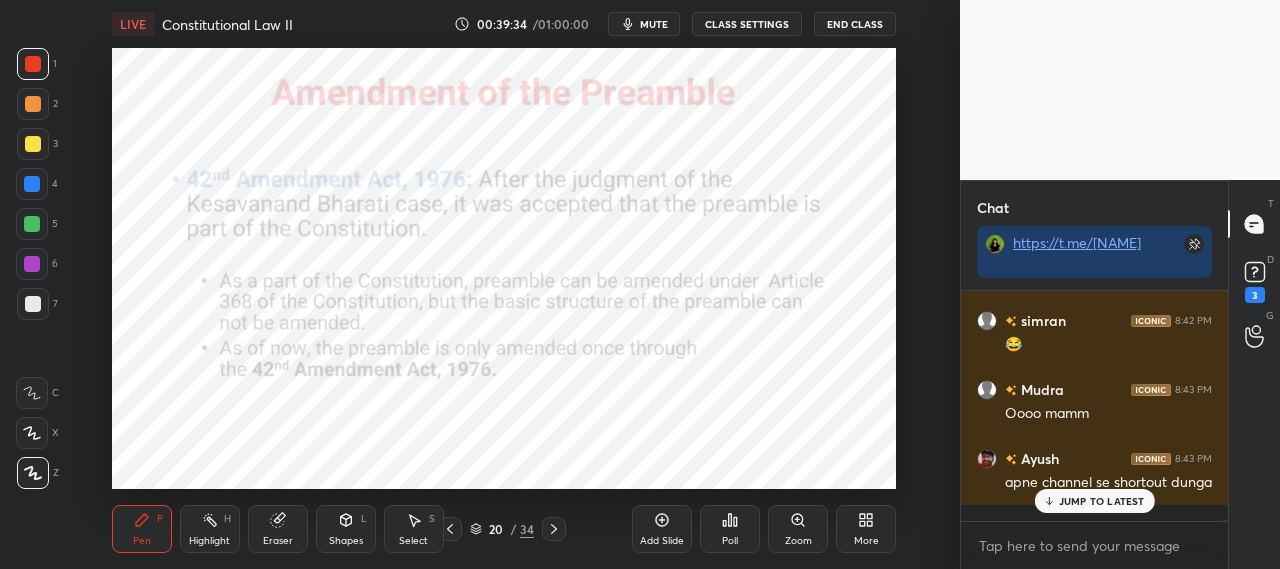 scroll, scrollTop: 40050, scrollLeft: 0, axis: vertical 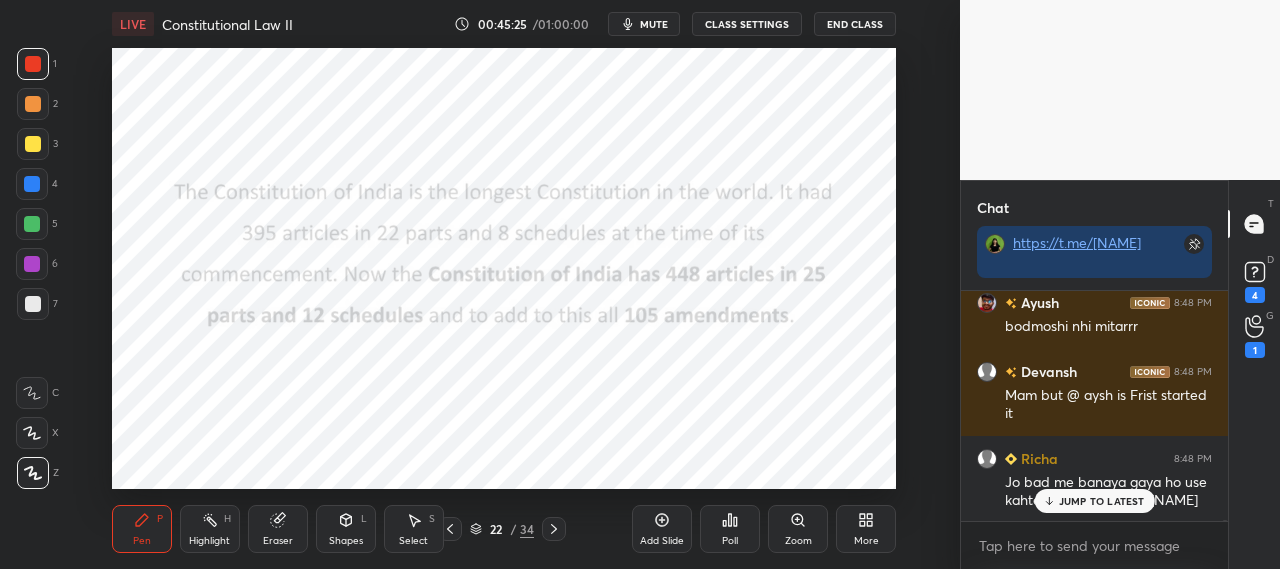 click on "JUMP TO LATEST" at bounding box center (1102, 501) 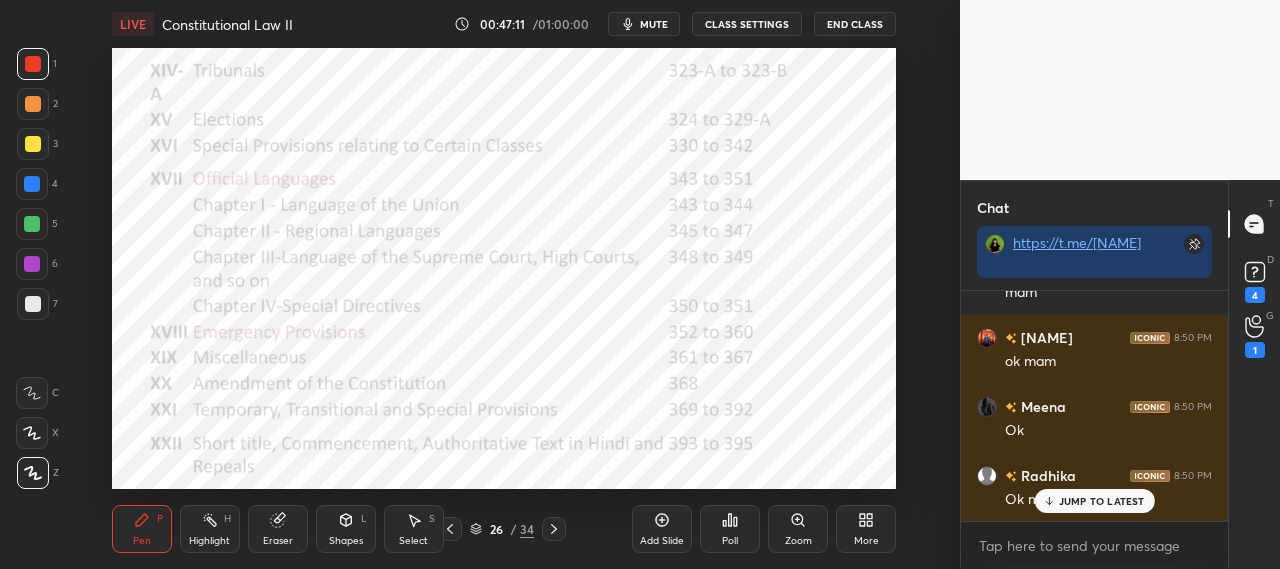 scroll, scrollTop: 47890, scrollLeft: 0, axis: vertical 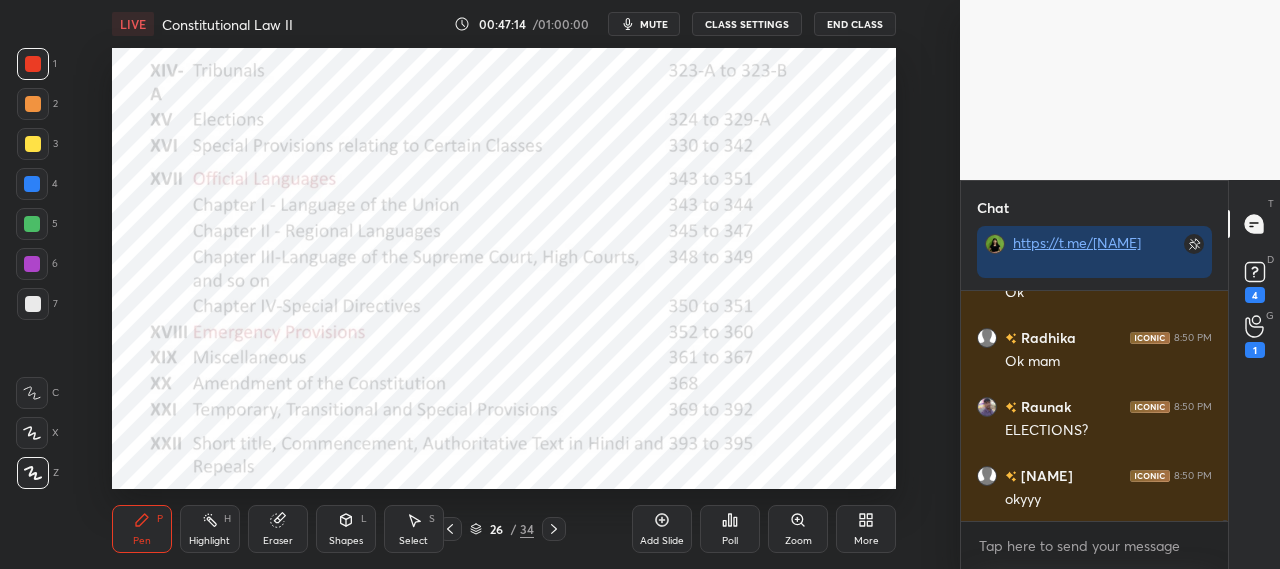 click on "okyyy" at bounding box center (1108, 500) 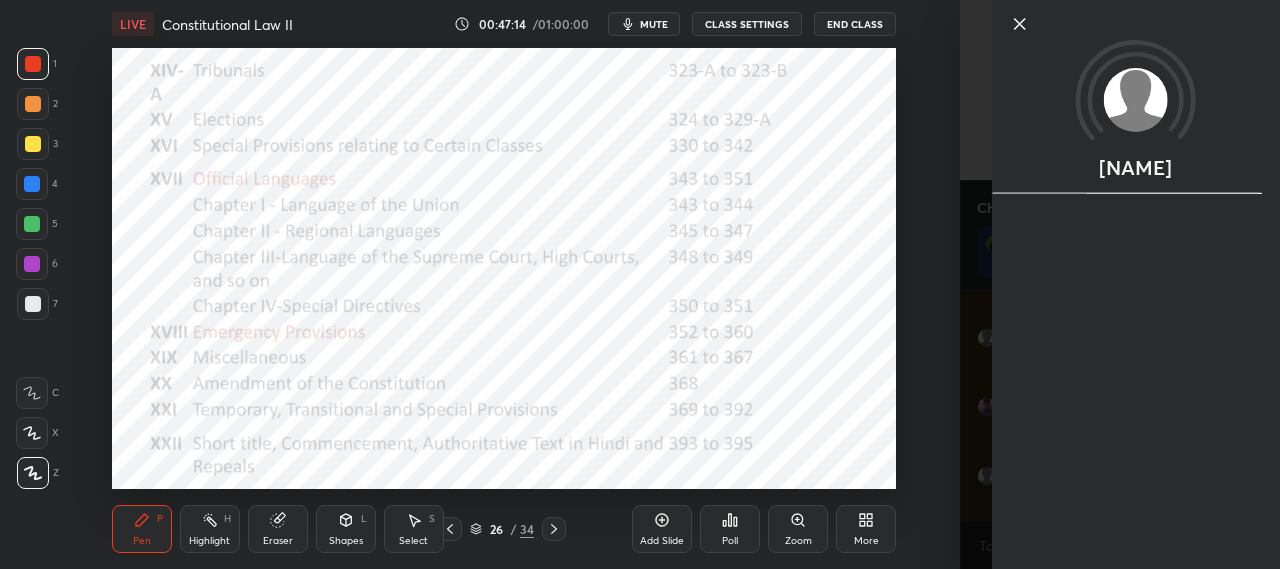 scroll, scrollTop: 48098, scrollLeft: 0, axis: vertical 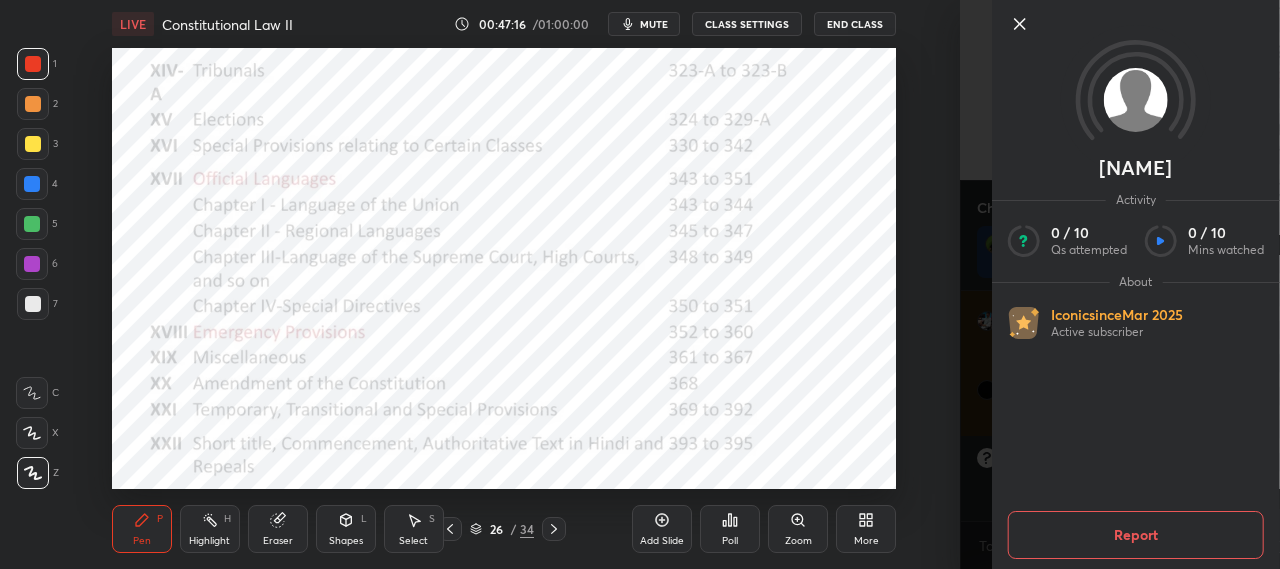 click 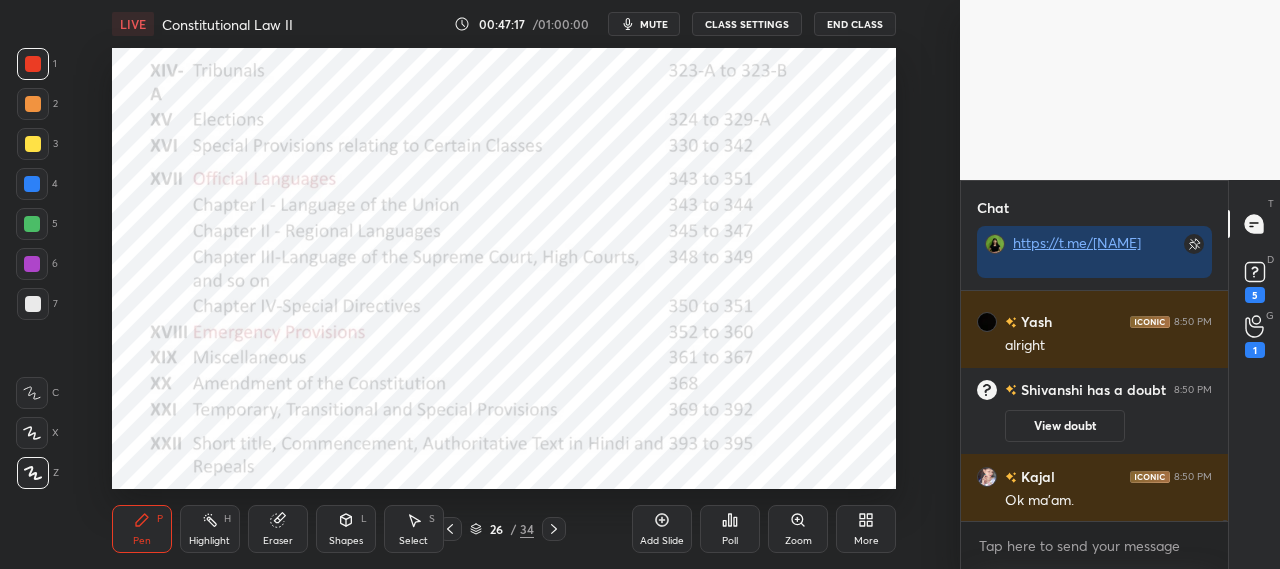 scroll, scrollTop: 47364, scrollLeft: 0, axis: vertical 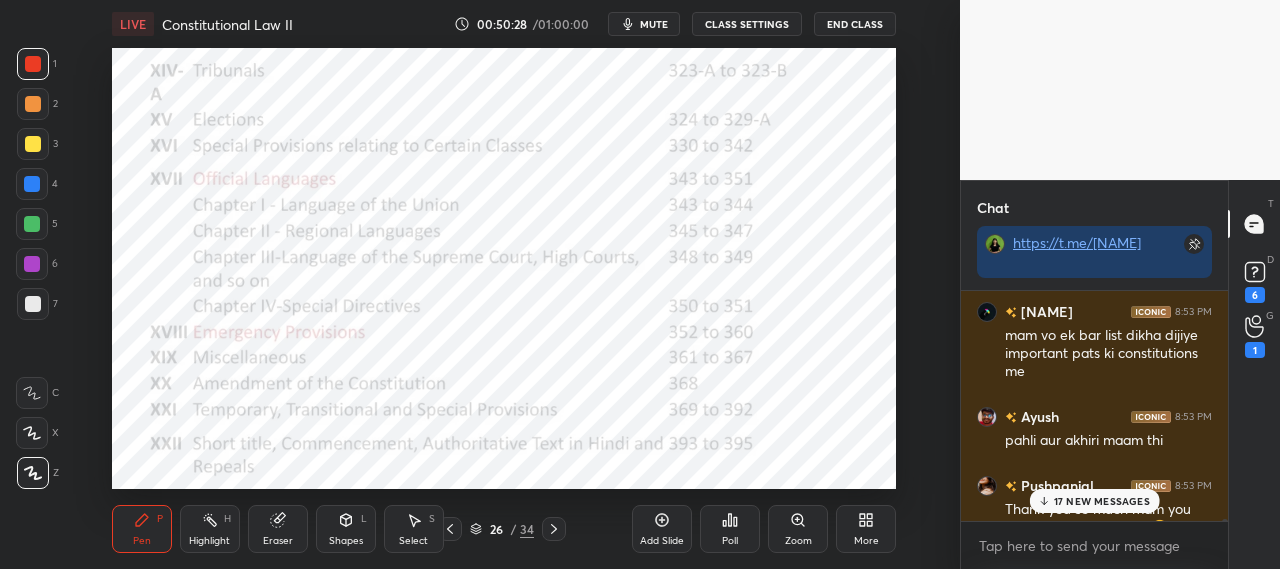click on "17 NEW MESSAGES" at bounding box center [1102, 501] 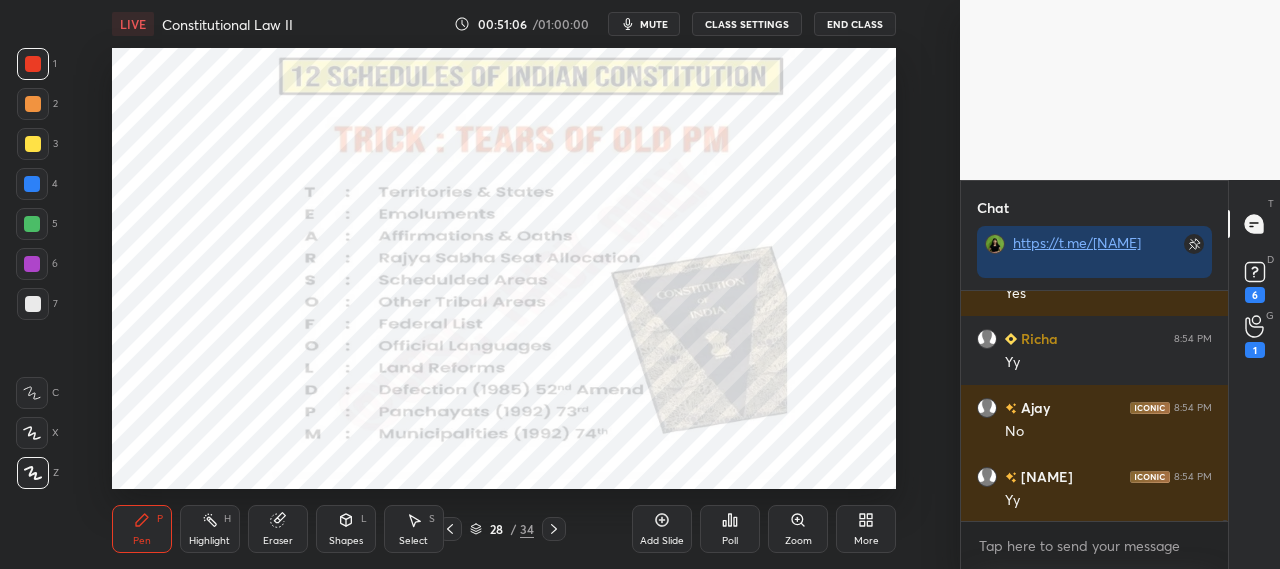 scroll, scrollTop: 54020, scrollLeft: 0, axis: vertical 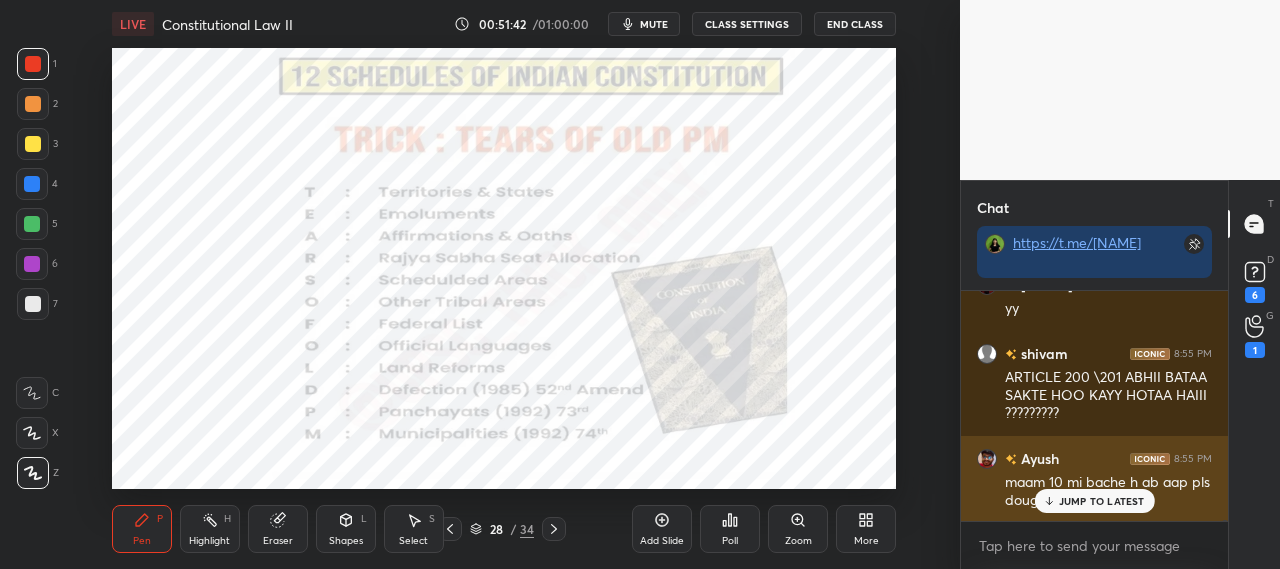 click on "JUMP TO LATEST" at bounding box center (1102, 501) 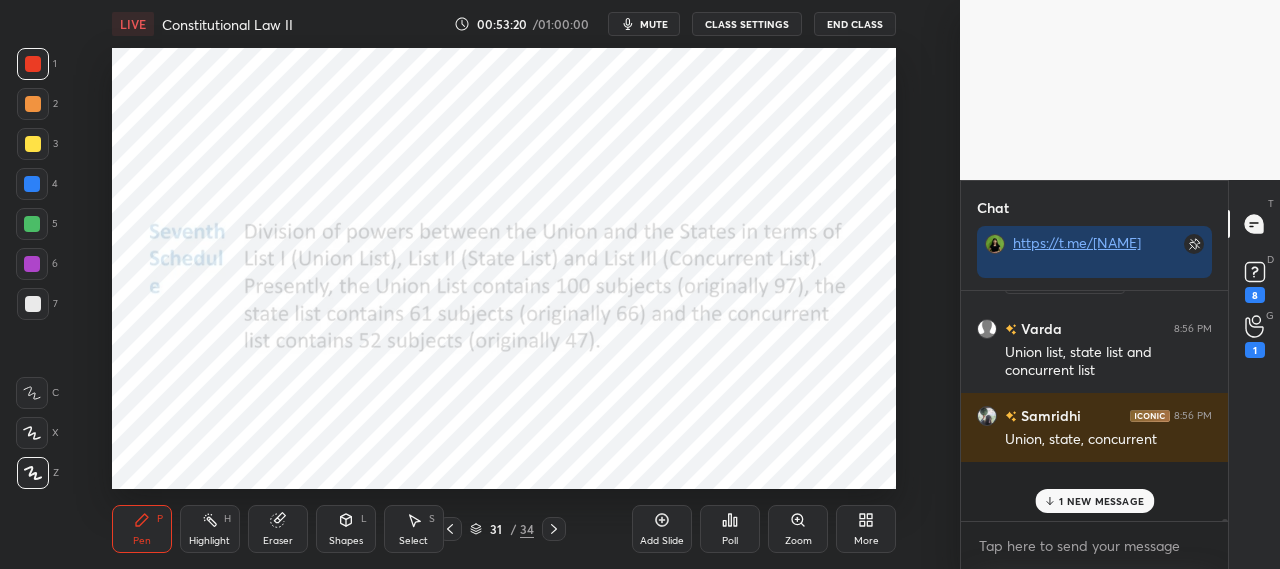 scroll, scrollTop: 53366, scrollLeft: 0, axis: vertical 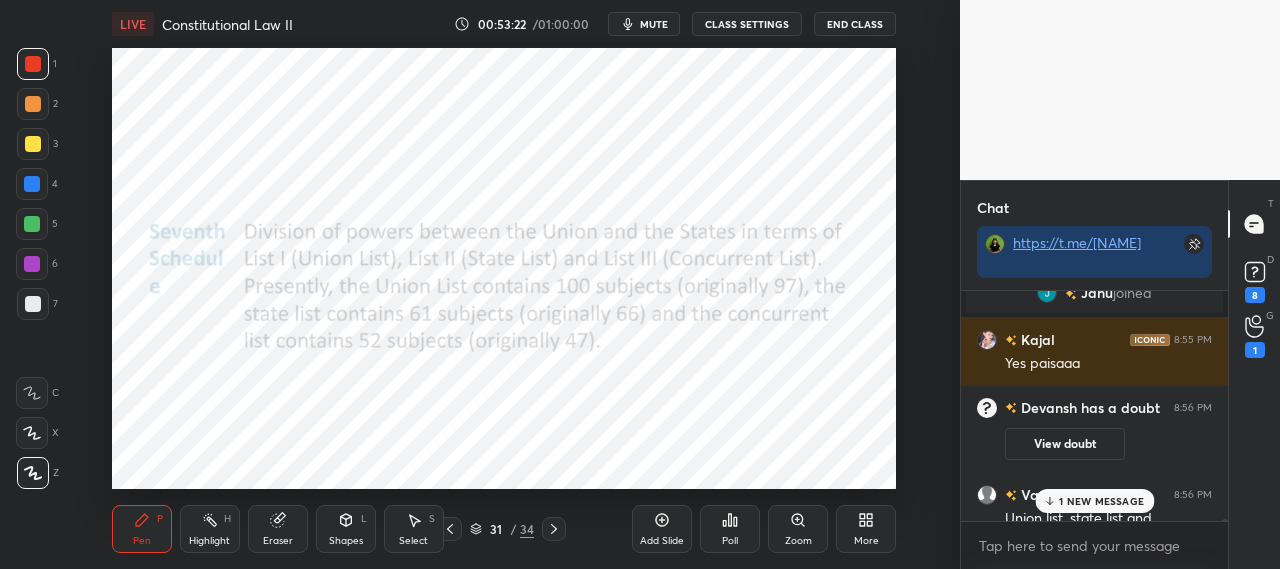 click on "1 NEW MESSAGE" at bounding box center [1101, 501] 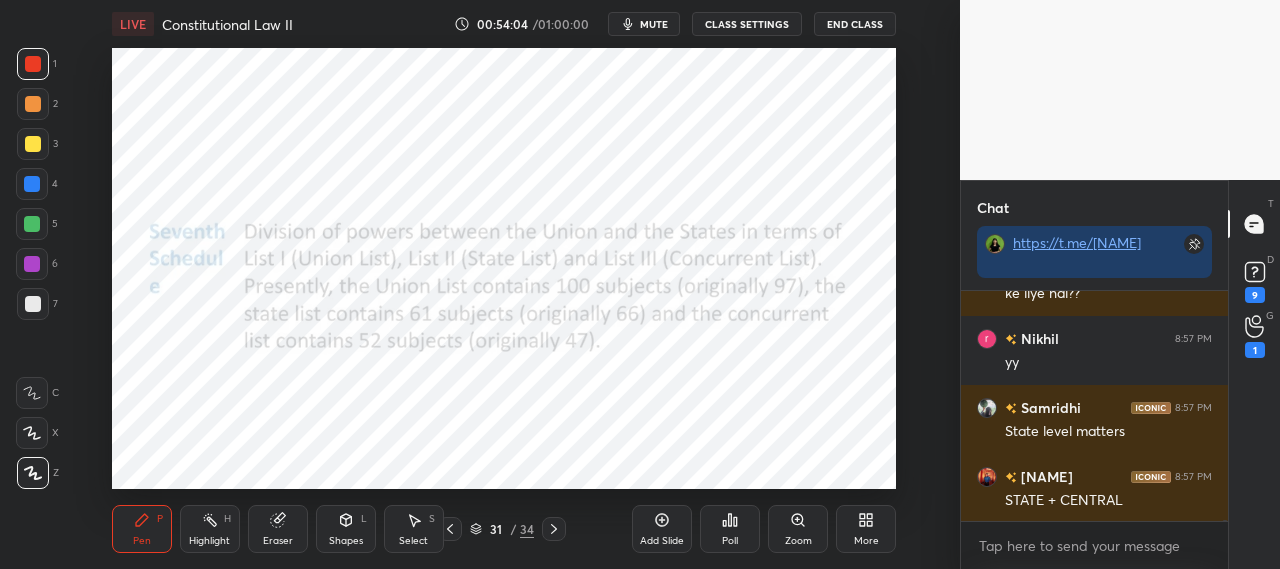 scroll, scrollTop: 54266, scrollLeft: 0, axis: vertical 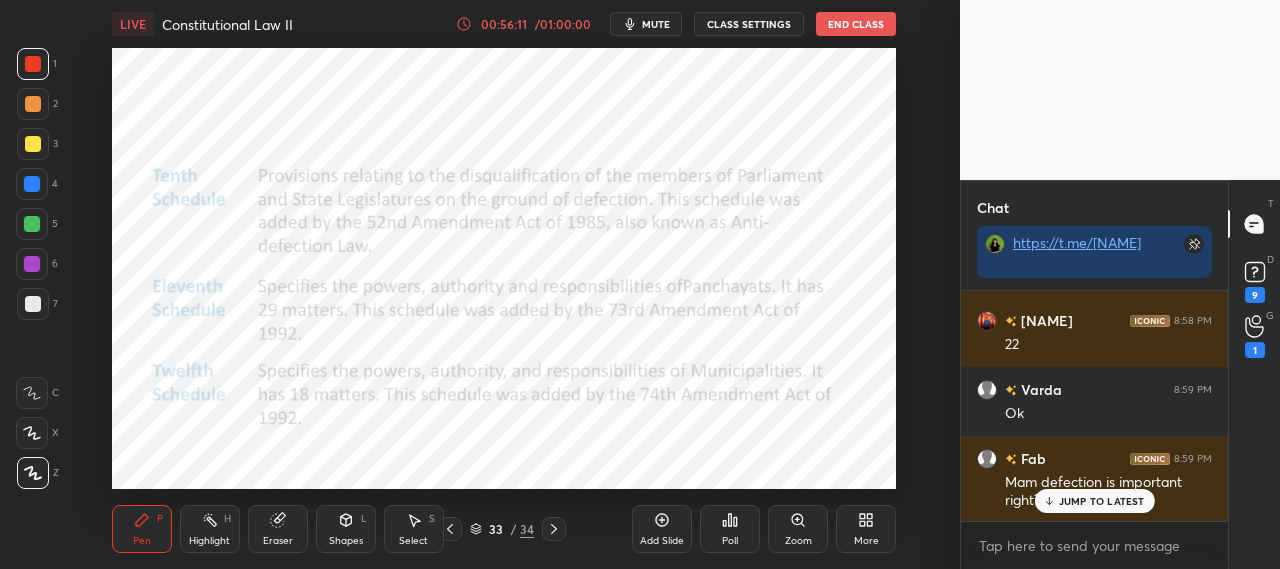 click on "JUMP TO LATEST" at bounding box center (1102, 501) 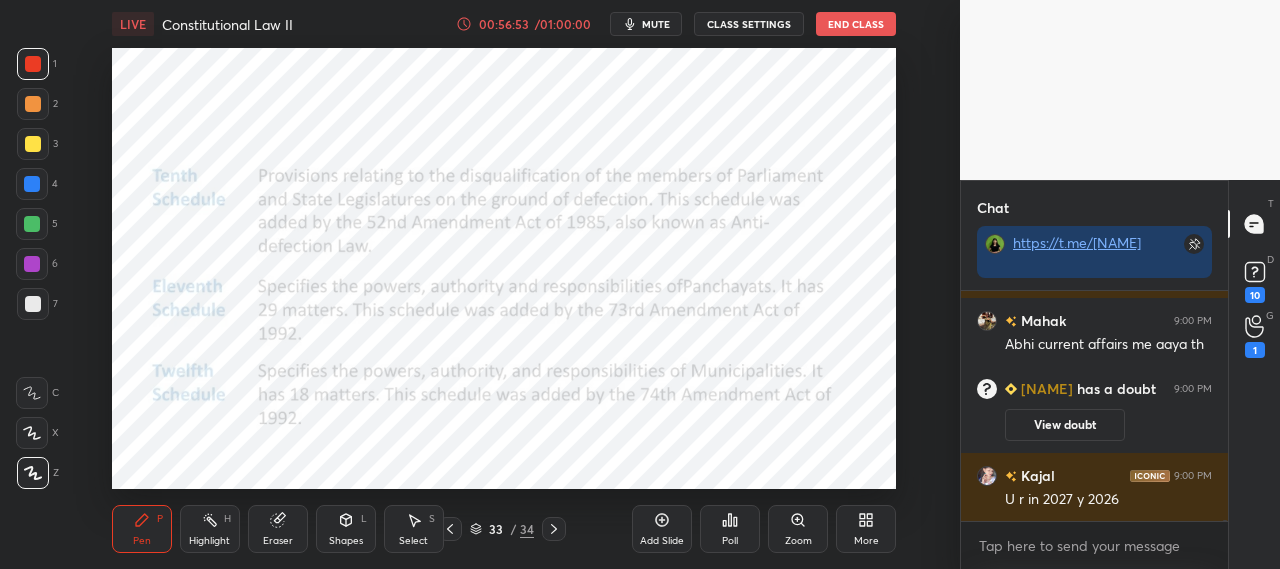 scroll, scrollTop: 55062, scrollLeft: 0, axis: vertical 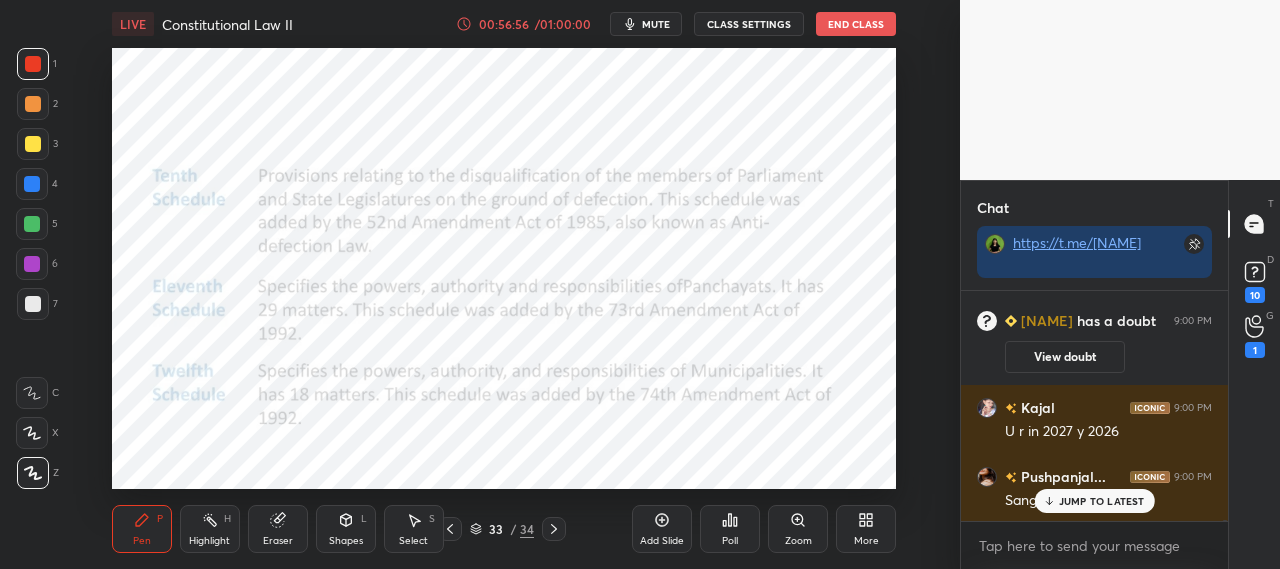 click on "JUMP TO LATEST" at bounding box center (1102, 501) 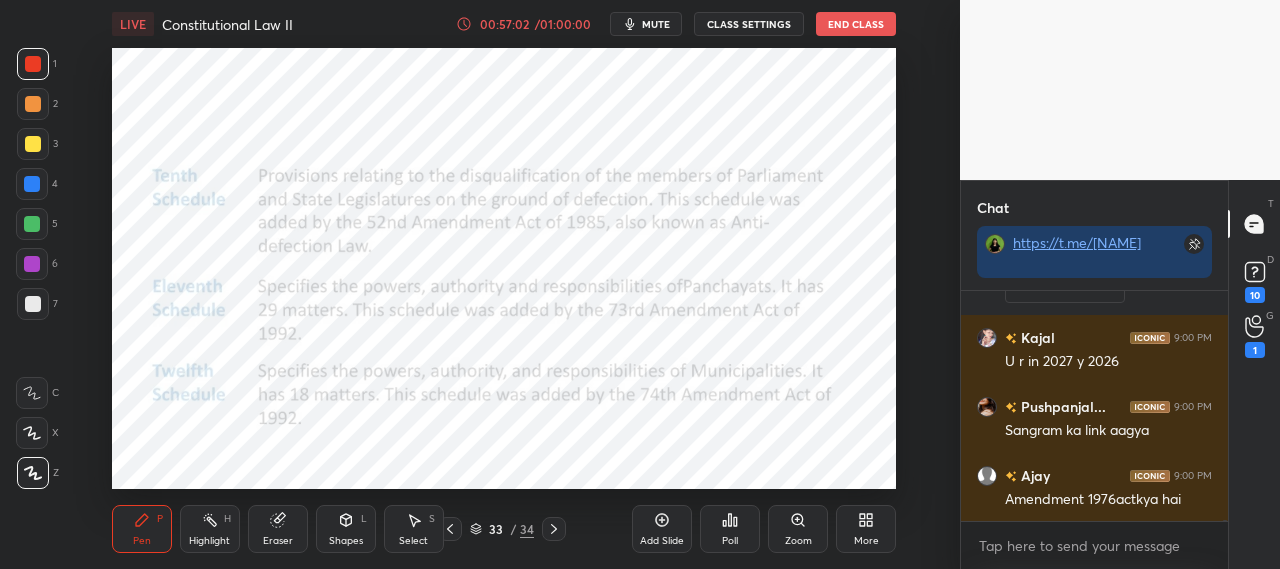 scroll, scrollTop: 55200, scrollLeft: 0, axis: vertical 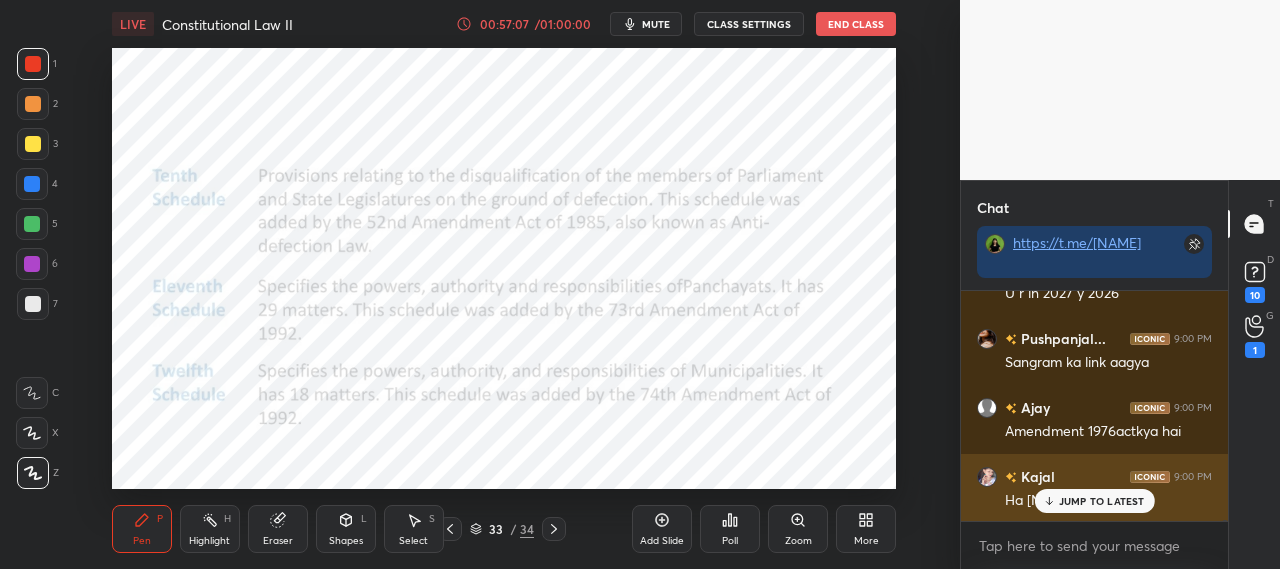 click on "JUMP TO LATEST" at bounding box center (1094, 501) 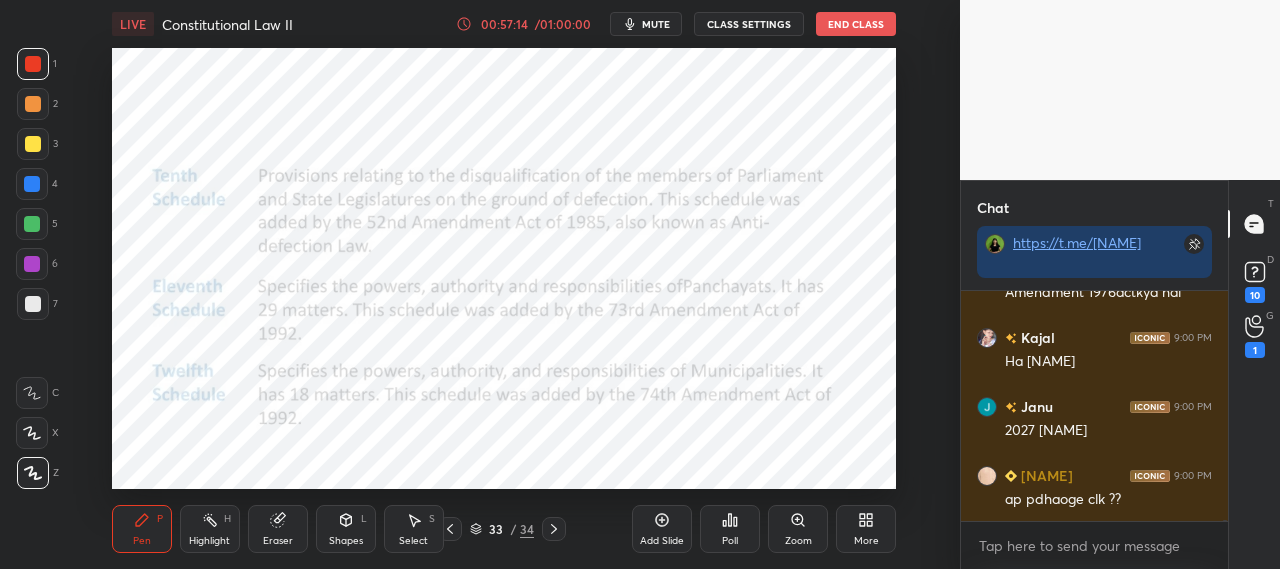scroll, scrollTop: 55350, scrollLeft: 0, axis: vertical 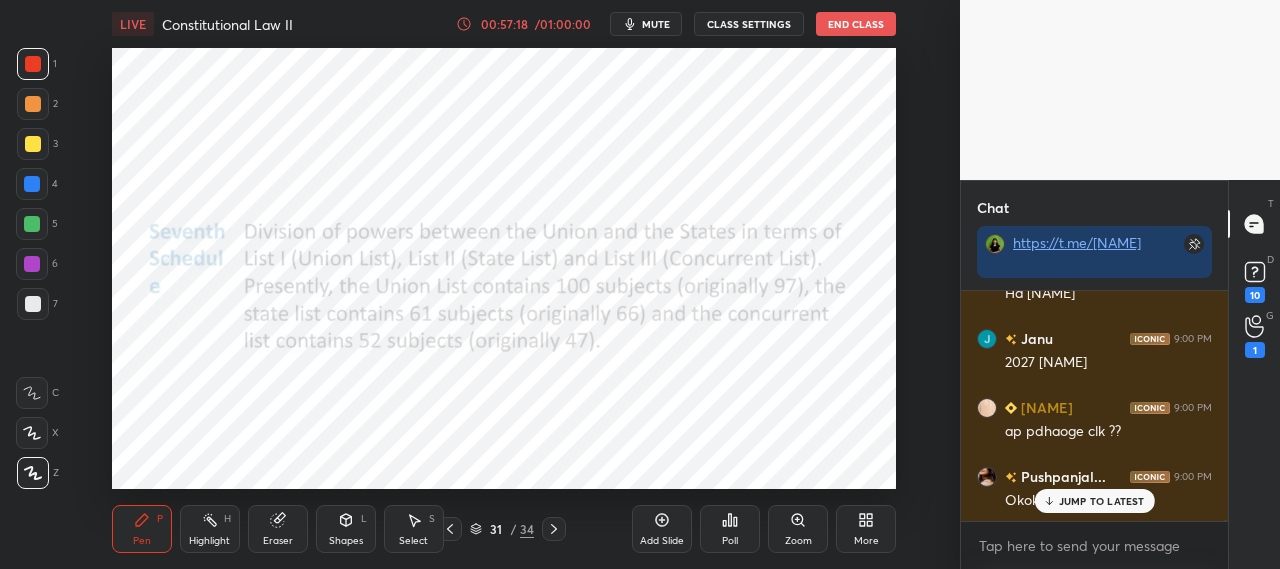 click on "JUMP TO LATEST" at bounding box center (1102, 501) 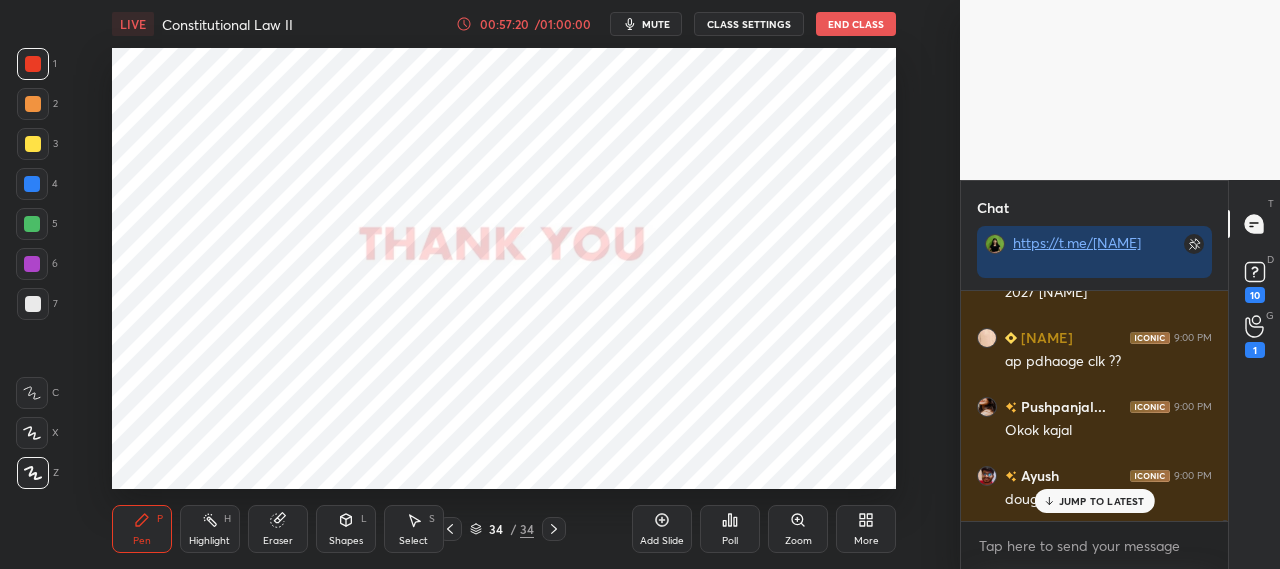 scroll, scrollTop: 55488, scrollLeft: 0, axis: vertical 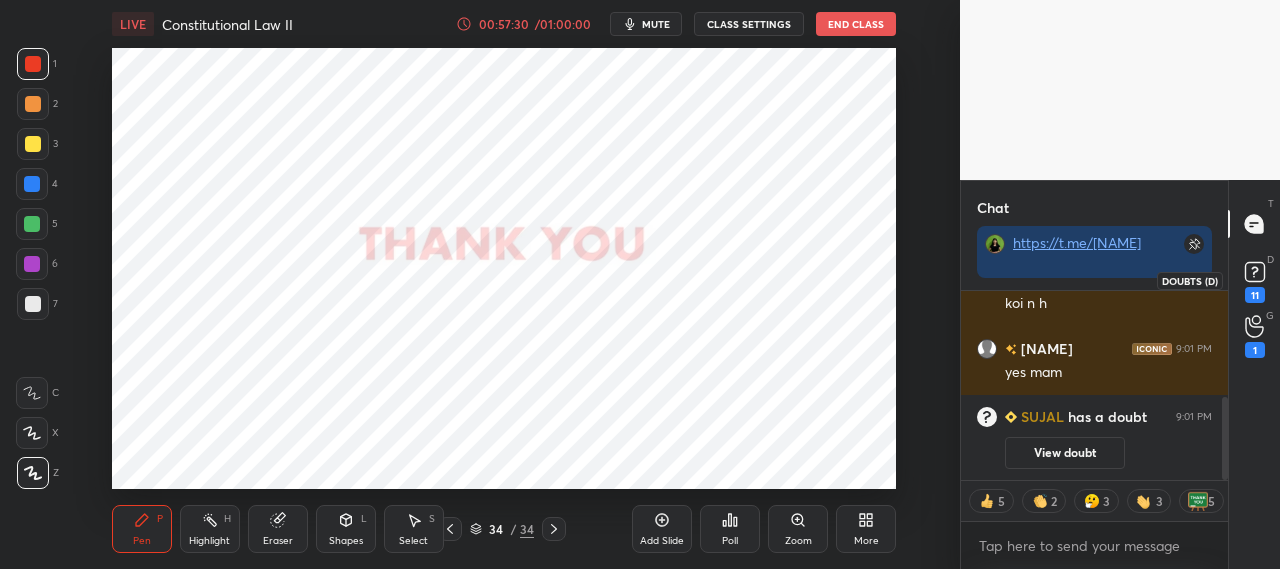 click 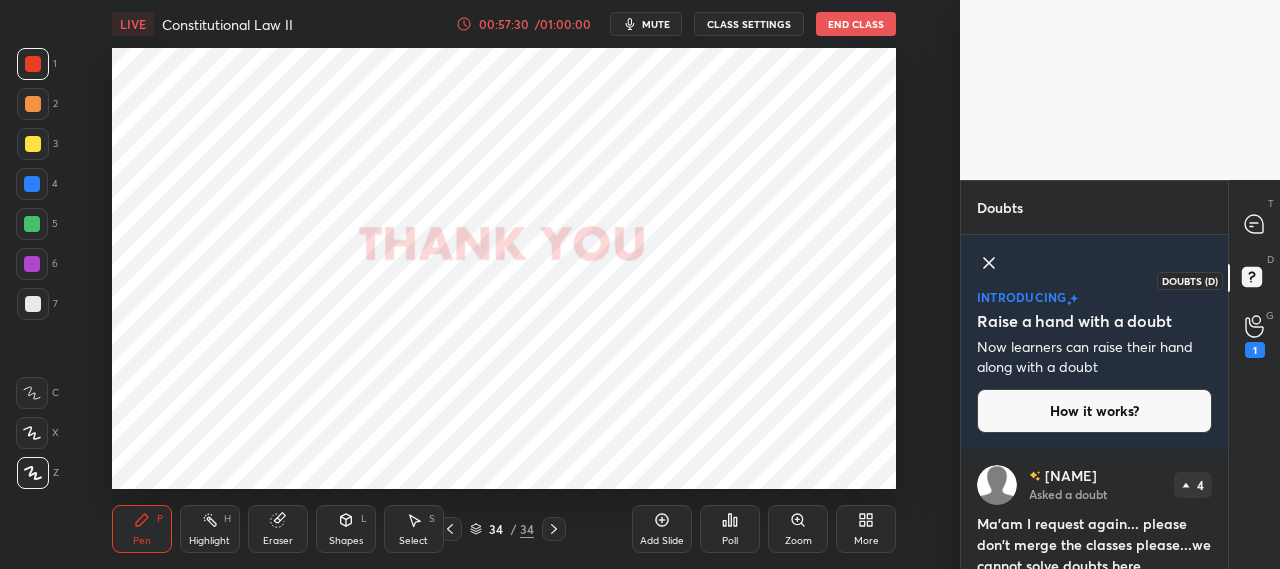 scroll, scrollTop: 157, scrollLeft: 0, axis: vertical 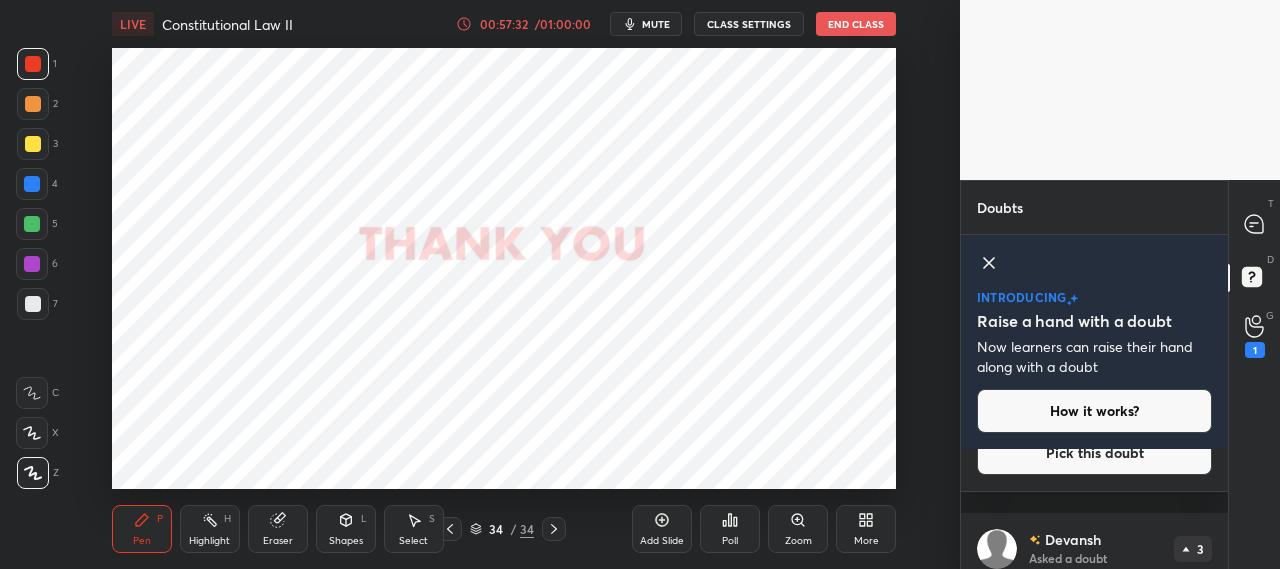 click 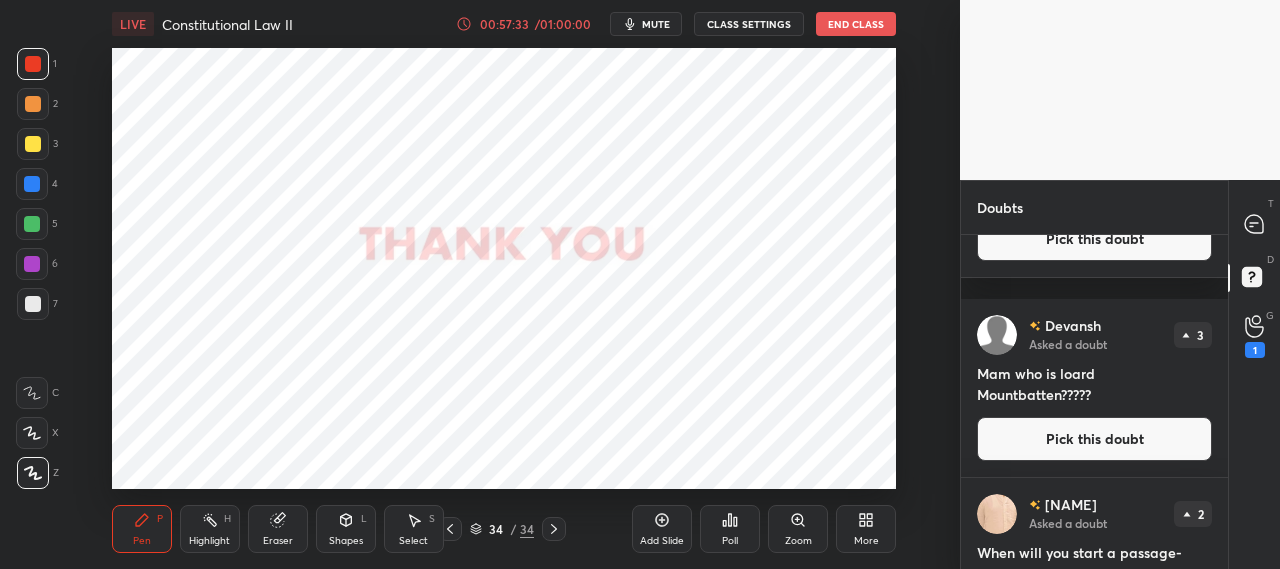 scroll, scrollTop: 7, scrollLeft: 6, axis: both 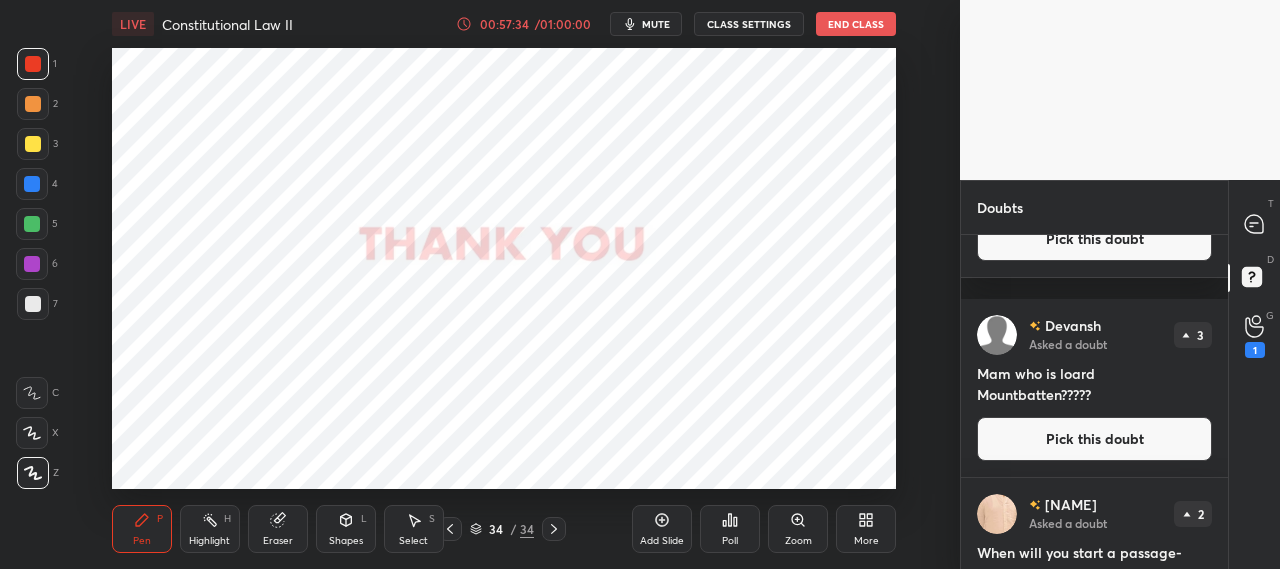 click on "Pick this doubt" at bounding box center [1094, 439] 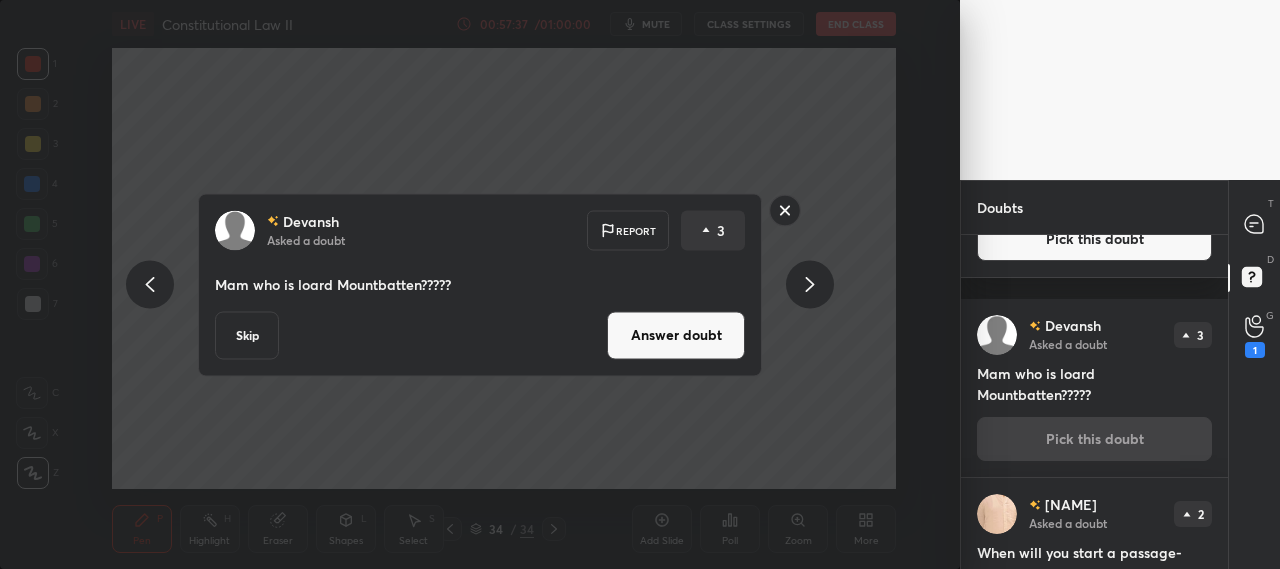 click 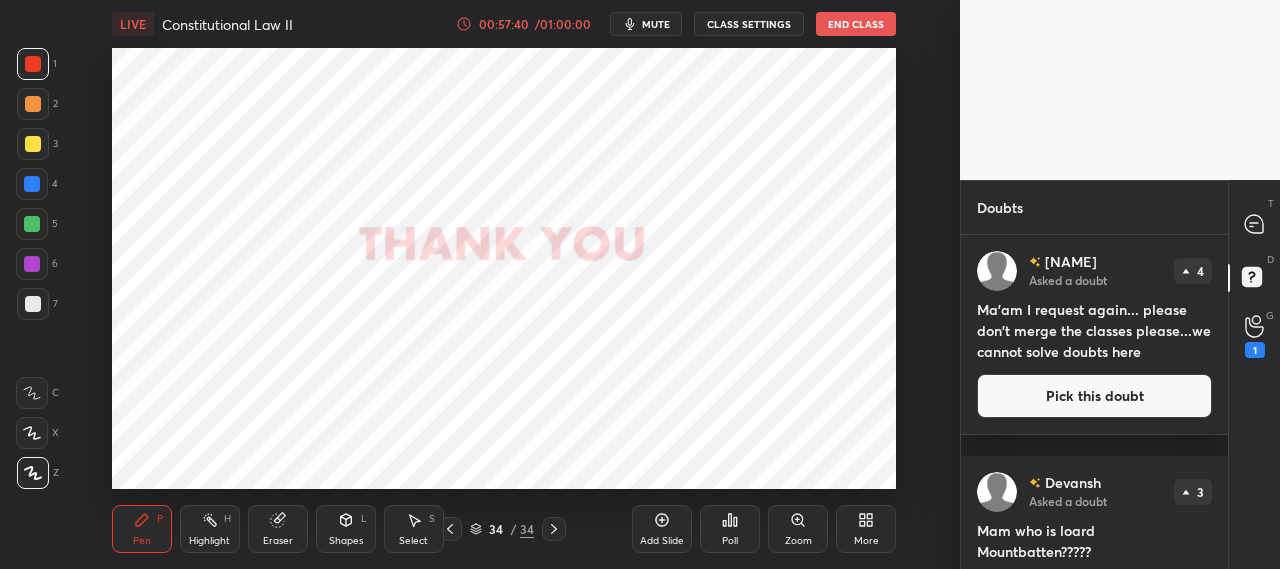 click on "Pick this doubt" at bounding box center [1094, 396] 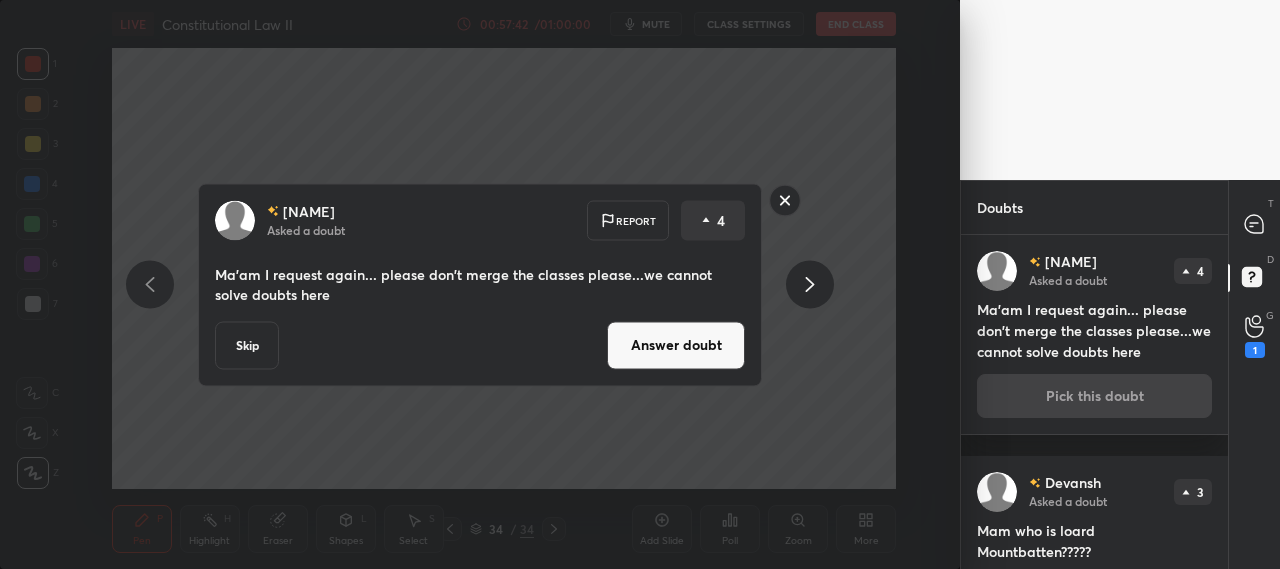 click on "Answer doubt" at bounding box center (676, 345) 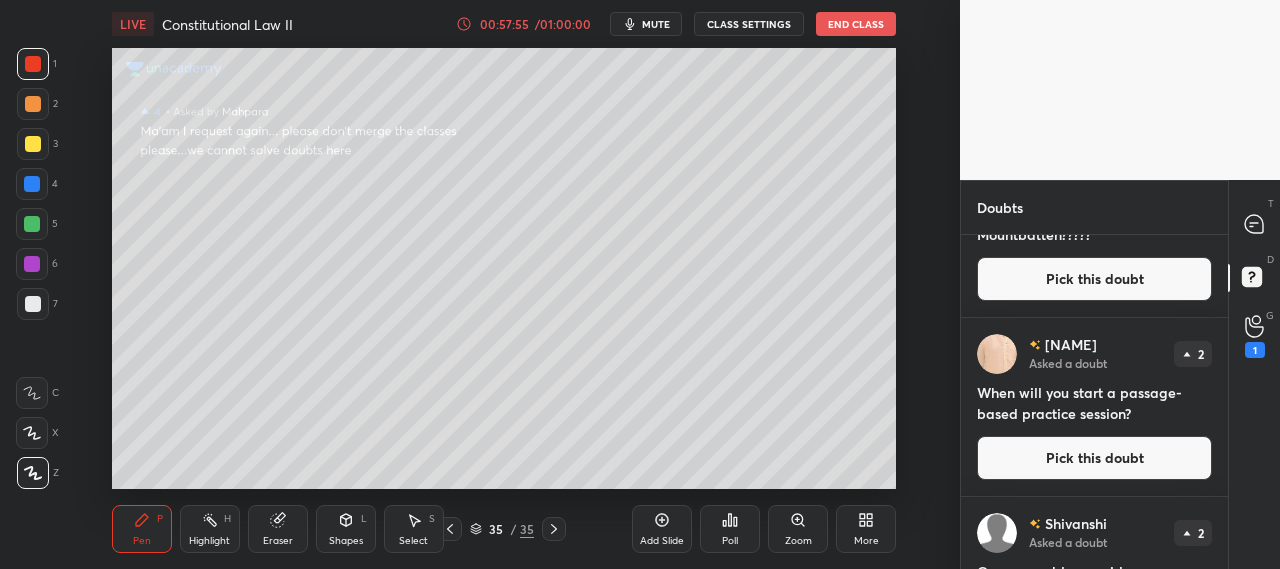scroll, scrollTop: 99, scrollLeft: 0, axis: vertical 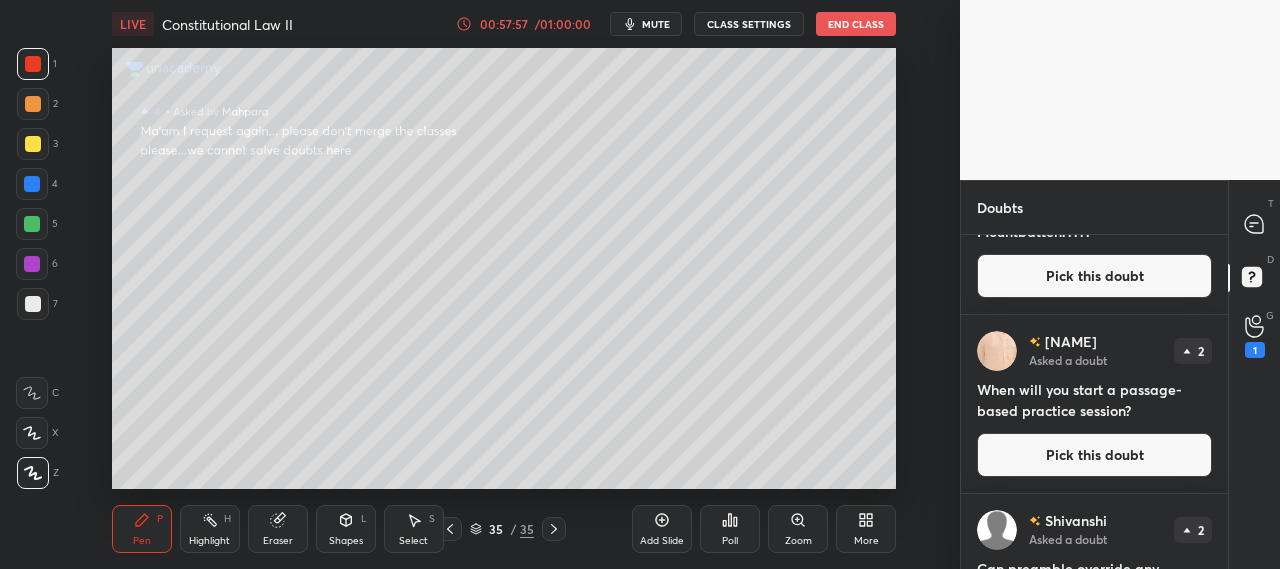 click on "Pick this doubt" at bounding box center [1094, 455] 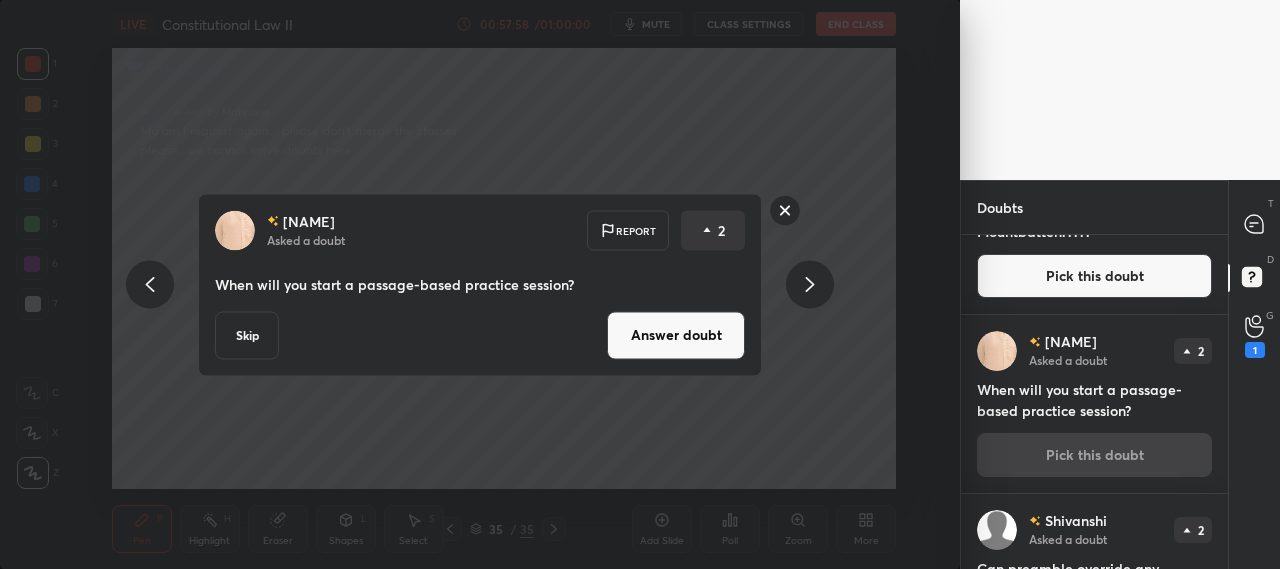 click on "Answer doubt" at bounding box center (676, 335) 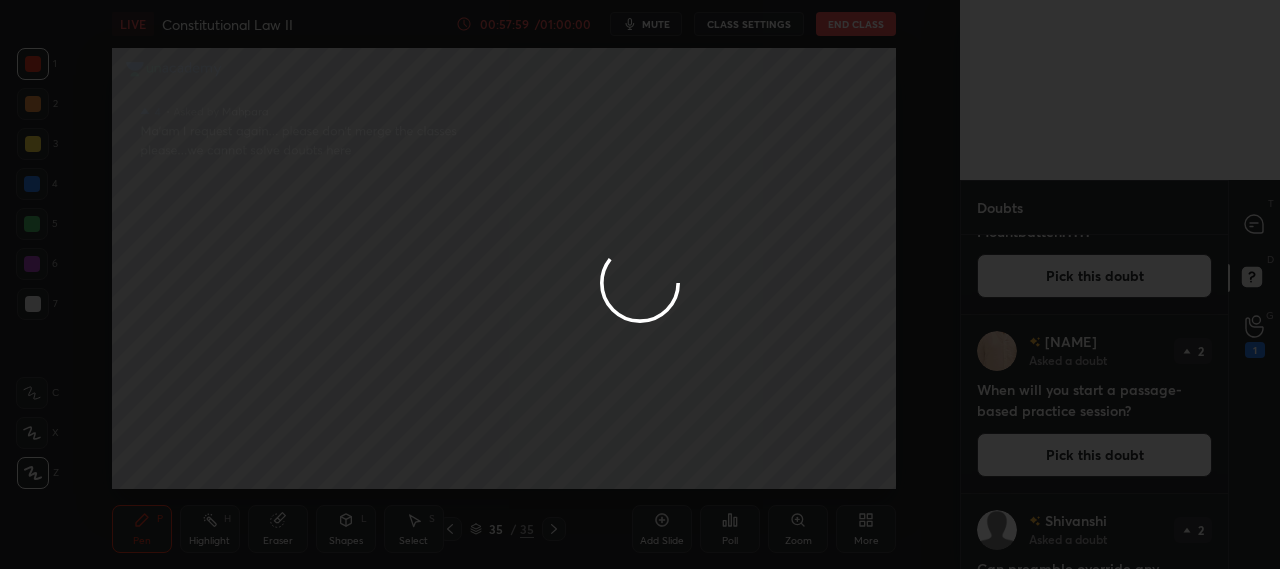 scroll, scrollTop: 0, scrollLeft: 0, axis: both 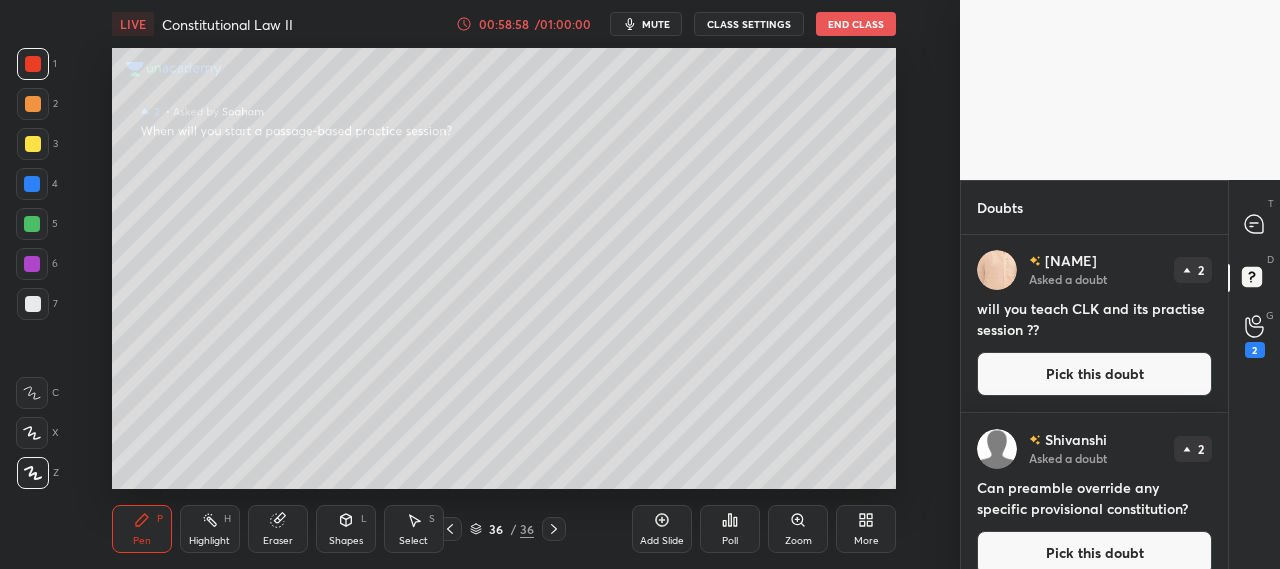 click on "Pick this doubt" at bounding box center (1094, 374) 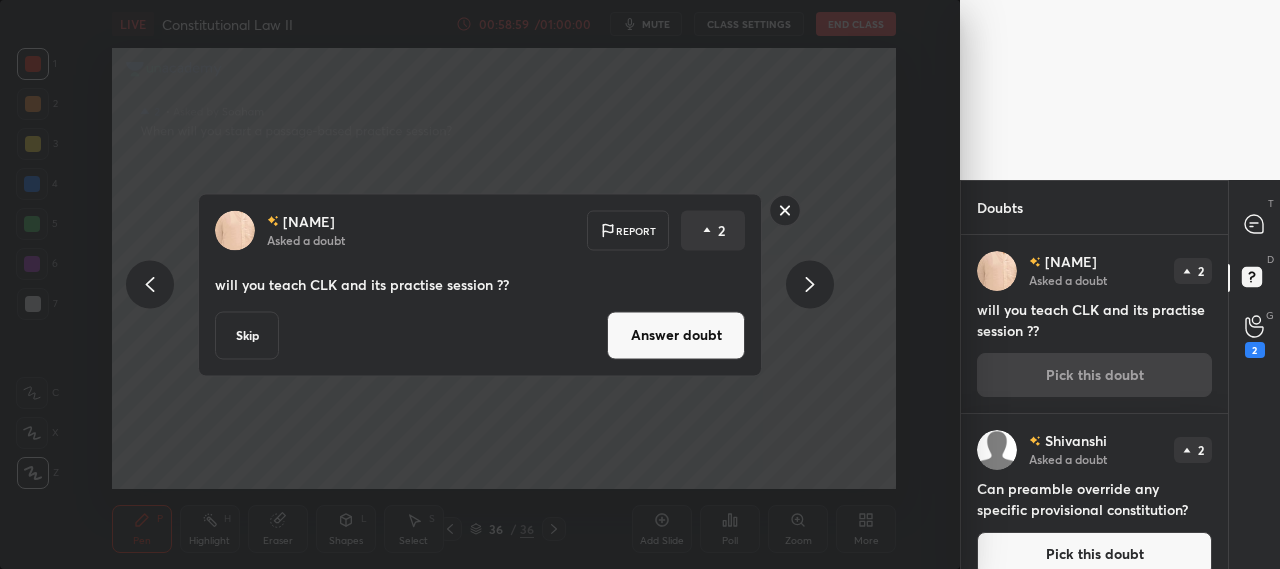 click on "Answer doubt" at bounding box center (676, 335) 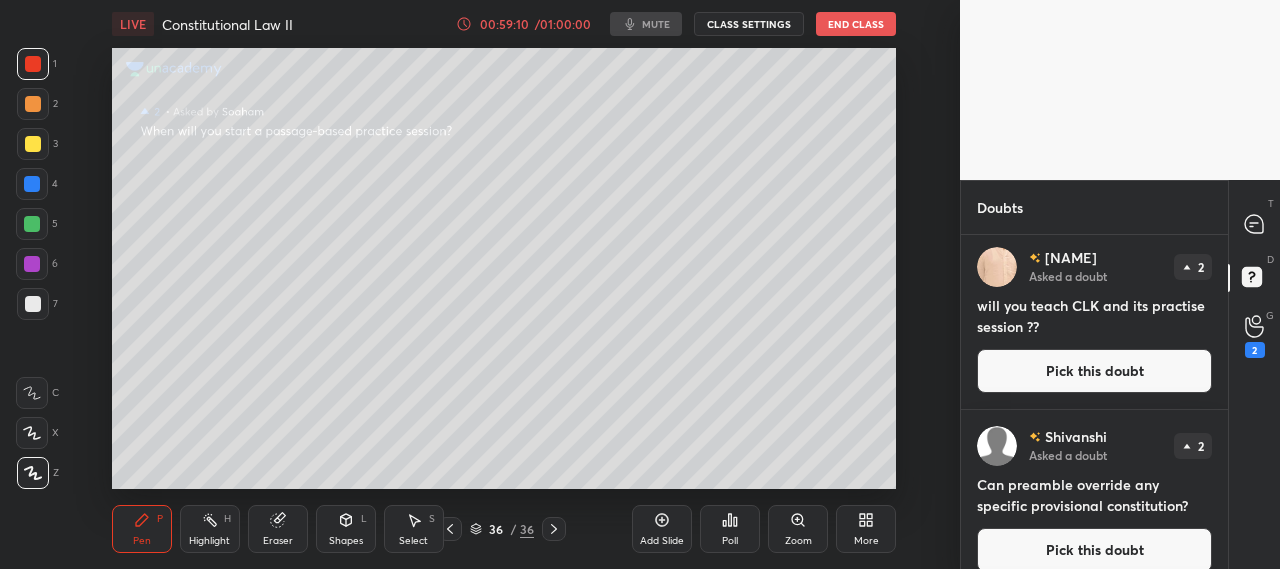scroll, scrollTop: 189, scrollLeft: 0, axis: vertical 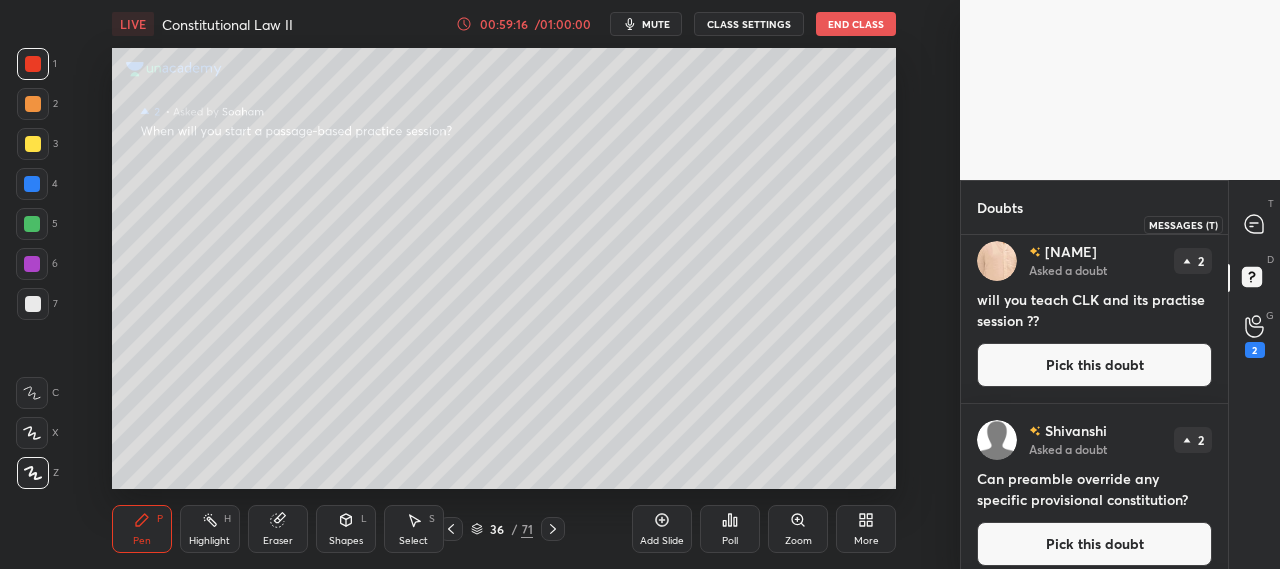 click at bounding box center (1255, 224) 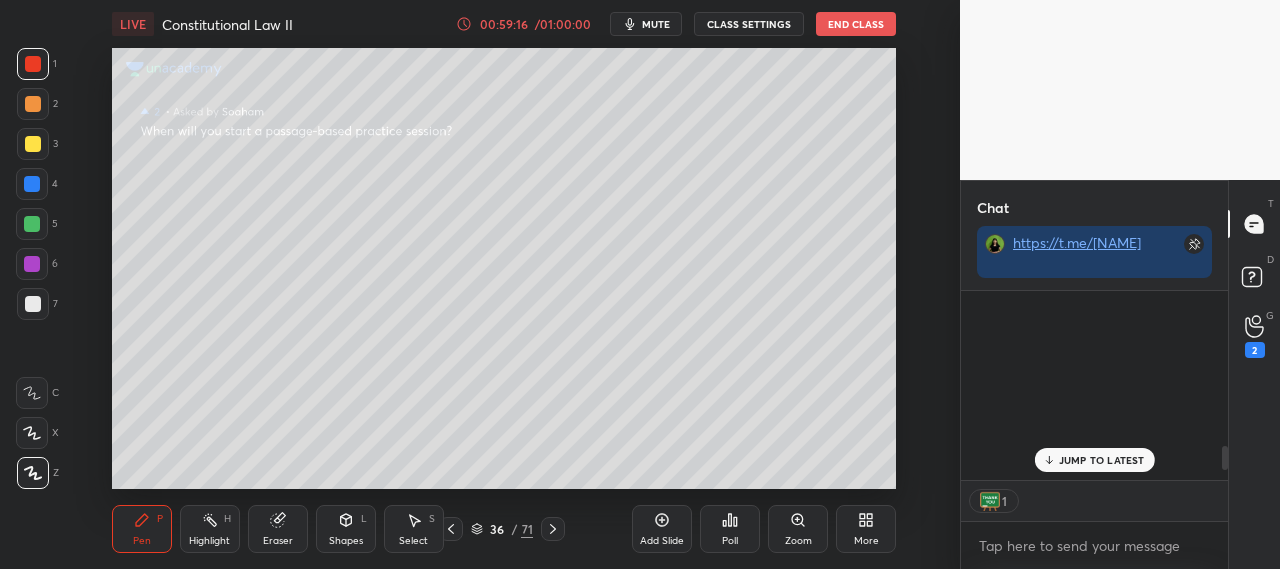 scroll, scrollTop: 272, scrollLeft: 261, axis: both 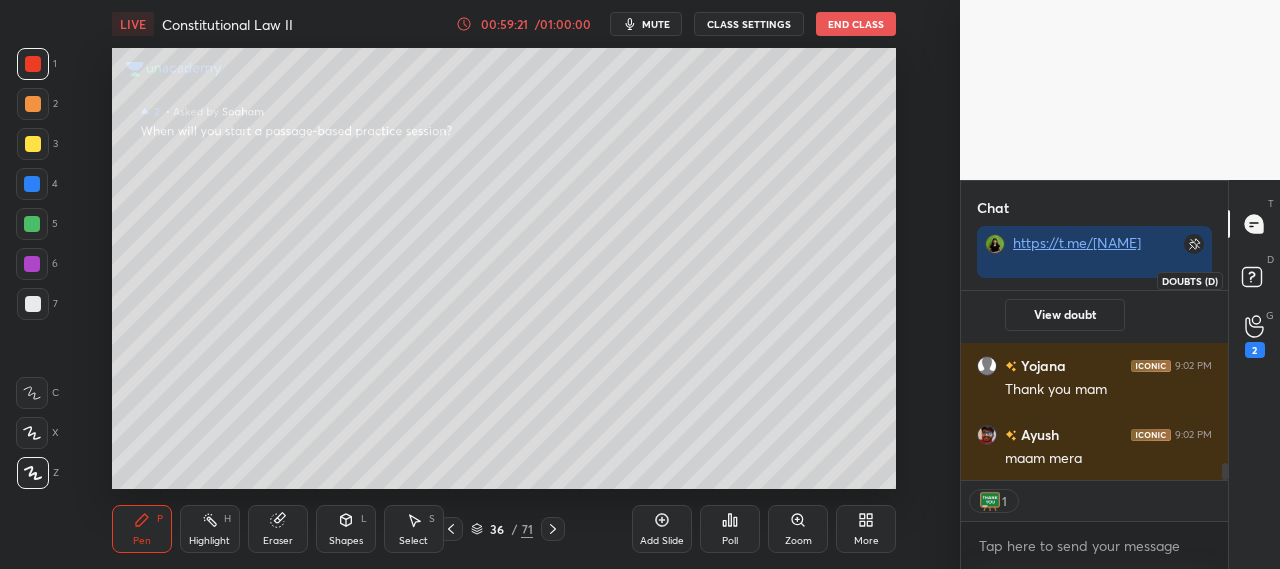 click 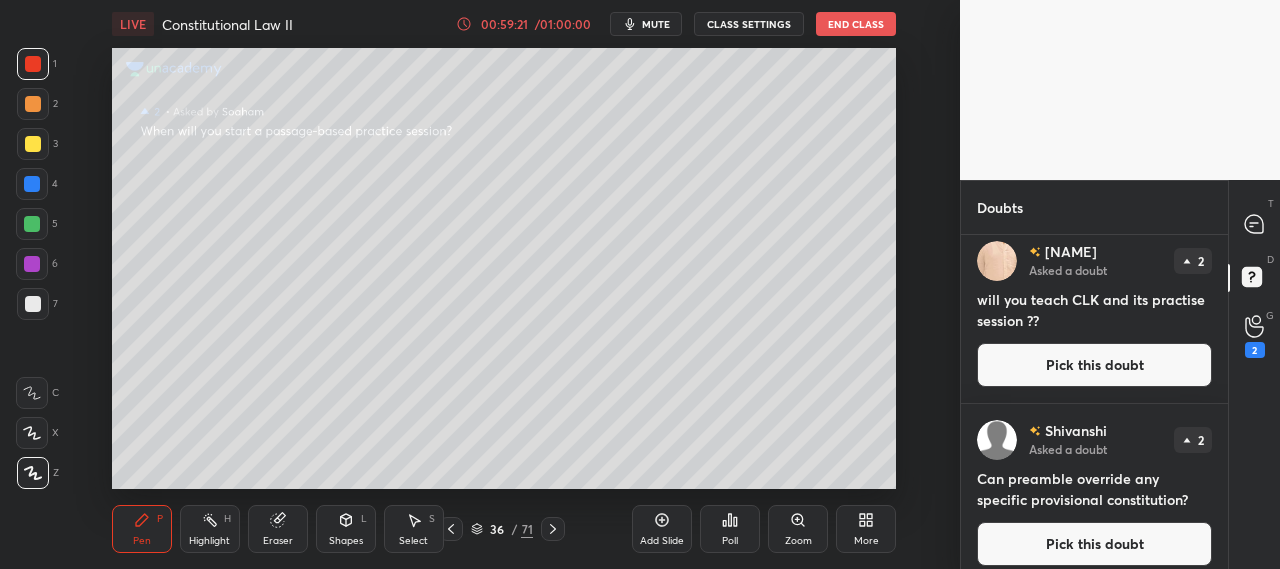 scroll, scrollTop: 0, scrollLeft: 0, axis: both 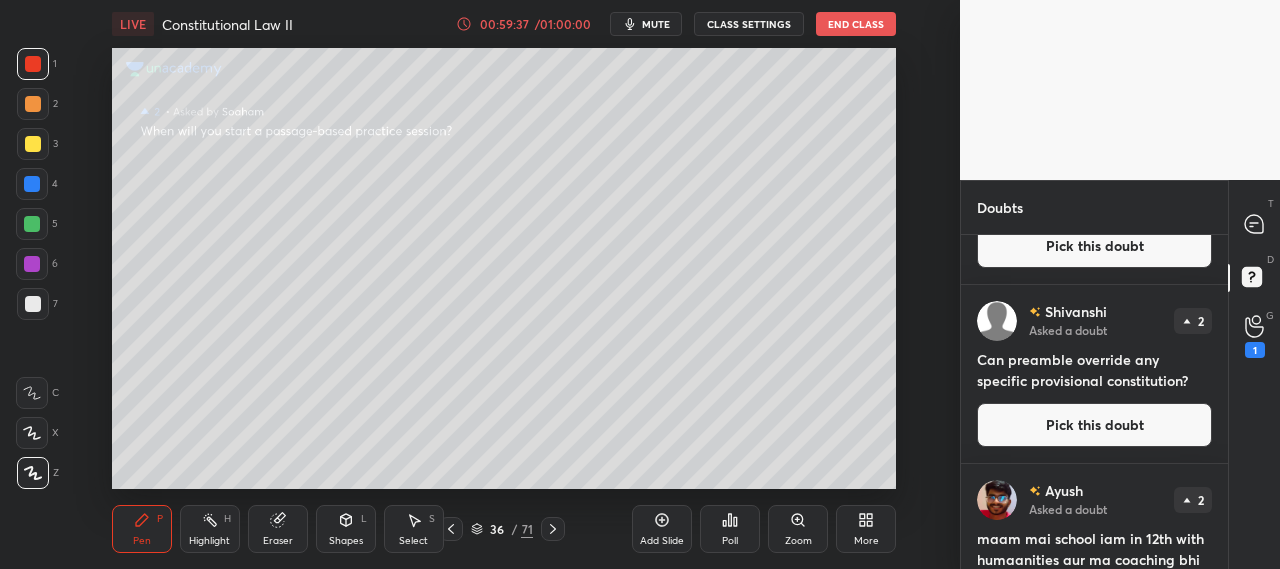 click on "Pick this doubt" at bounding box center [1094, 425] 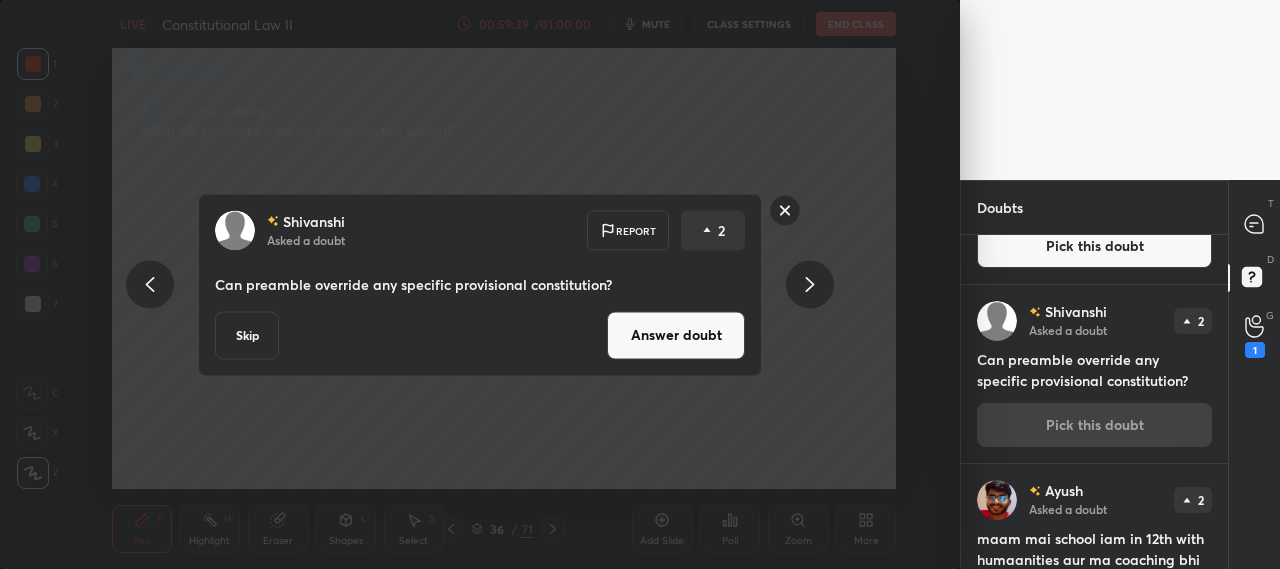 click on "Answer doubt" at bounding box center (676, 335) 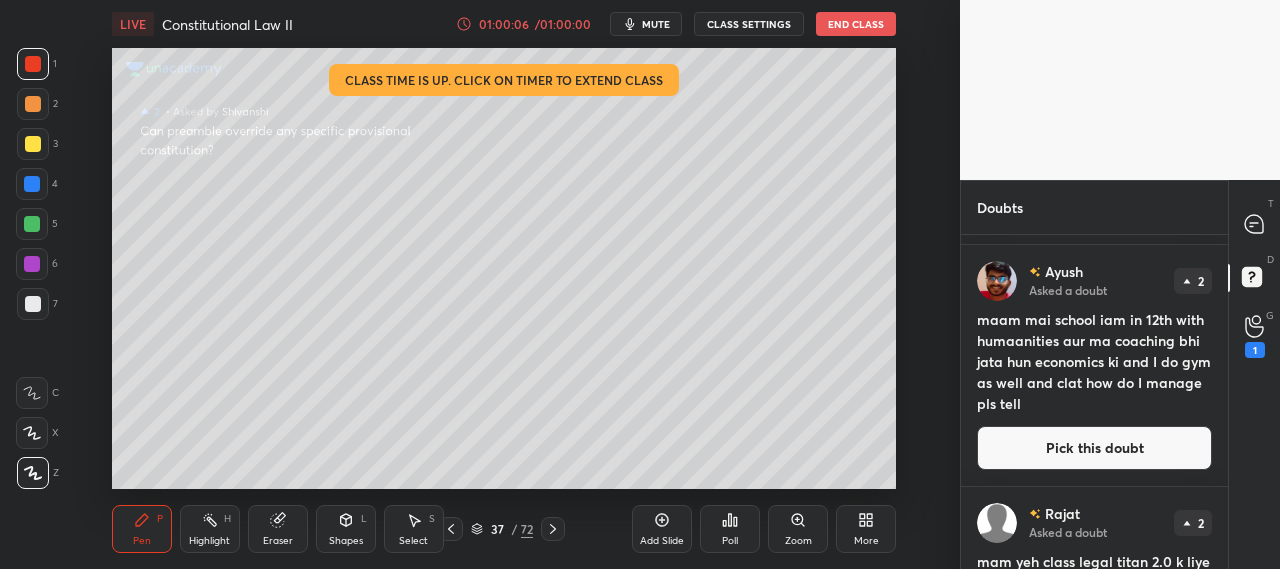 scroll, scrollTop: 352, scrollLeft: 0, axis: vertical 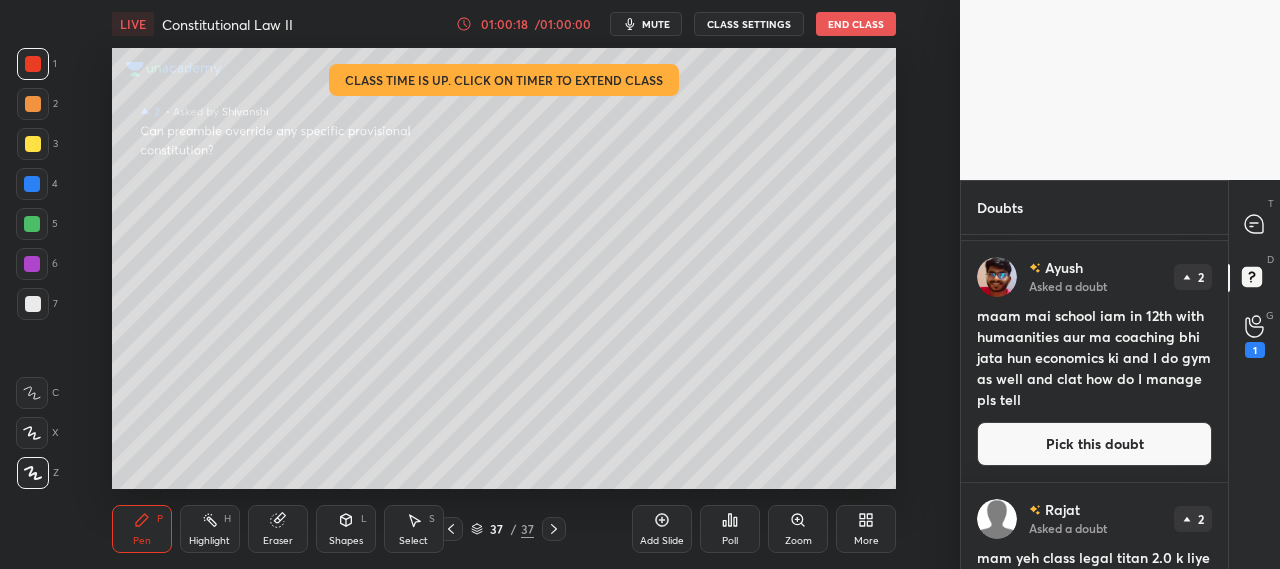 click on "/  01:00:00" at bounding box center (563, 24) 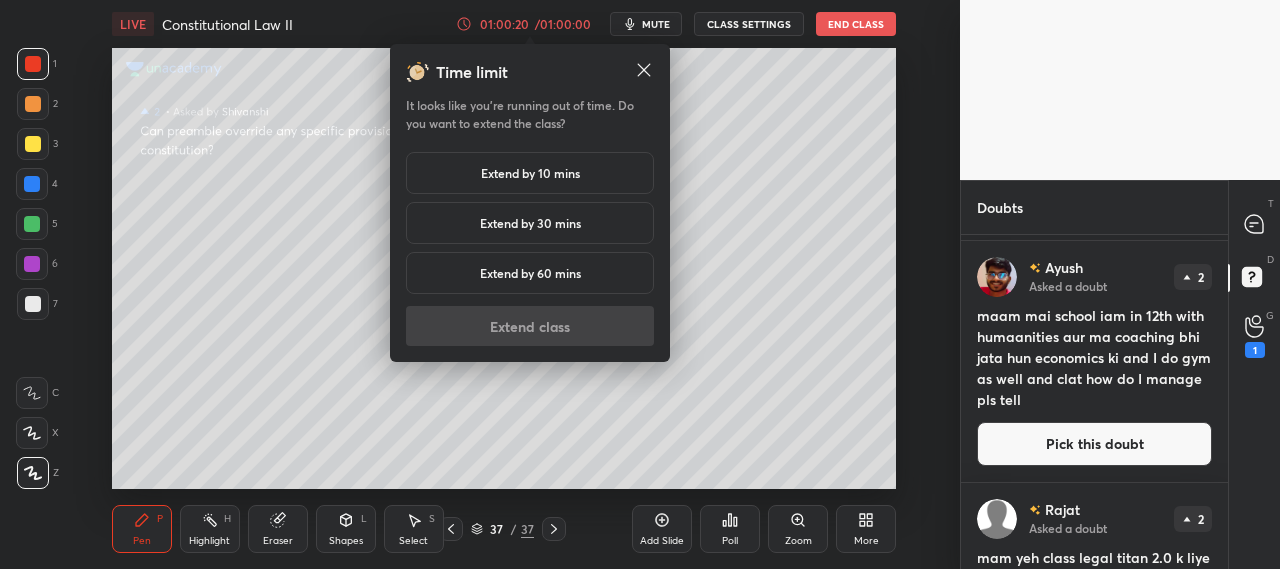 click on "Extend by 10 mins" at bounding box center [530, 173] 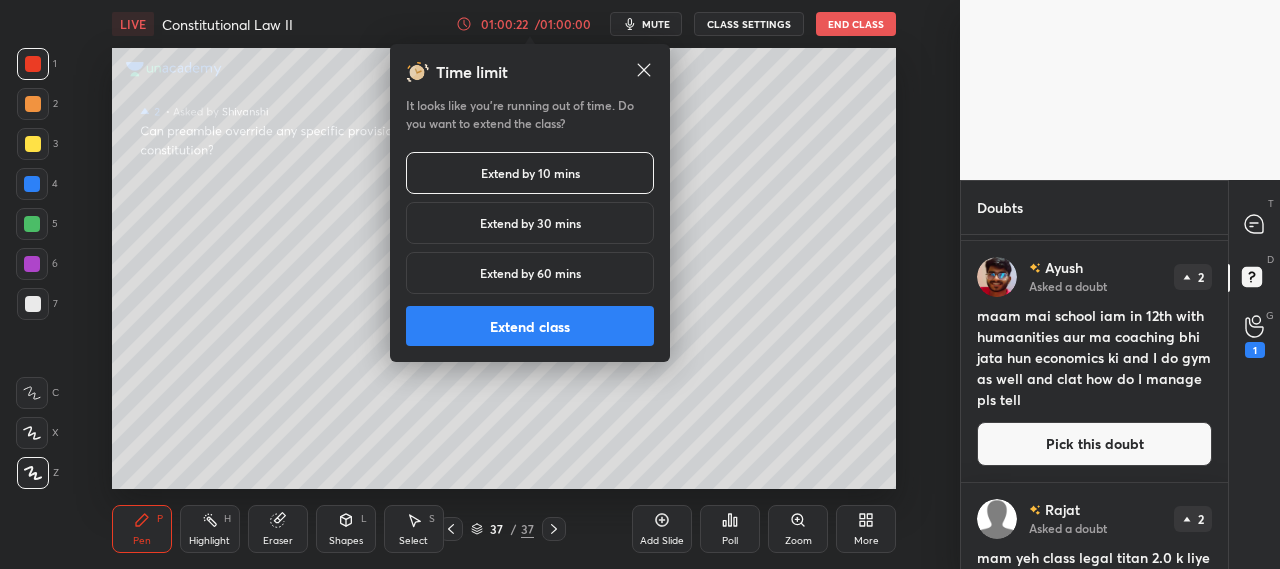 click on "Extend class" at bounding box center [530, 326] 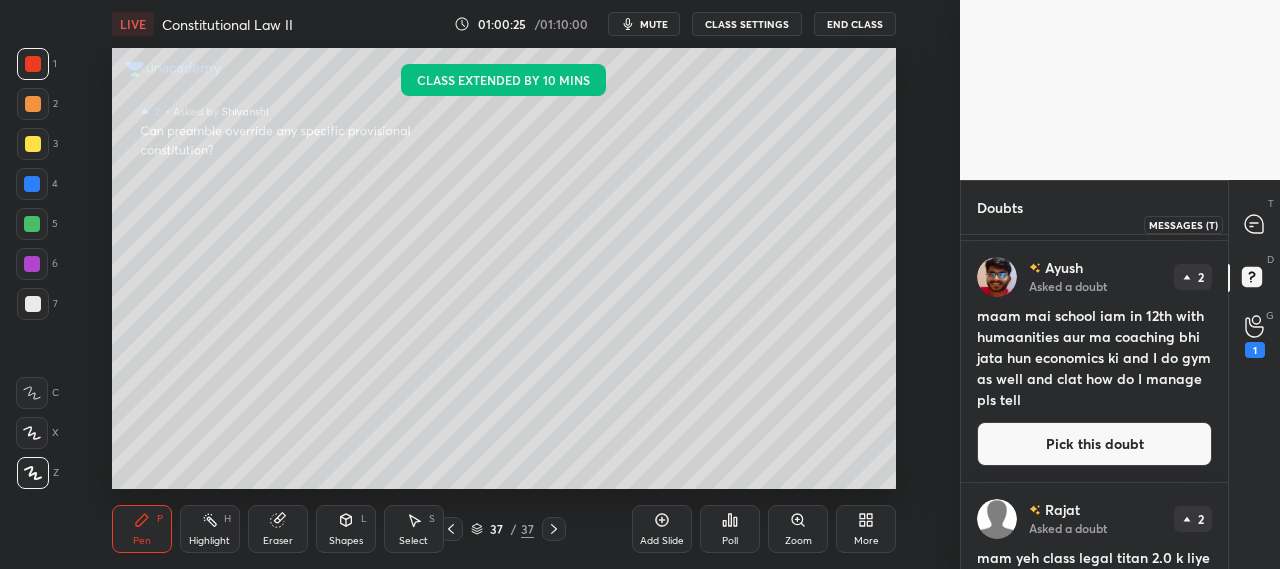 click 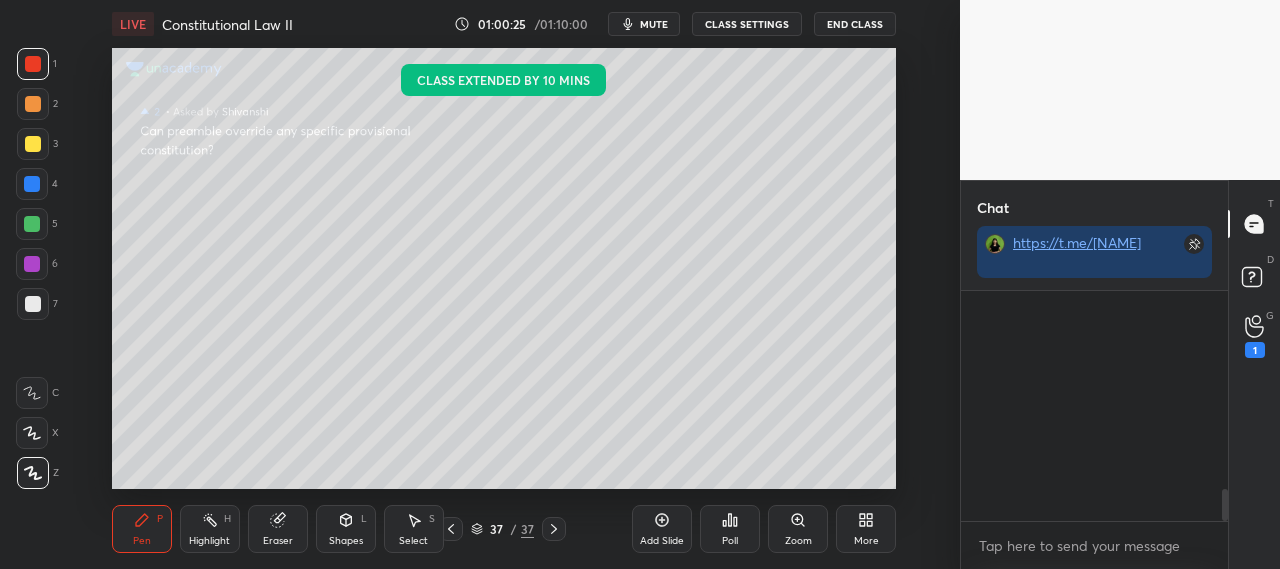 scroll, scrollTop: 272, scrollLeft: 261, axis: both 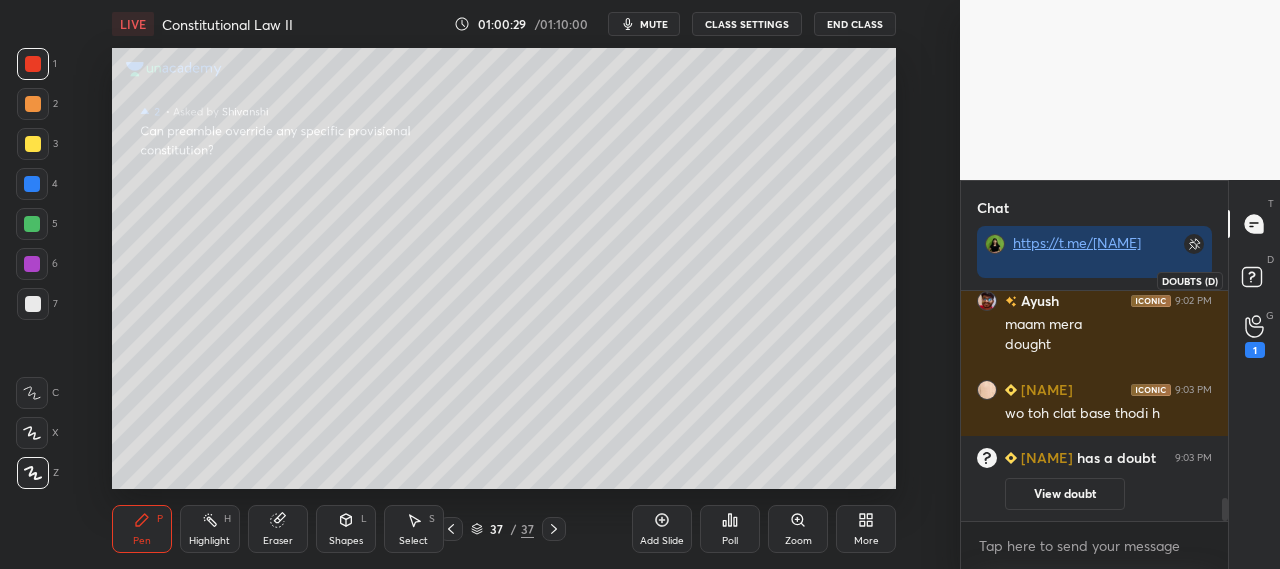click 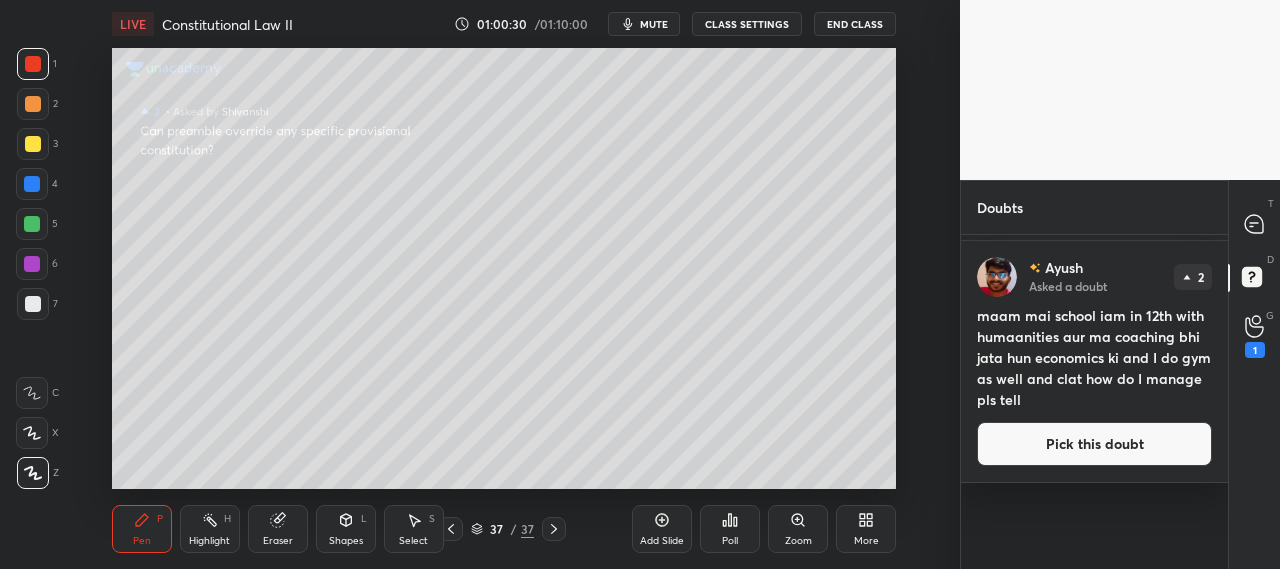 scroll, scrollTop: 0, scrollLeft: 0, axis: both 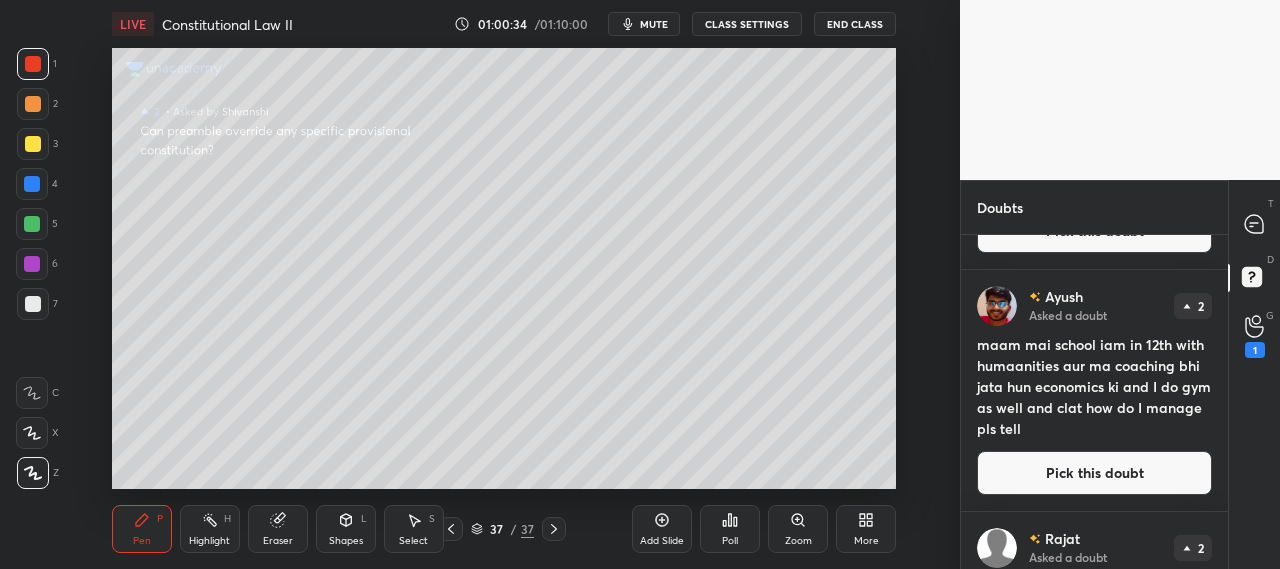 click on "Pick this doubt" at bounding box center (1094, 473) 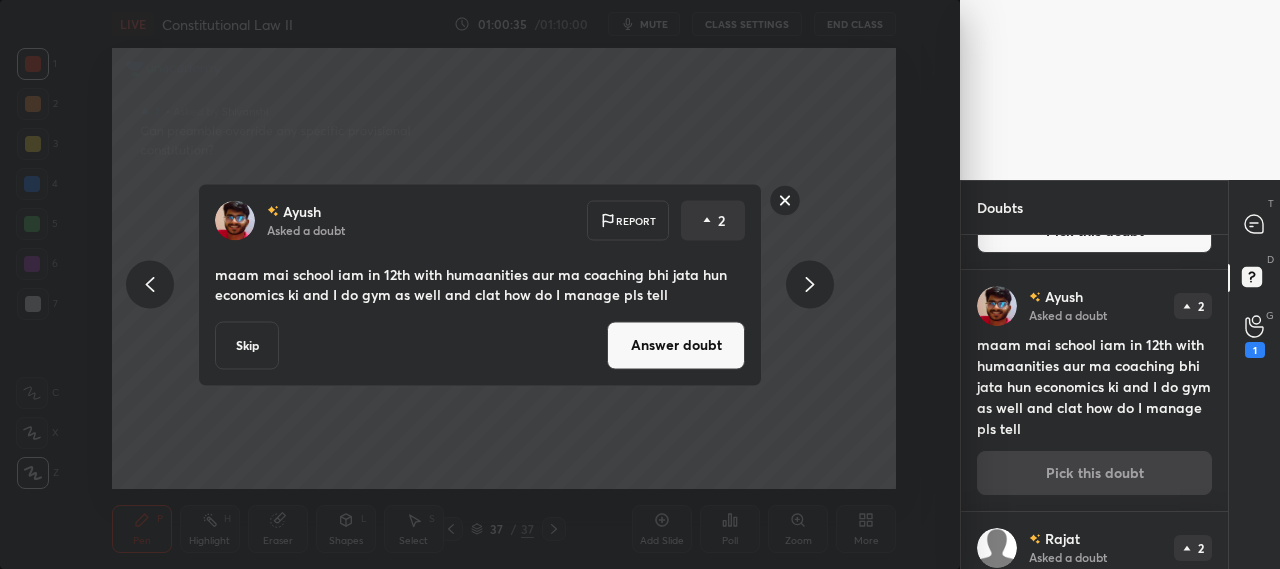 click on "Answer doubt" at bounding box center [676, 345] 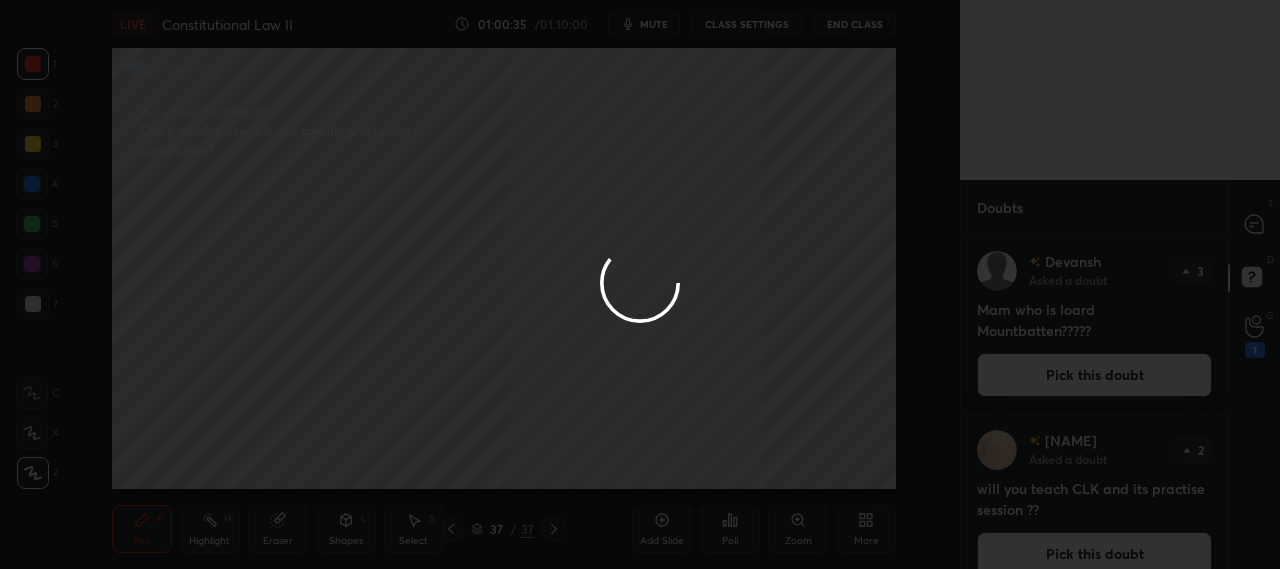scroll, scrollTop: 0, scrollLeft: 0, axis: both 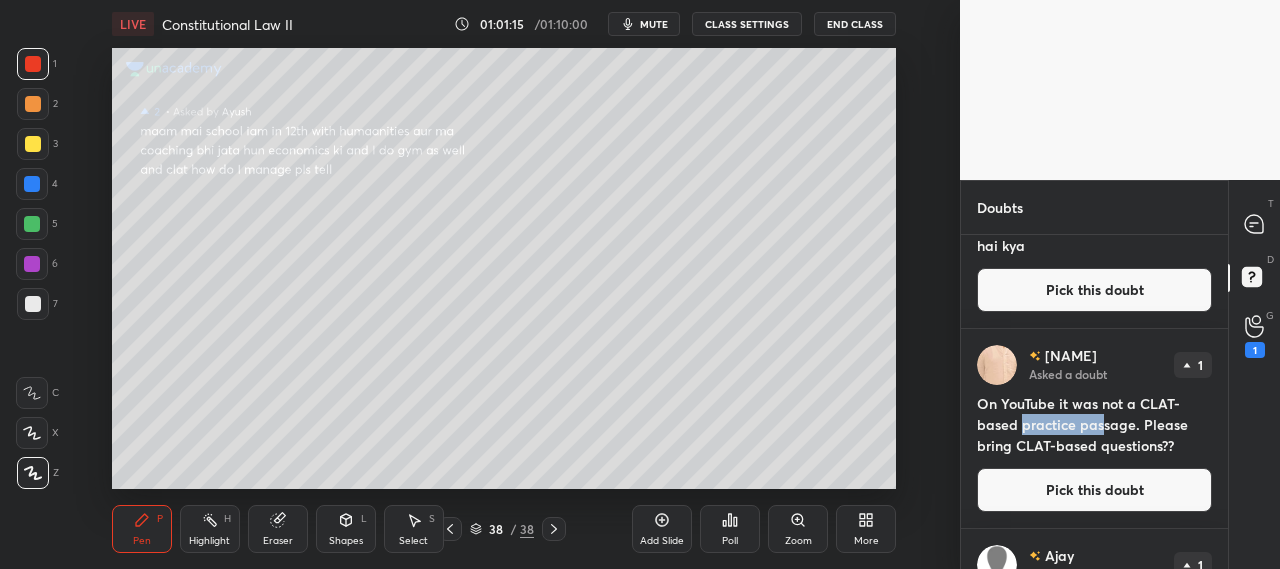 drag, startPoint x: 1020, startPoint y: 418, endPoint x: 1100, endPoint y: 427, distance: 80.50466 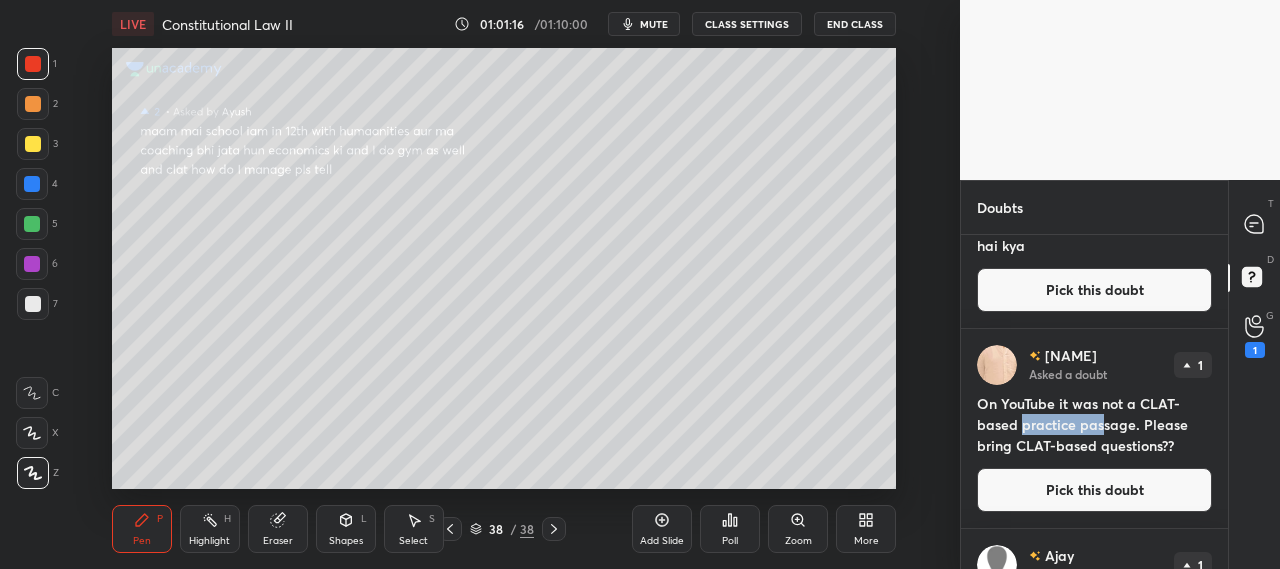 click on "On YouTube it was not a CLAT-based practice passage. Please bring CLAT-based questions??" at bounding box center [1094, 424] 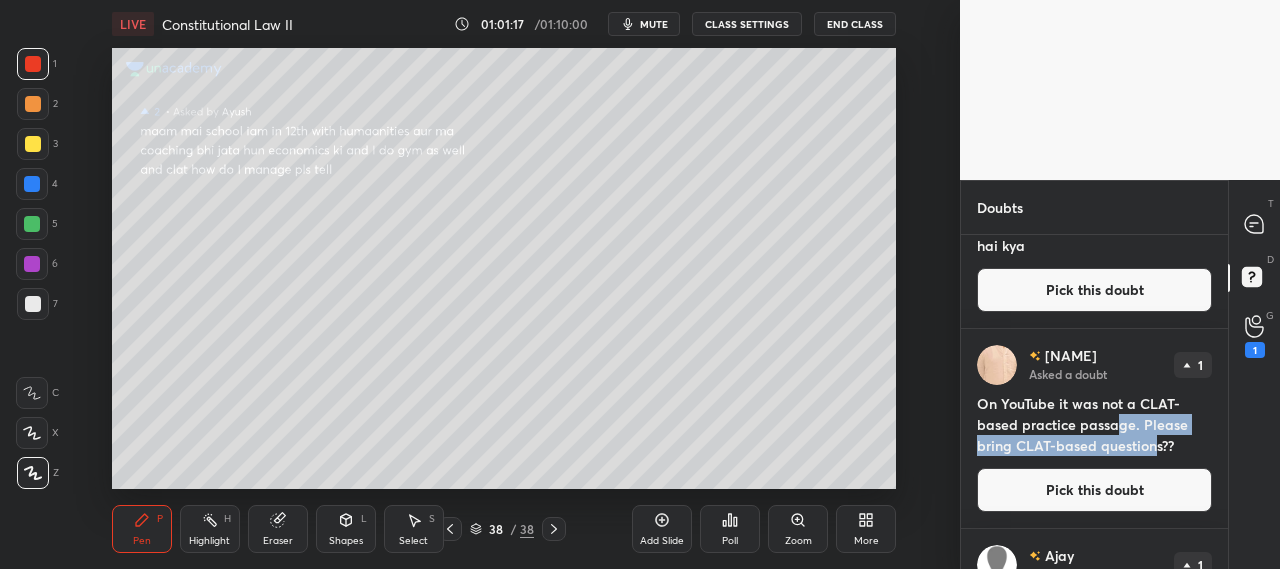 drag, startPoint x: 1116, startPoint y: 429, endPoint x: 1154, endPoint y: 438, distance: 39.051247 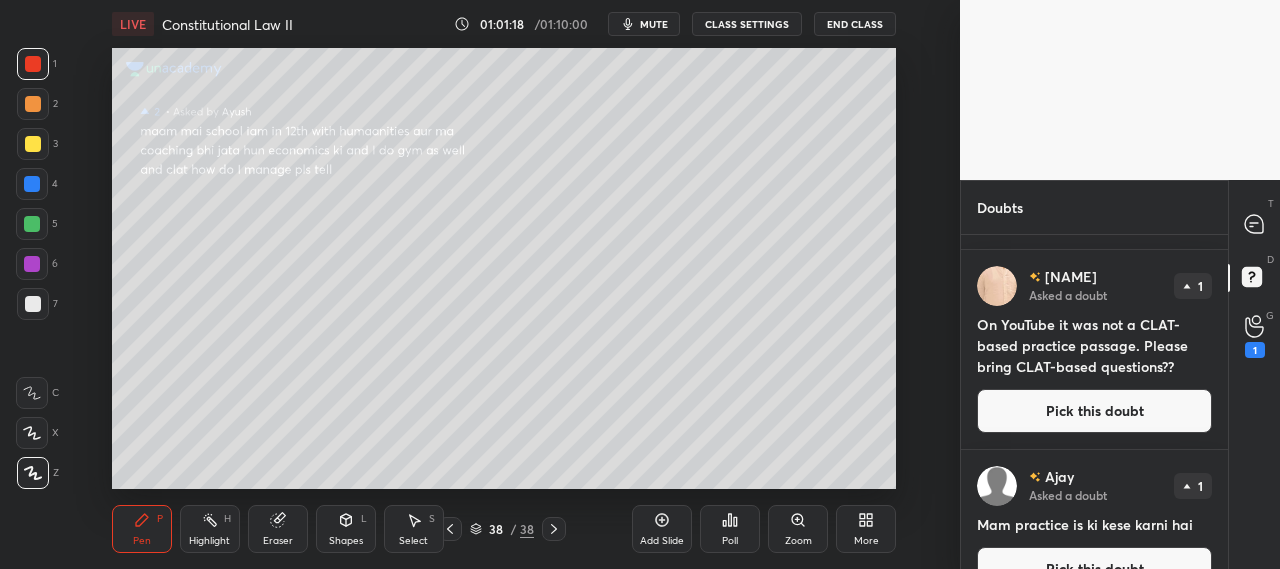 scroll, scrollTop: 523, scrollLeft: 0, axis: vertical 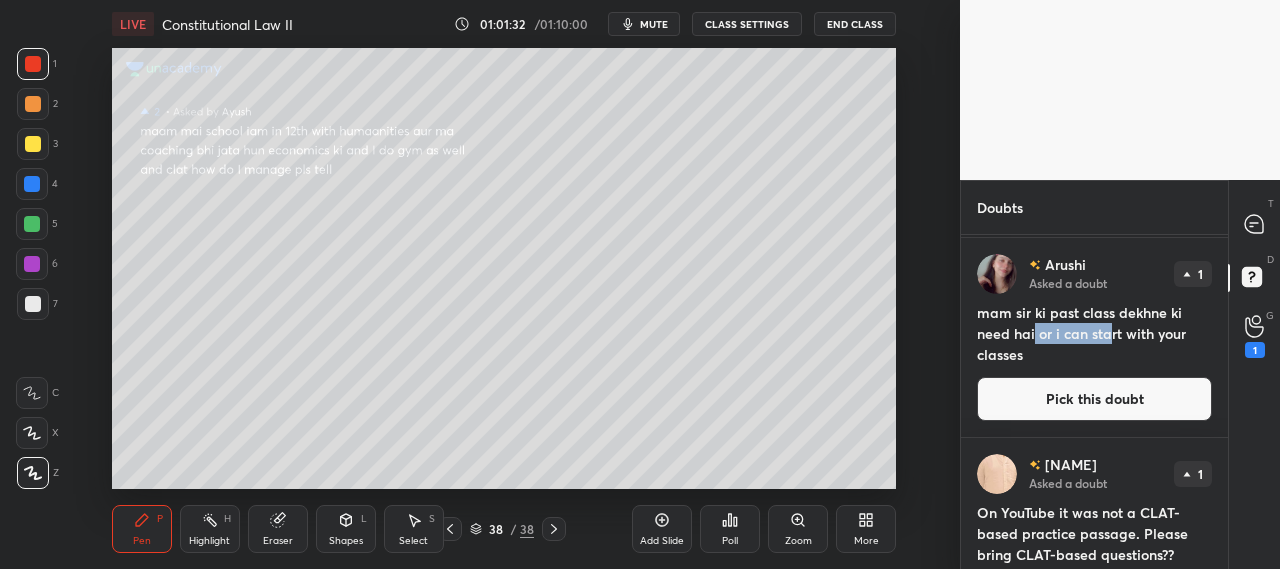 drag, startPoint x: 1035, startPoint y: 338, endPoint x: 1110, endPoint y: 341, distance: 75.059975 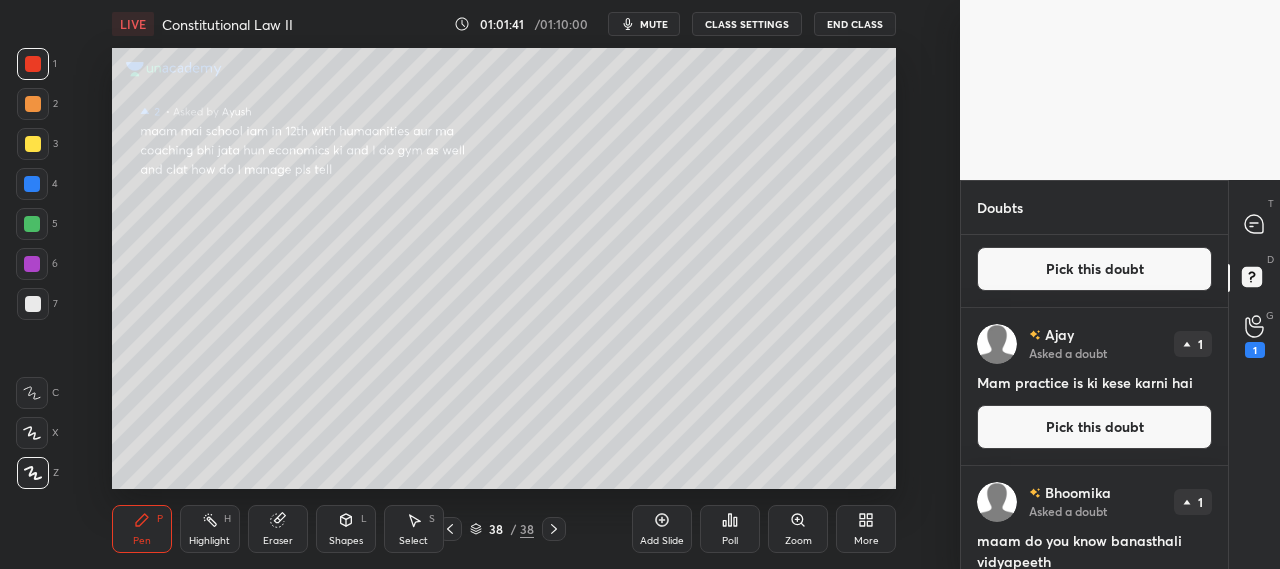 scroll, scrollTop: 867, scrollLeft: 0, axis: vertical 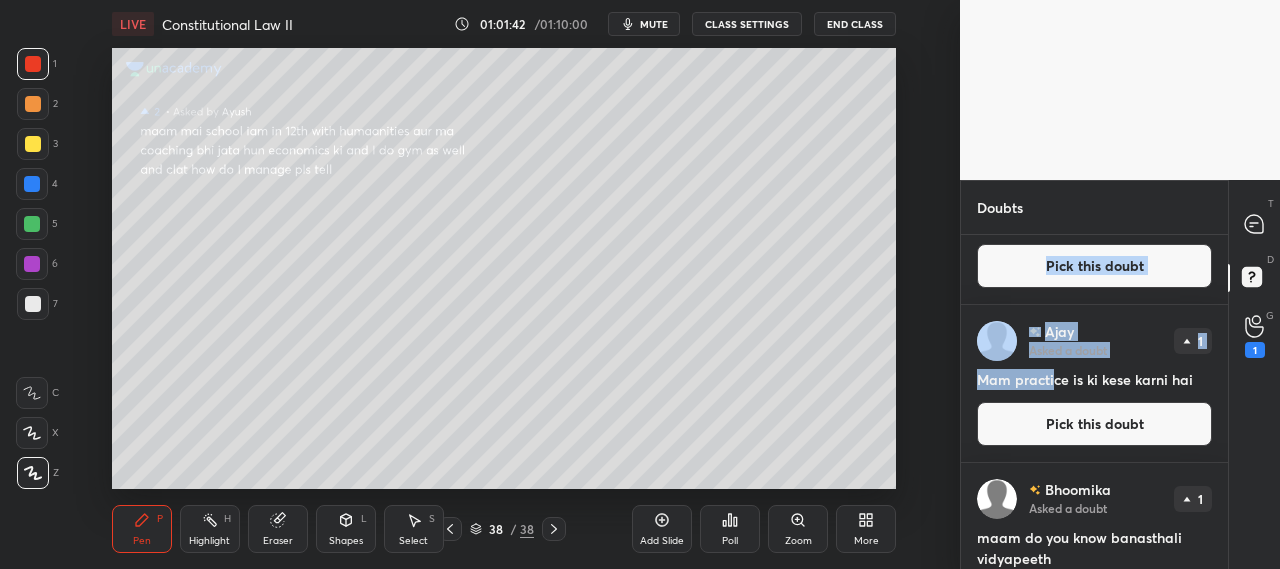 drag, startPoint x: 1054, startPoint y: 377, endPoint x: 1226, endPoint y: 332, distance: 177.7892 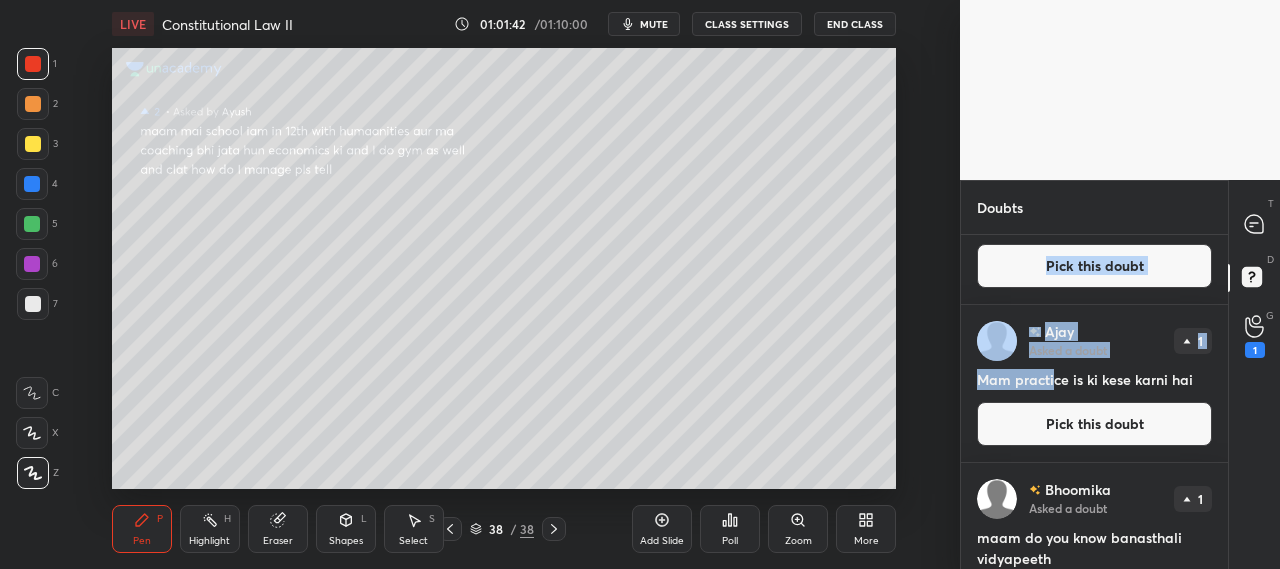 click on "Arushi Asked a doubt 1 mam sir ki past class dekhne ki need hai or i can start with your classes Pick this doubt Soaham Asked a doubt 1 On YouTube it was not a CLAT-based practice passage. Please bring CLAT-based questions?? Pick this doubt Ajay Asked a doubt 1 Mam practice is ki kese karni hai Pick this doubt Bhoomika Asked a doubt 1 maam do you know banasthali vidyapeeth Pick this doubt Anushka Asked a doubt 1 maam ik that this is a hinglish batch but is it possible for u to teach us broadly in english?? Pick this doubt Rimple Asked a doubt 1 Mam me new student hu mene kal se live classes join ke mujhe kuch bhi shamj nhi arha he Live class ke baad ya phele kya karna kya padna he kya aap mere es problem se related help Pick this doubt Sujal Asked a doubt 1 will it be possible for any leader in near future to remove secular word and feature from our constitution in future times Pick this doubt Shivam Asked a doubt 1 MAM CAN PLS TELL WHAT IS 200 AND 201 ARTICLE AND WITH THIS WHAT POWER IS GIVEN TOO GOVERNOR 1" at bounding box center [1094, 402] 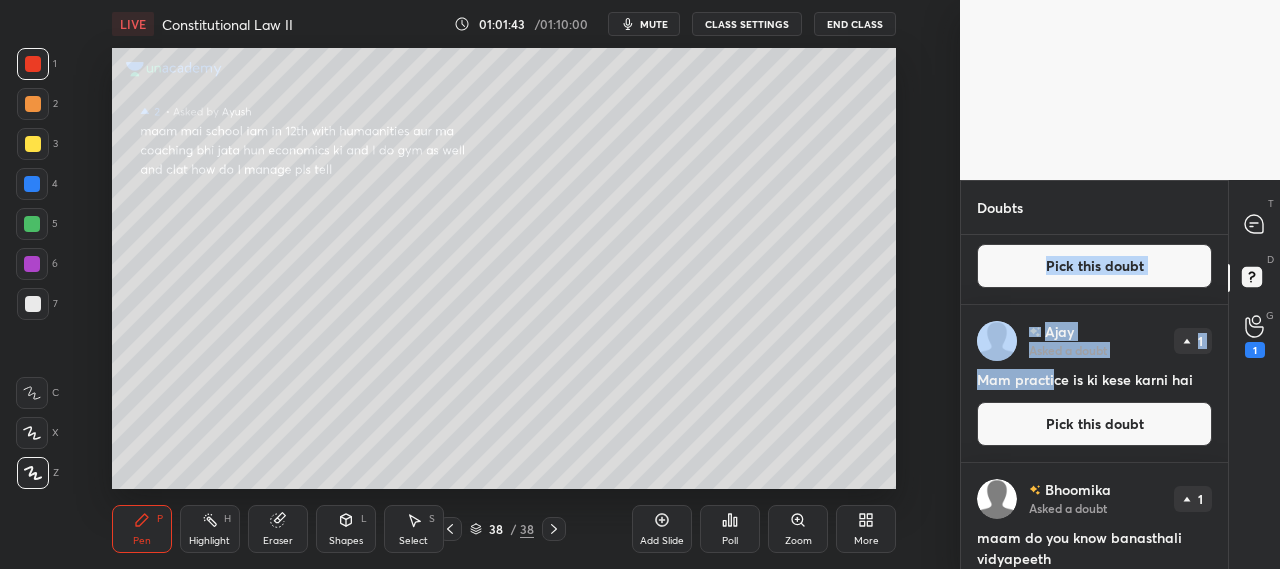 click on "Asked a doubt" at bounding box center (1068, 350) 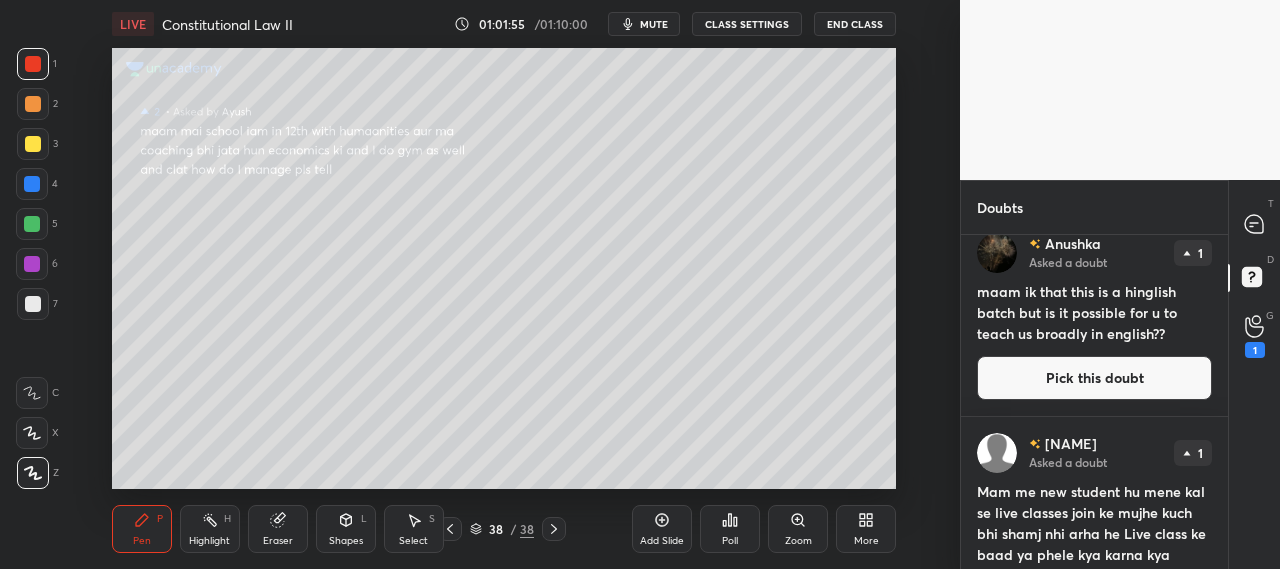 scroll, scrollTop: 1515, scrollLeft: 0, axis: vertical 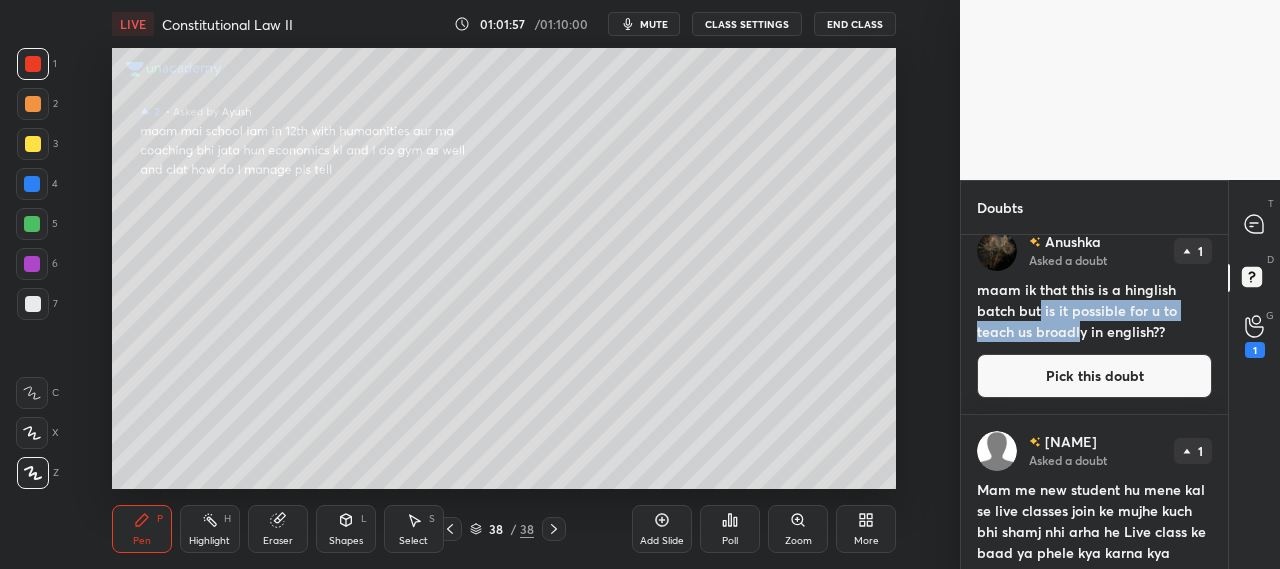 drag, startPoint x: 1042, startPoint y: 319, endPoint x: 1090, endPoint y: 321, distance: 48.04165 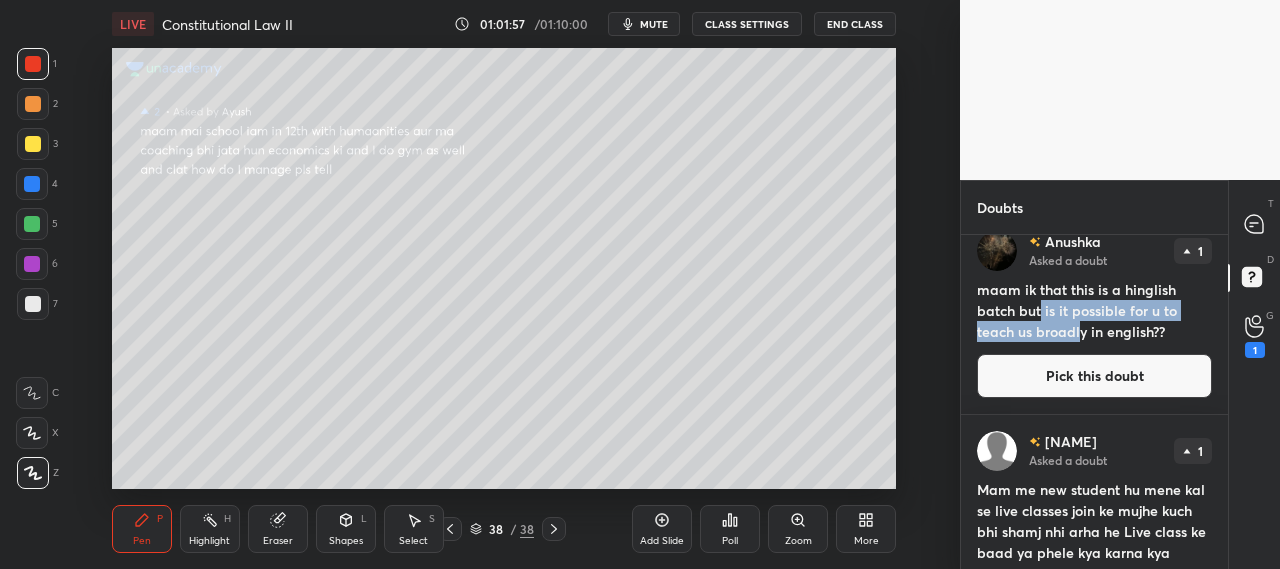 click on "maam ik that this is a hinglish batch but is it possible for u to teach us broadly in english??" at bounding box center [1094, 310] 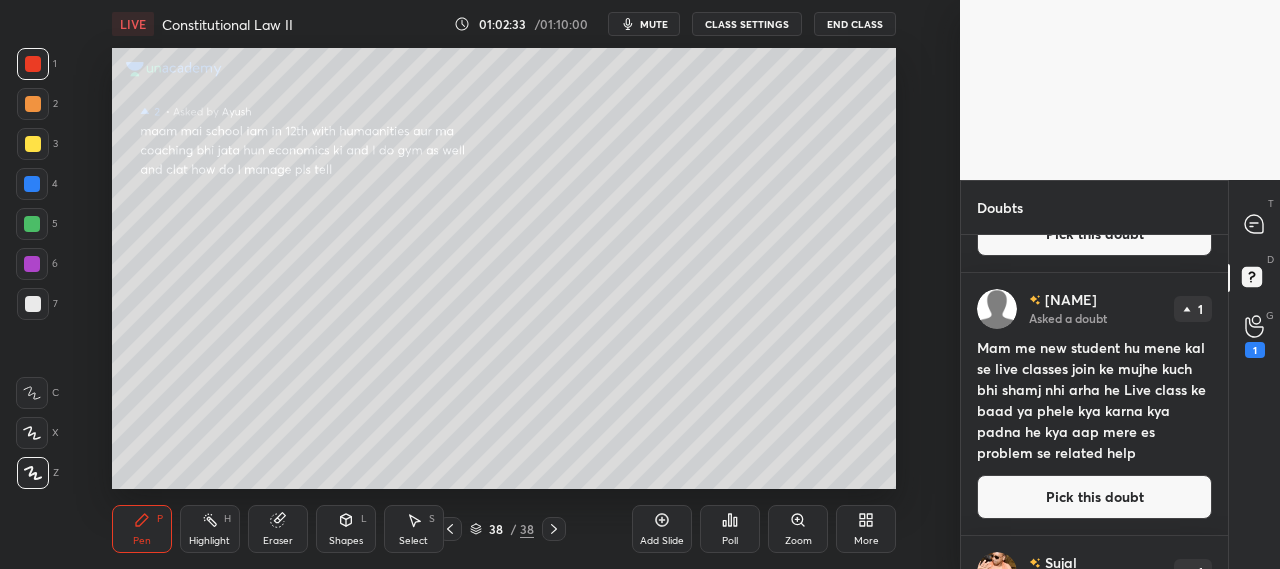 scroll, scrollTop: 1659, scrollLeft: 0, axis: vertical 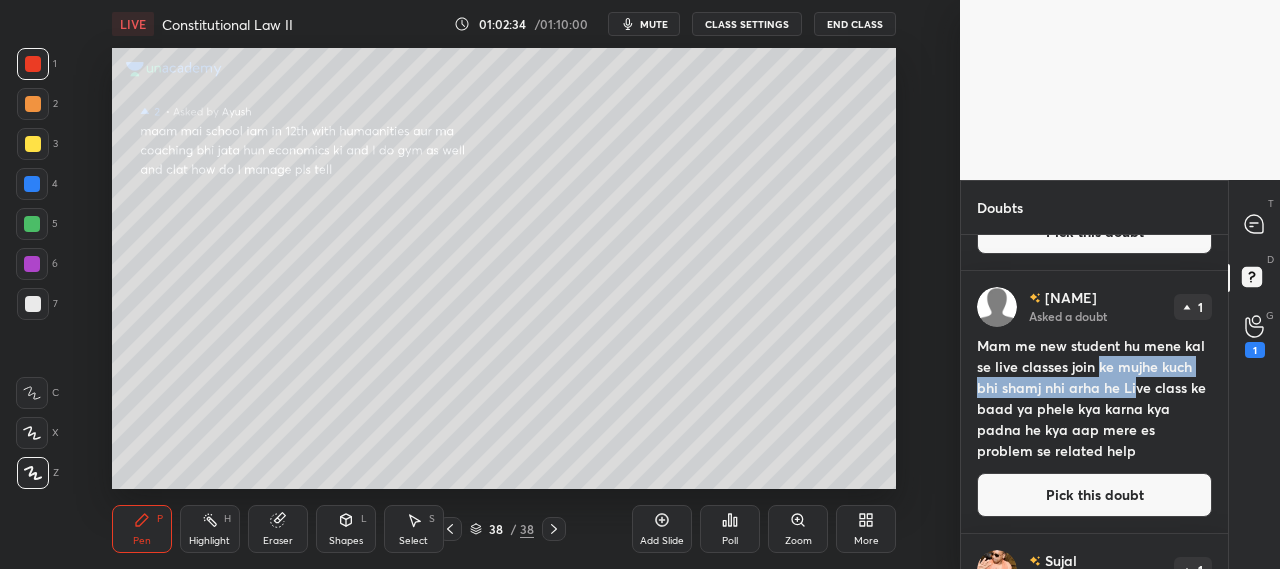drag, startPoint x: 1097, startPoint y: 367, endPoint x: 1142, endPoint y: 394, distance: 52.478565 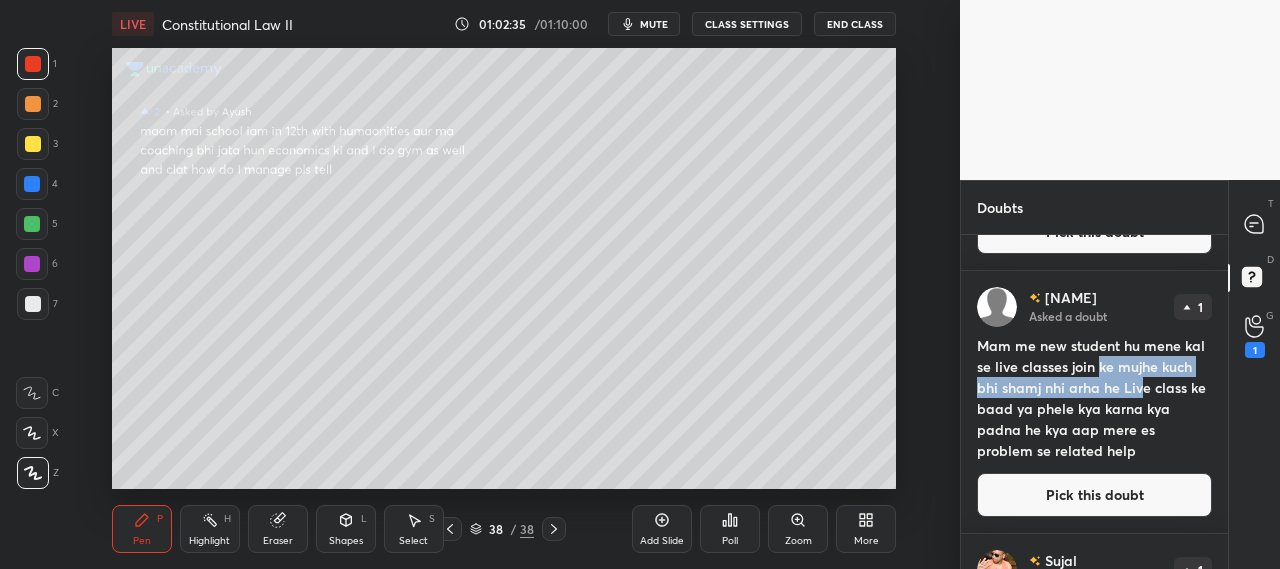 click on "Mam me new student hu mene kal se live classes join ke mujhe kuch bhi shamj nhi arha he Live class ke baad ya phele kya karna kya padna he kya aap mere es problem se related help" at bounding box center [1094, 398] 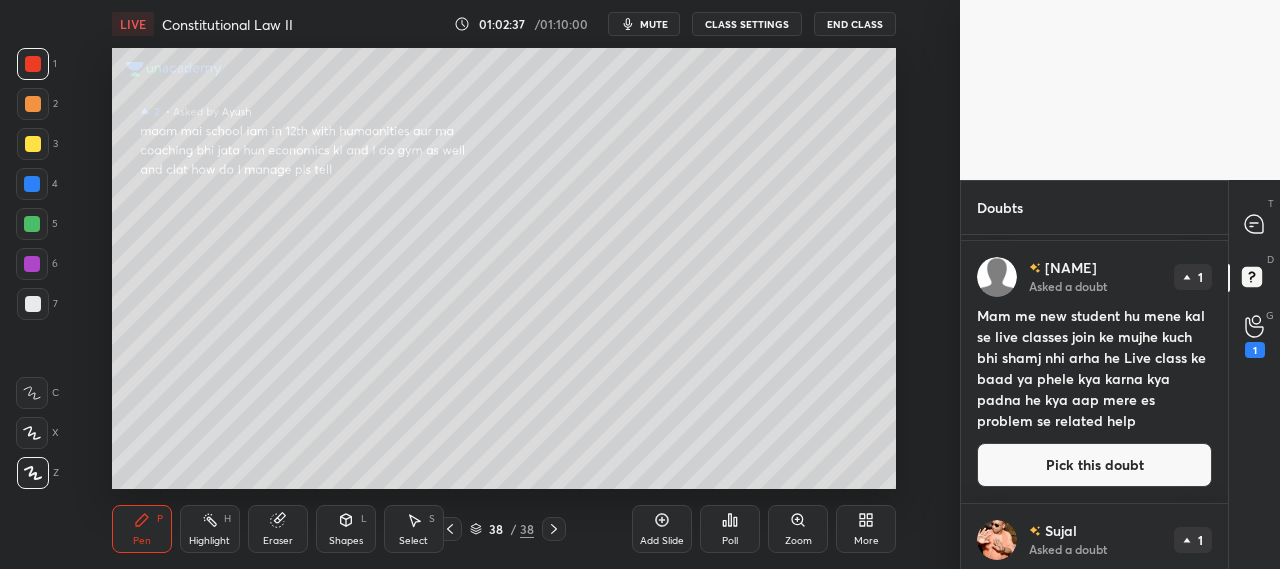 scroll, scrollTop: 1690, scrollLeft: 0, axis: vertical 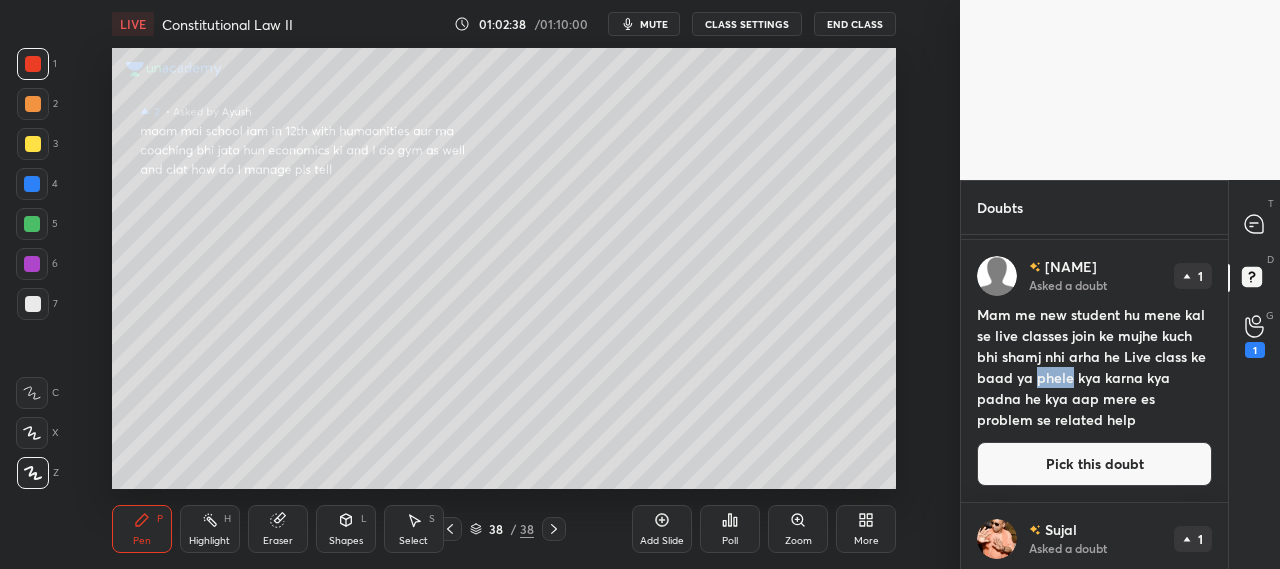 drag, startPoint x: 1038, startPoint y: 379, endPoint x: 1078, endPoint y: 381, distance: 40.04997 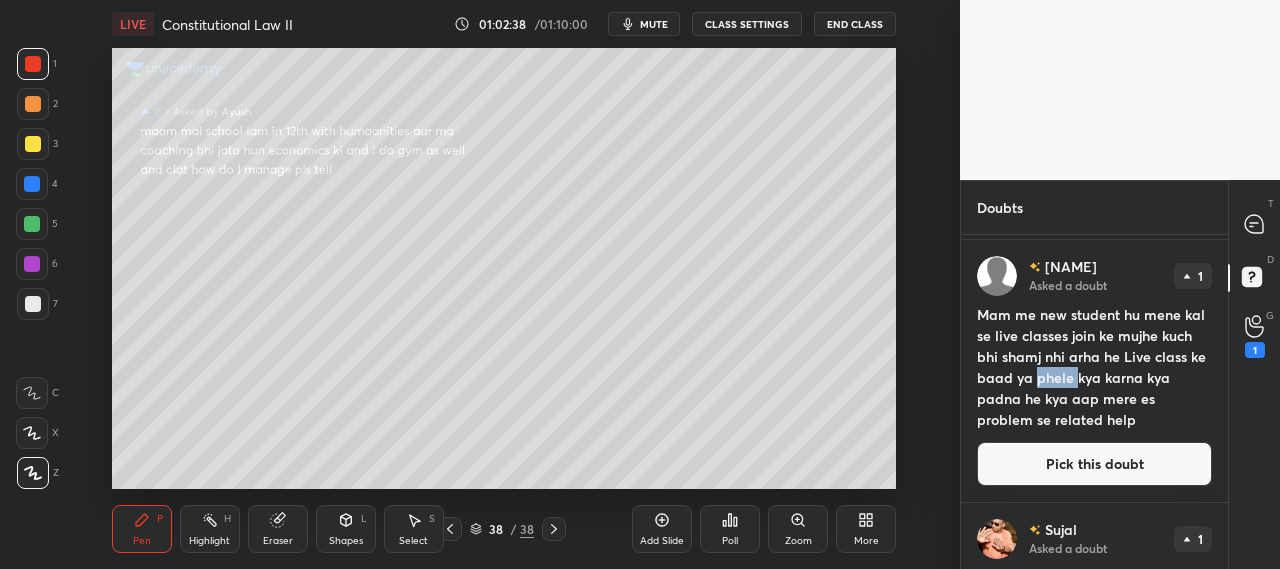 click on "Mam me new student hu mene kal se live classes join ke mujhe kuch bhi shamj nhi arha he Live class ke baad ya phele kya karna kya padna he kya aap mere es problem se related help" at bounding box center (1094, 367) 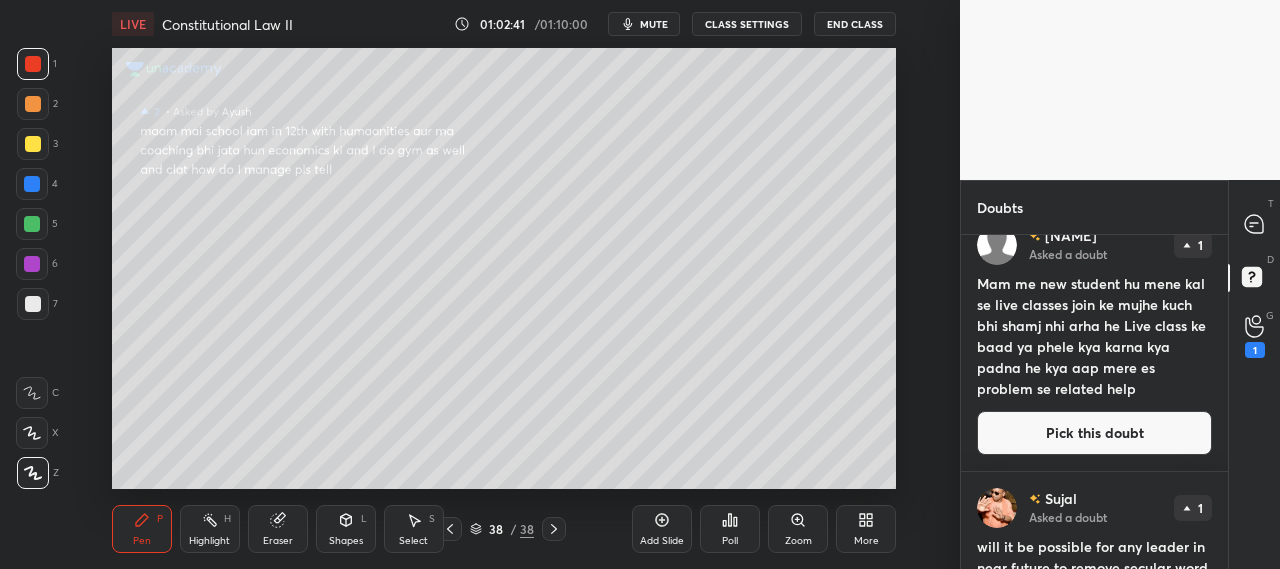 scroll, scrollTop: 1722, scrollLeft: 0, axis: vertical 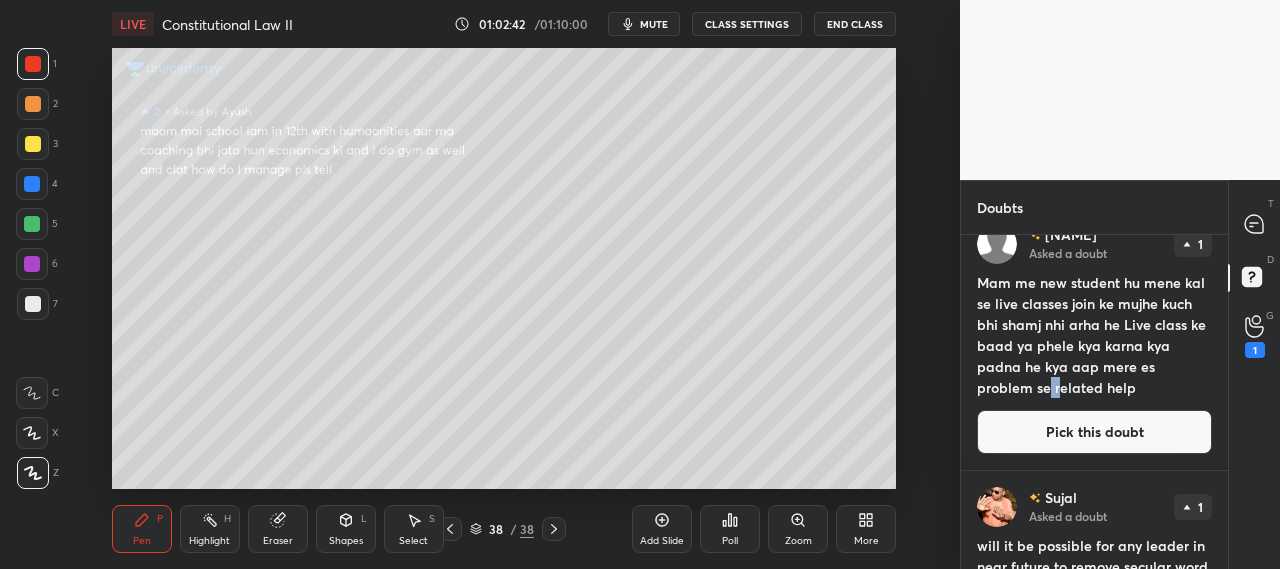 drag, startPoint x: 1046, startPoint y: 387, endPoint x: 1058, endPoint y: 388, distance: 12.0415945 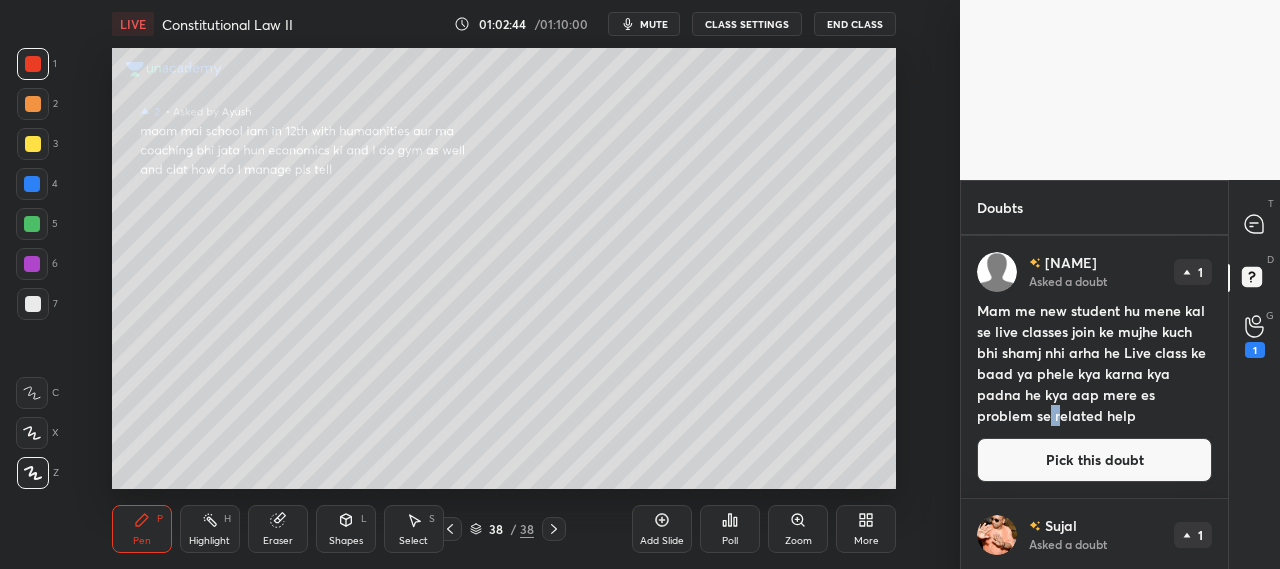 scroll, scrollTop: 1637, scrollLeft: 0, axis: vertical 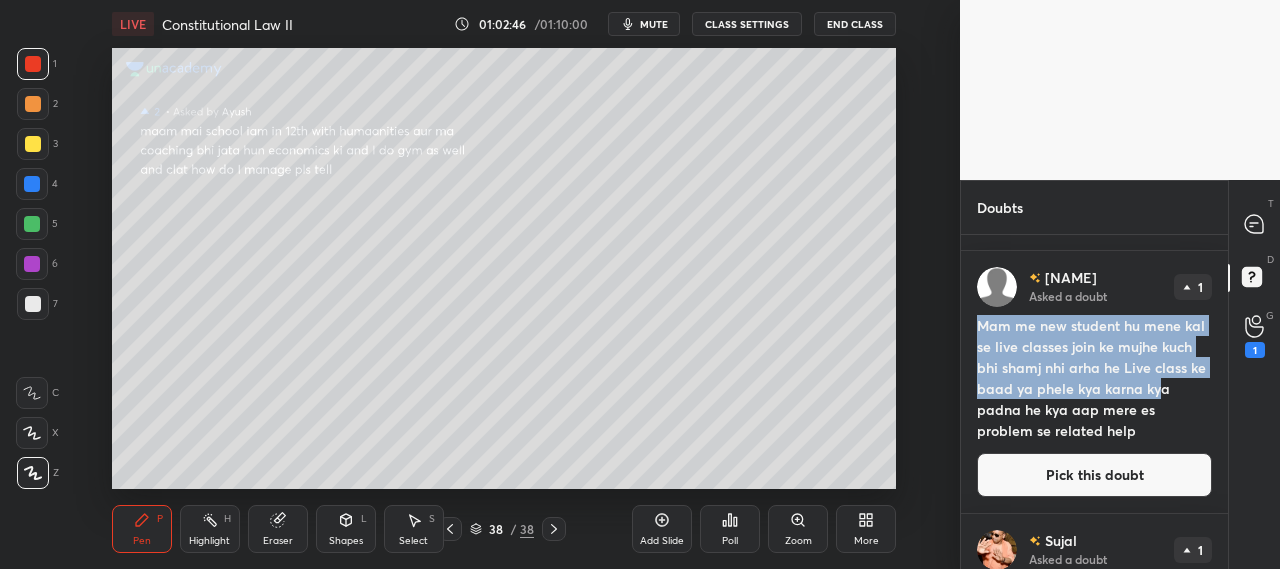 drag, startPoint x: 979, startPoint y: 327, endPoint x: 1155, endPoint y: 385, distance: 185.31055 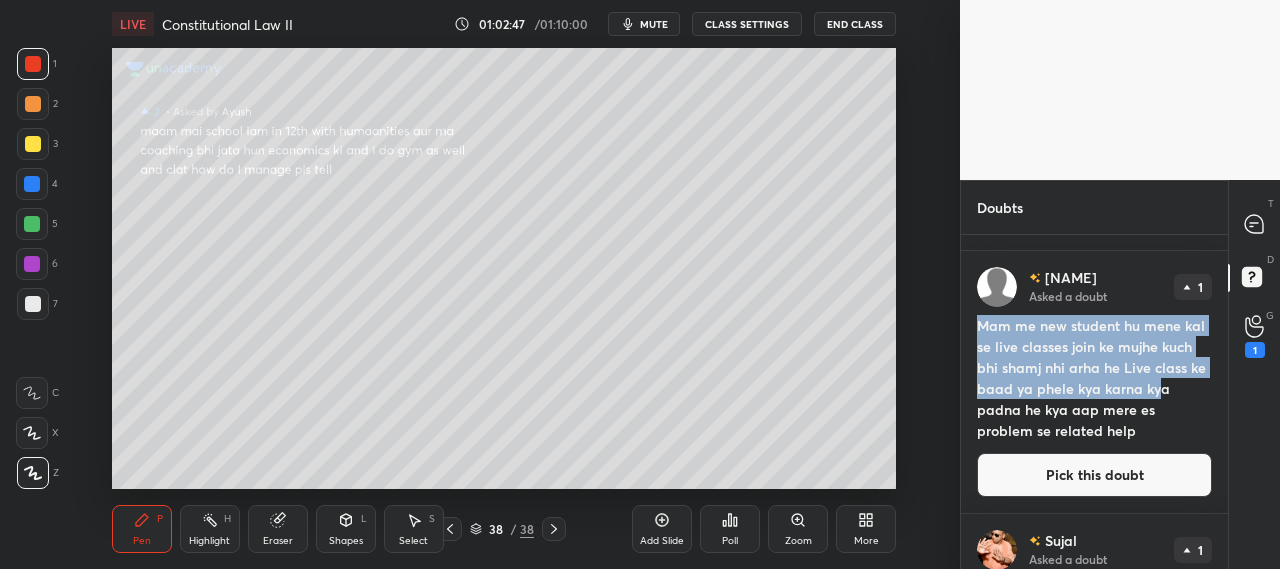 click on "Mam me new student hu mene kal se live classes join ke mujhe kuch bhi shamj nhi arha he Live class ke baad ya phele kya karna kya padna he kya aap mere es problem se related help" at bounding box center (1094, 378) 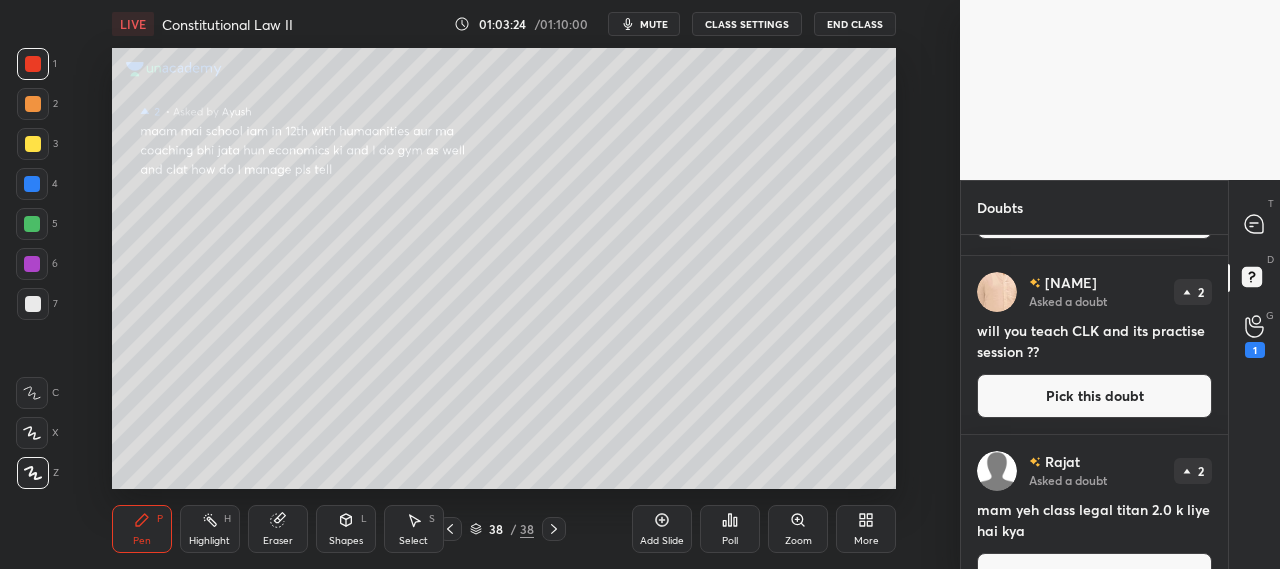scroll, scrollTop: 0, scrollLeft: 0, axis: both 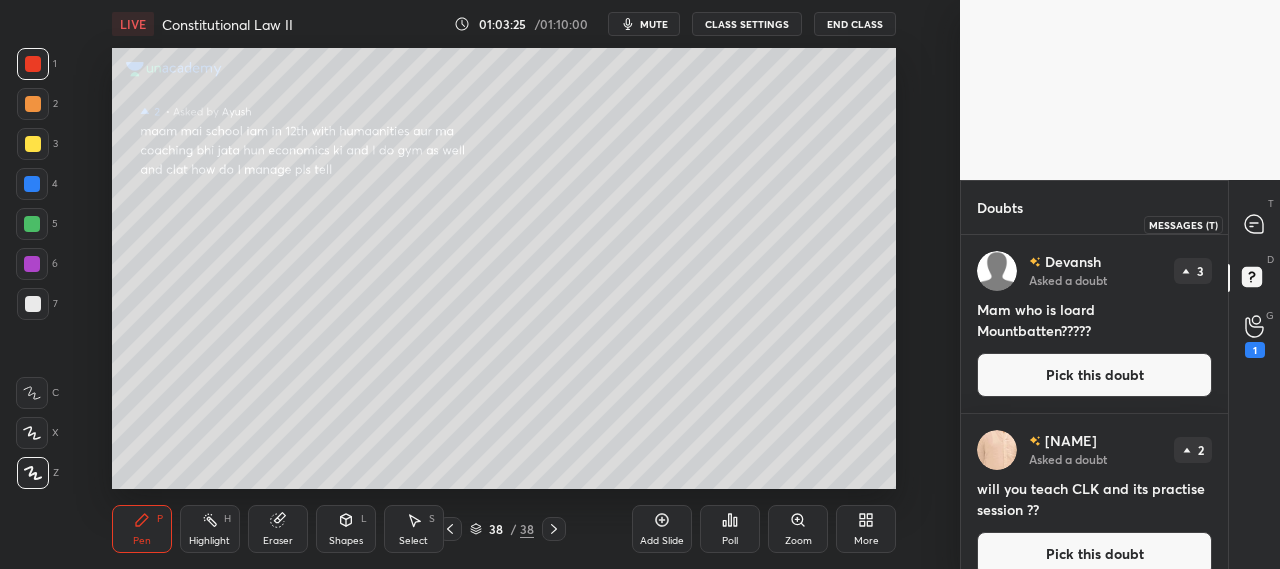 click 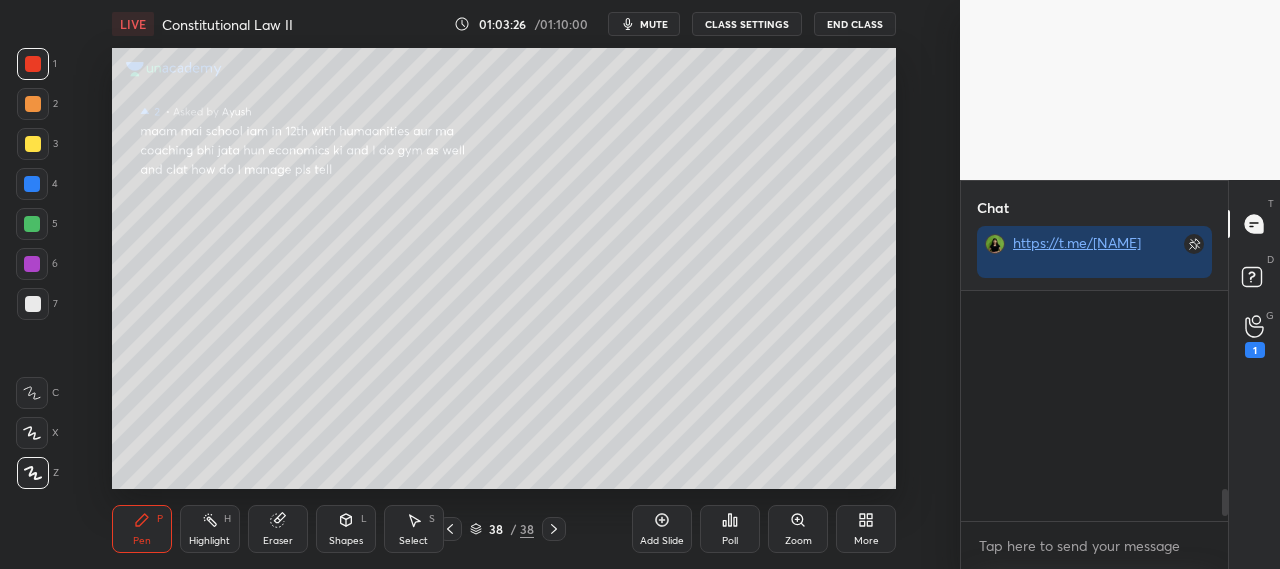 scroll, scrollTop: 272, scrollLeft: 261, axis: both 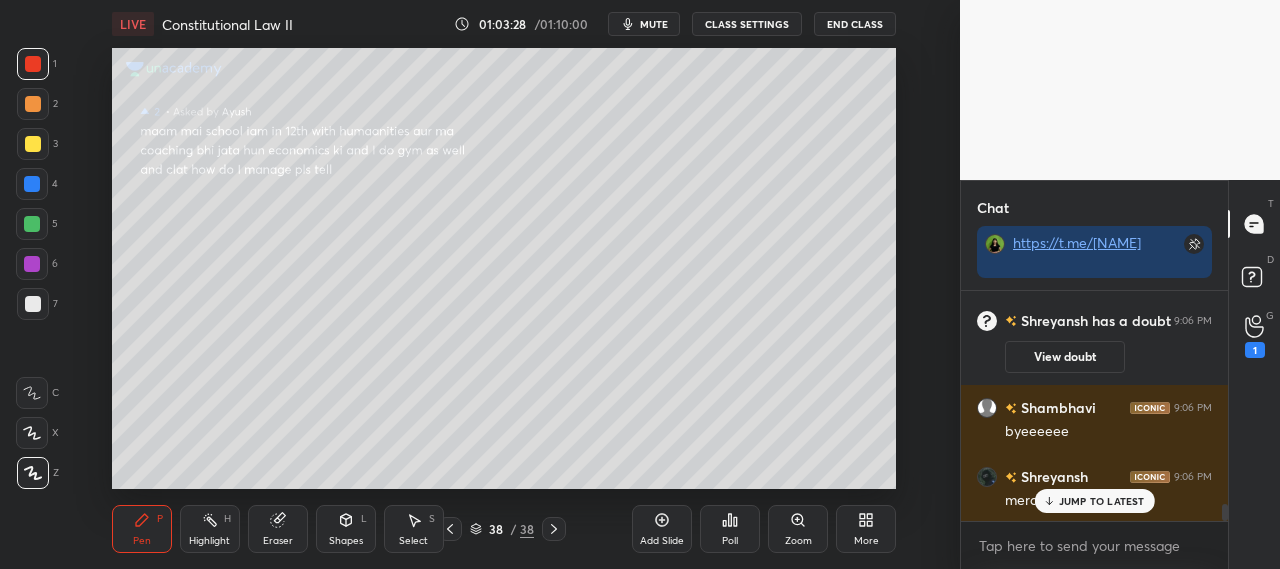 click on "JUMP TO LATEST" at bounding box center [1102, 501] 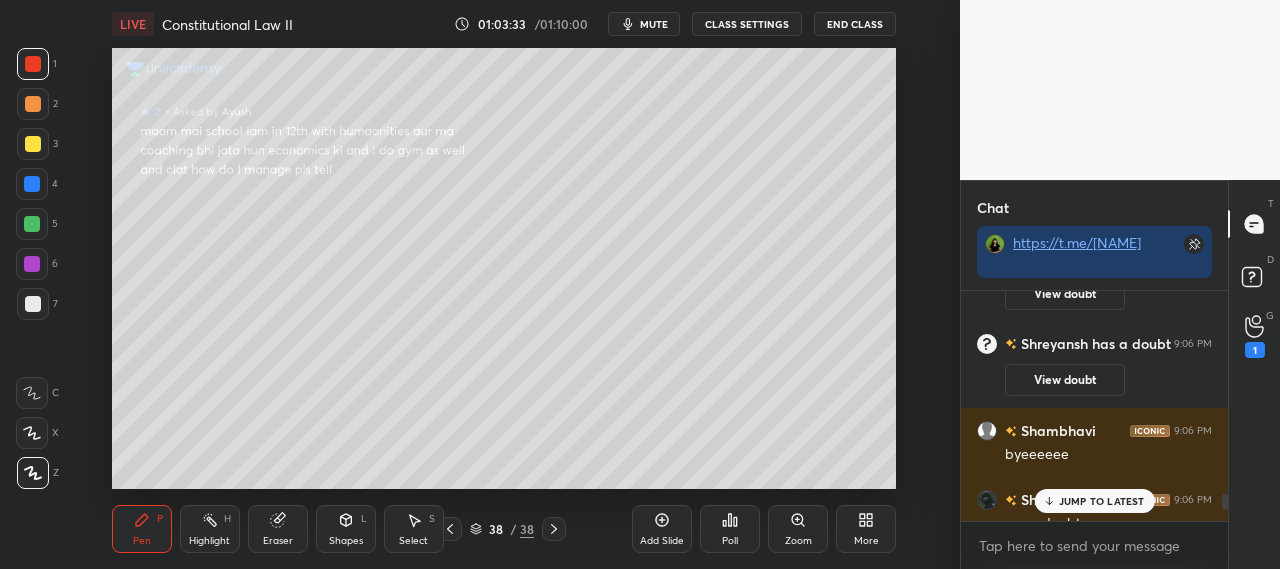 scroll, scrollTop: 3358, scrollLeft: 0, axis: vertical 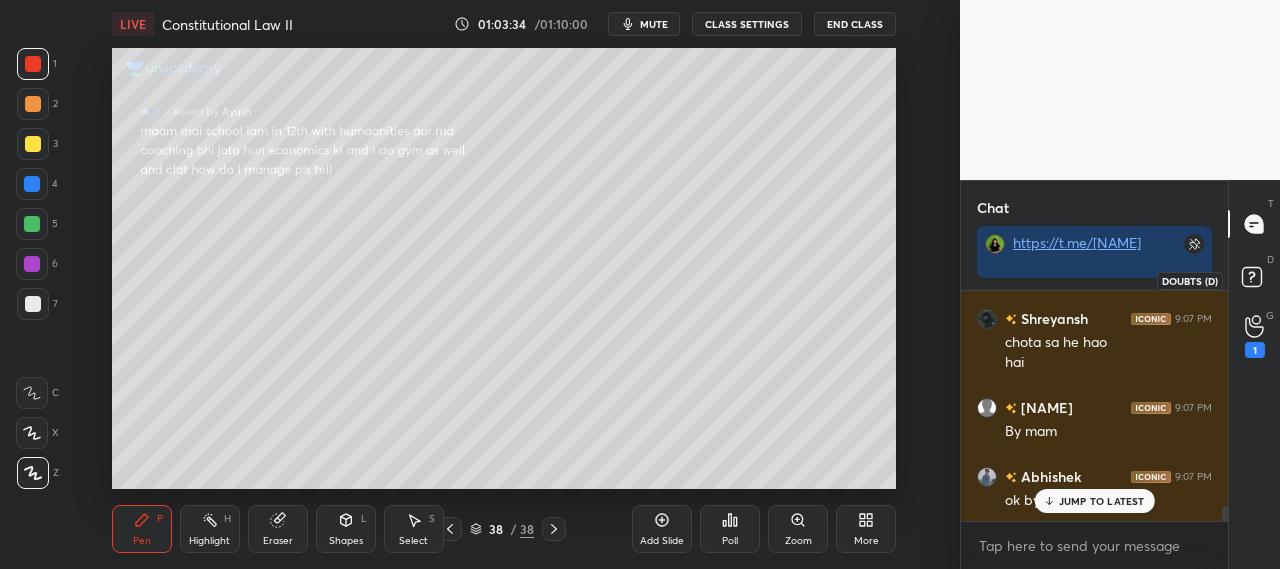 click 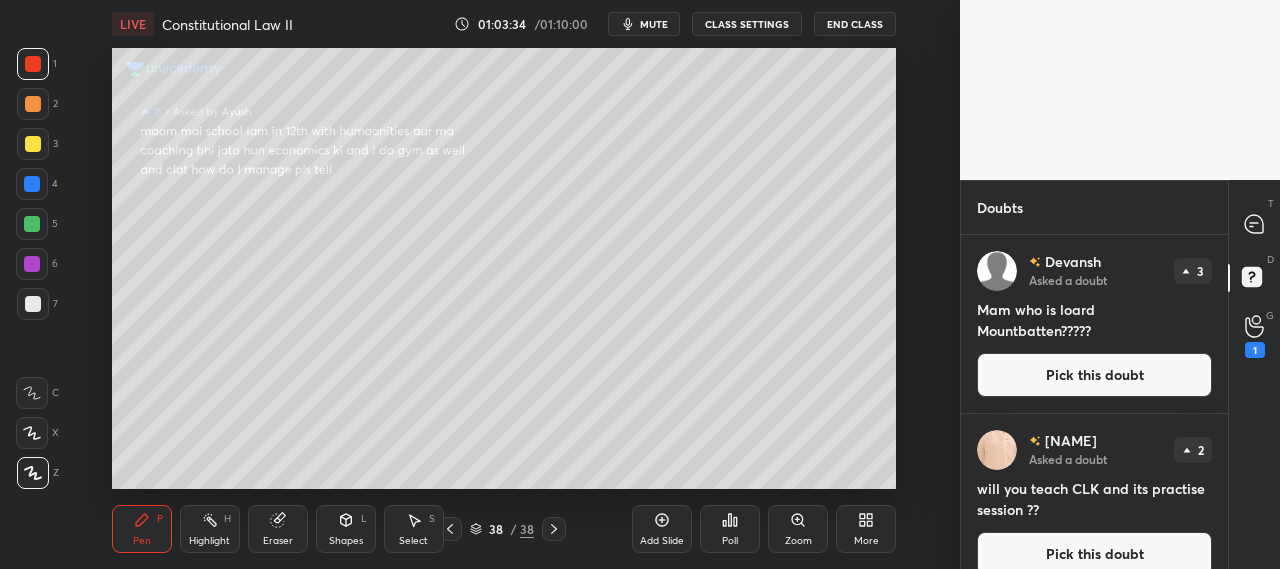 scroll, scrollTop: 7, scrollLeft: 6, axis: both 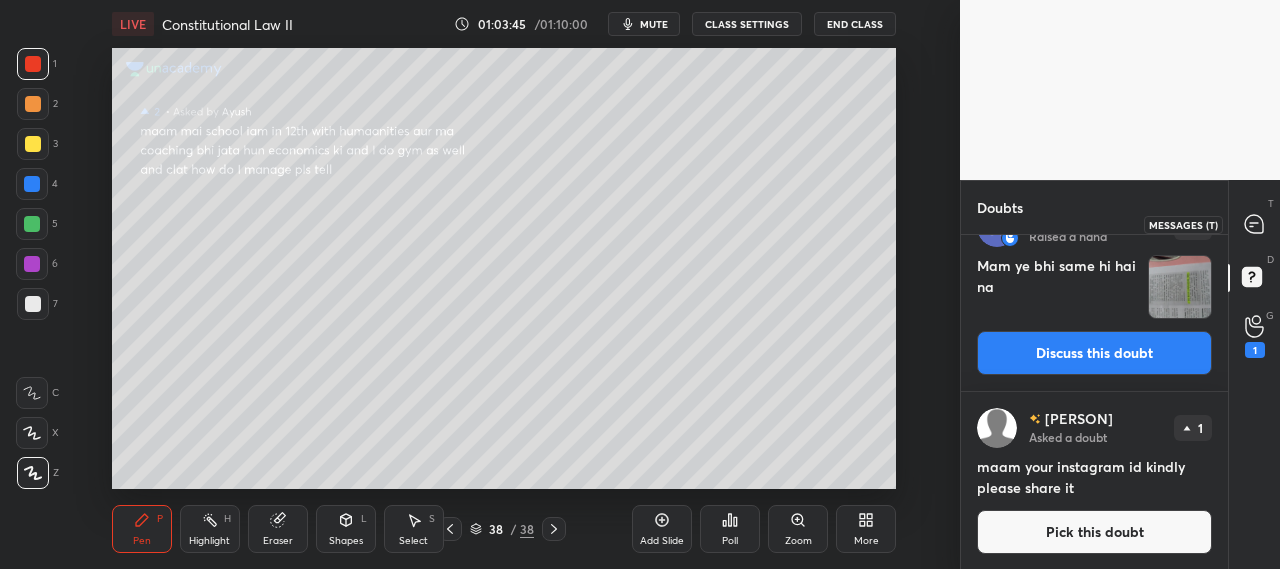 click 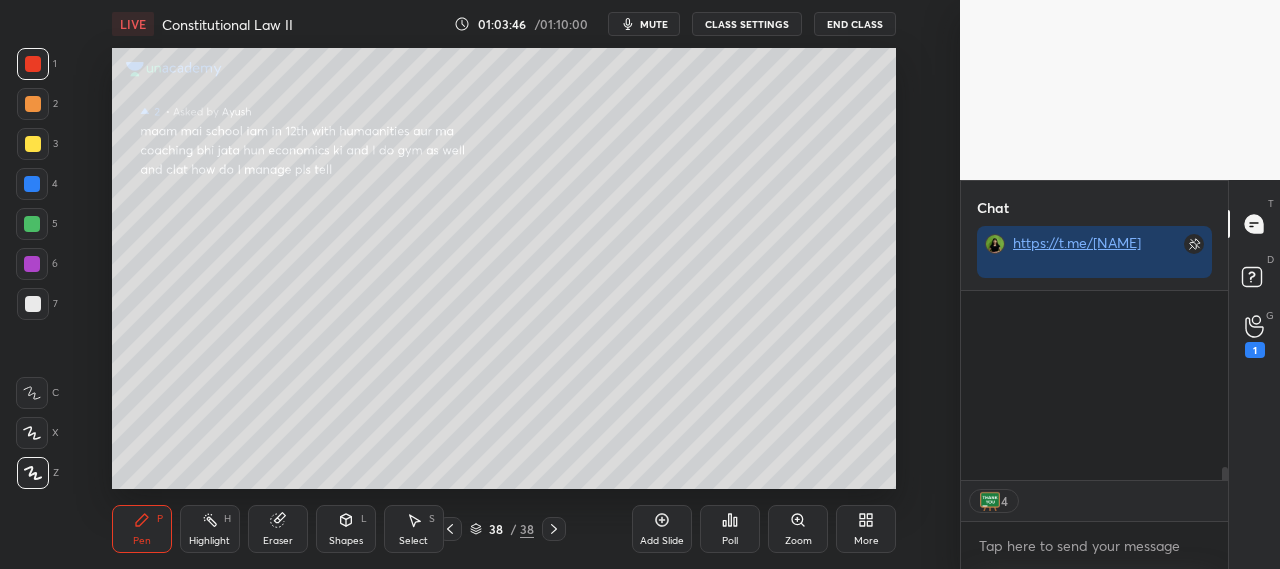 scroll, scrollTop: 272, scrollLeft: 261, axis: both 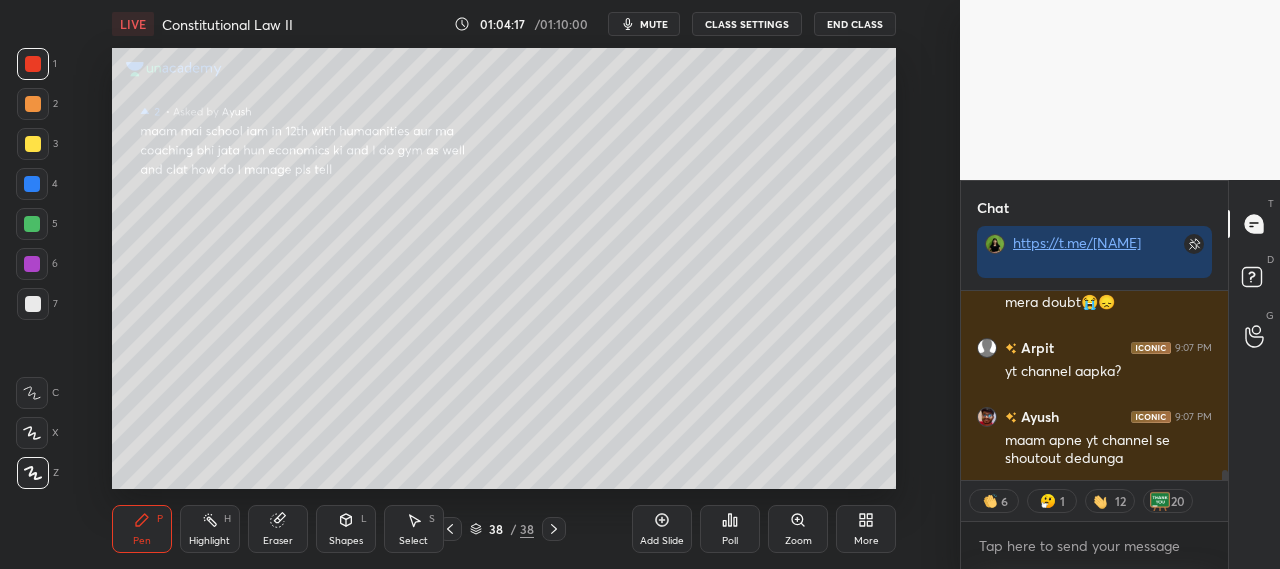 click on "End Class" at bounding box center (855, 24) 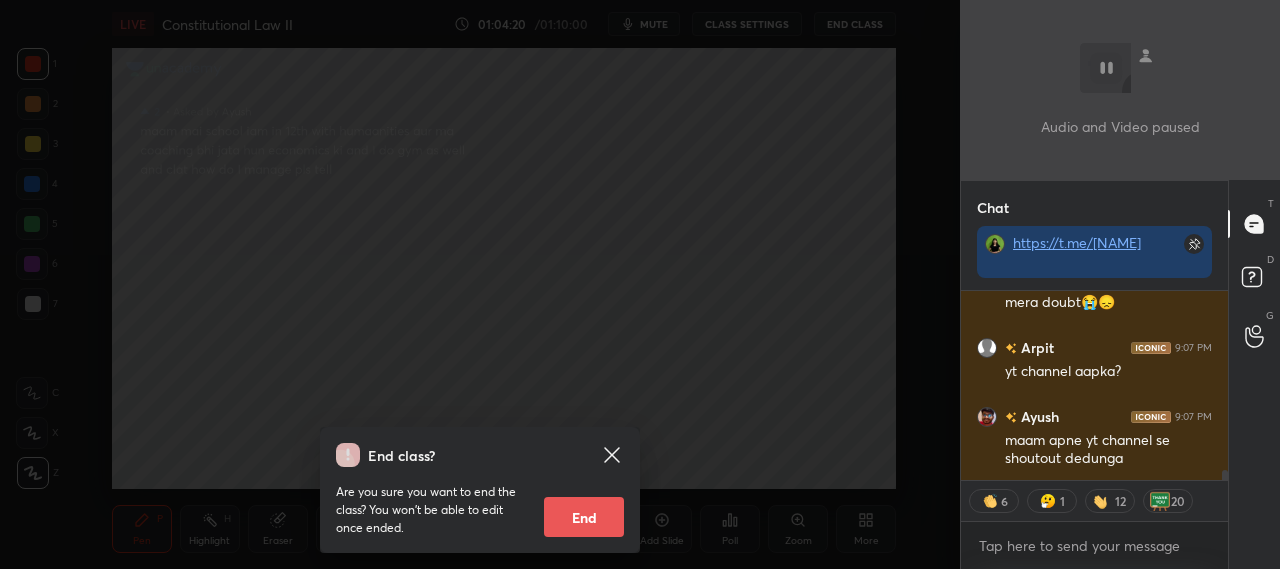 click on "End" at bounding box center [584, 517] 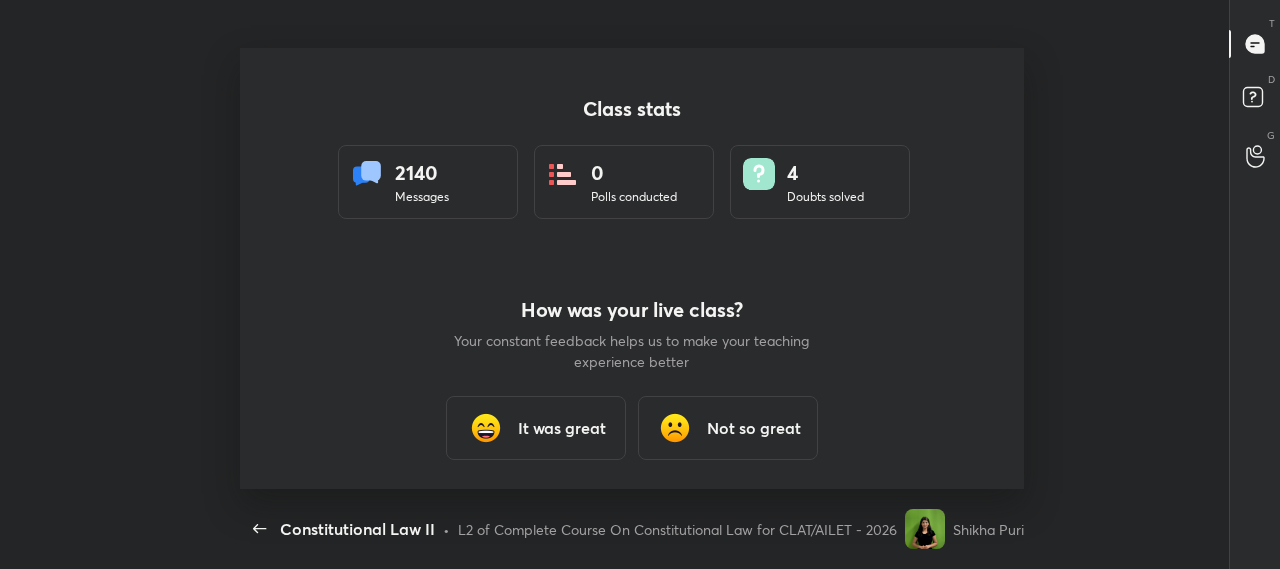 scroll, scrollTop: 99558, scrollLeft: 98736, axis: both 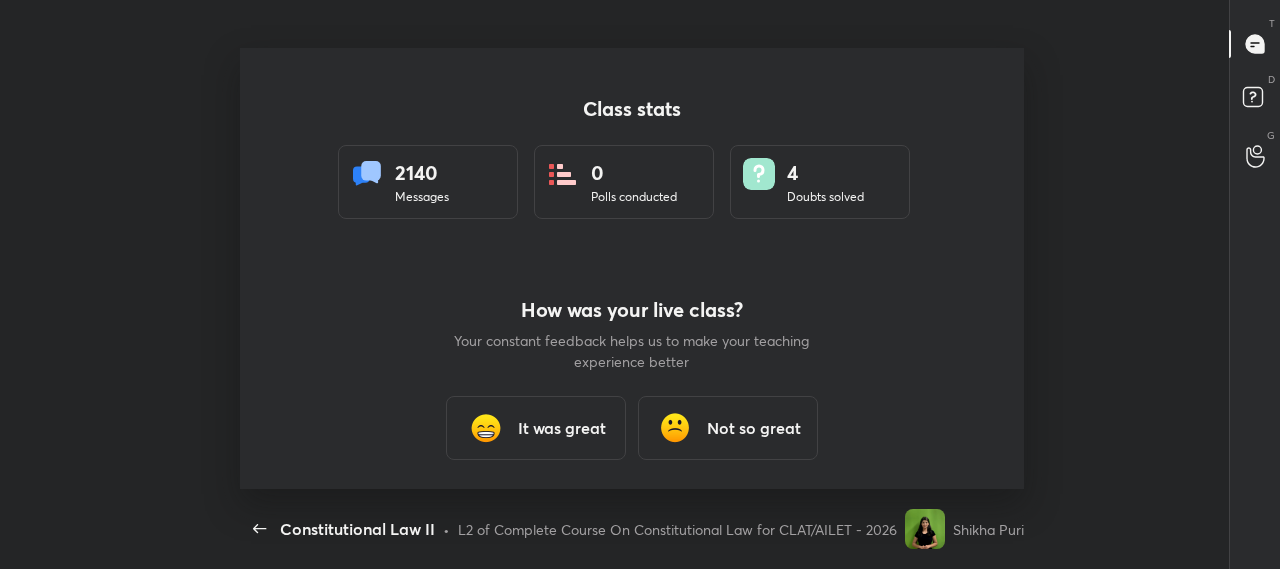 type on "x" 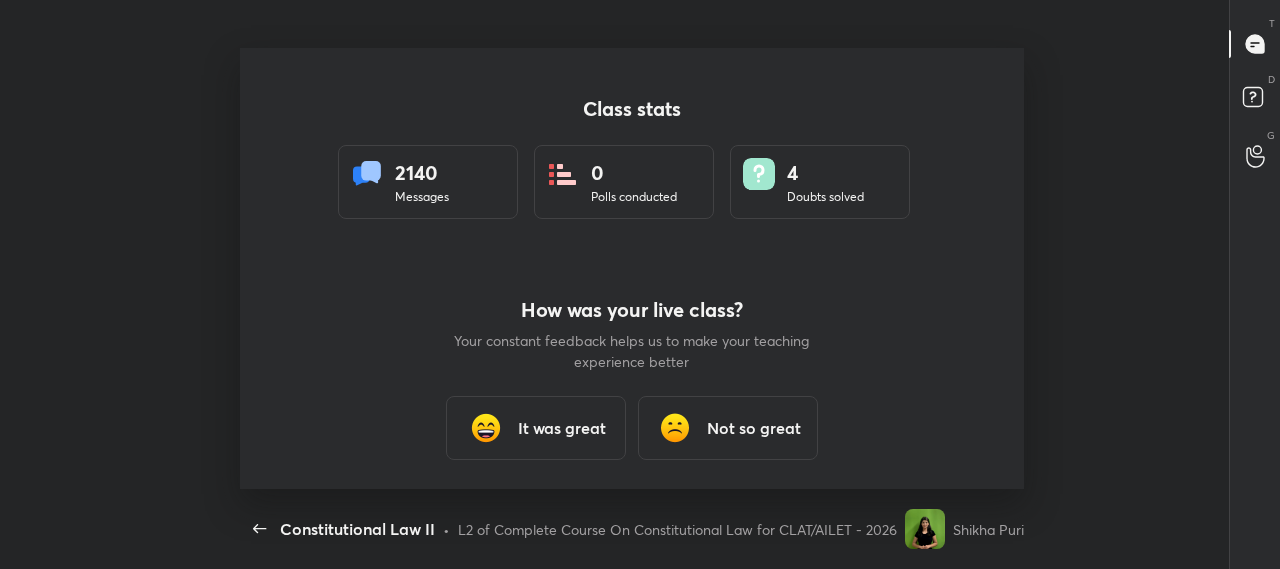 click on "It was great" at bounding box center (536, 428) 